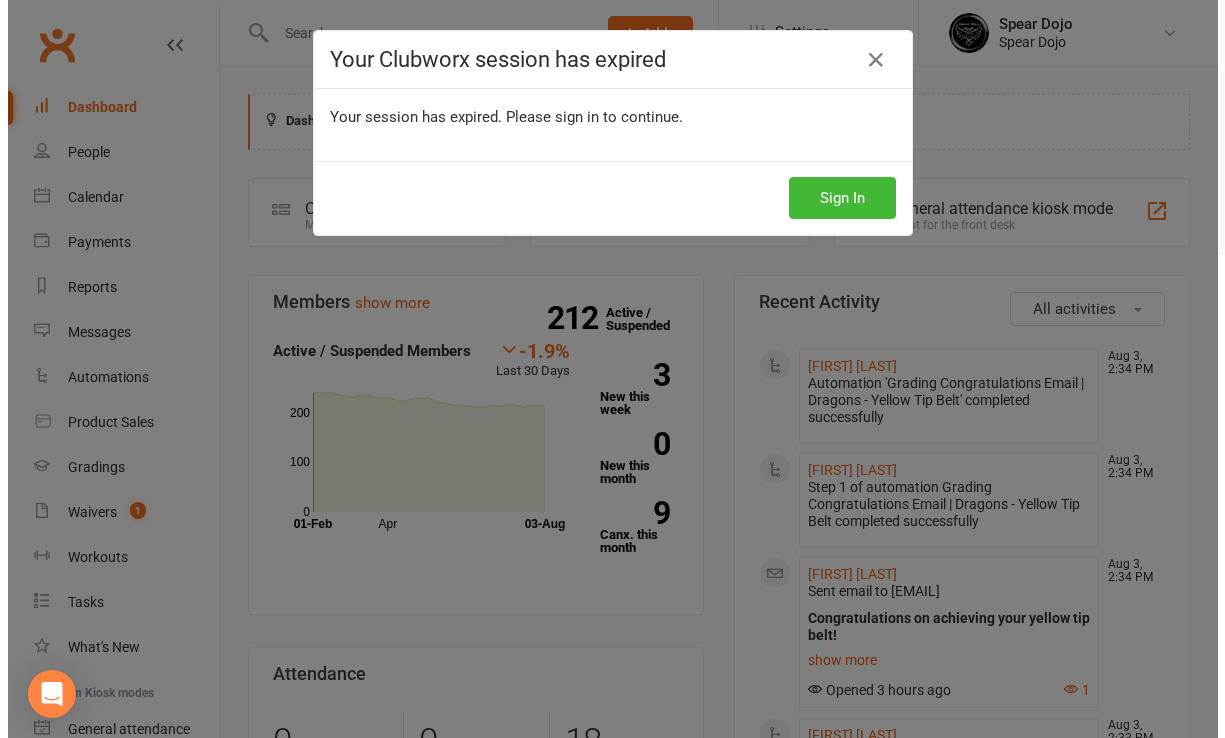 scroll, scrollTop: 0, scrollLeft: 0, axis: both 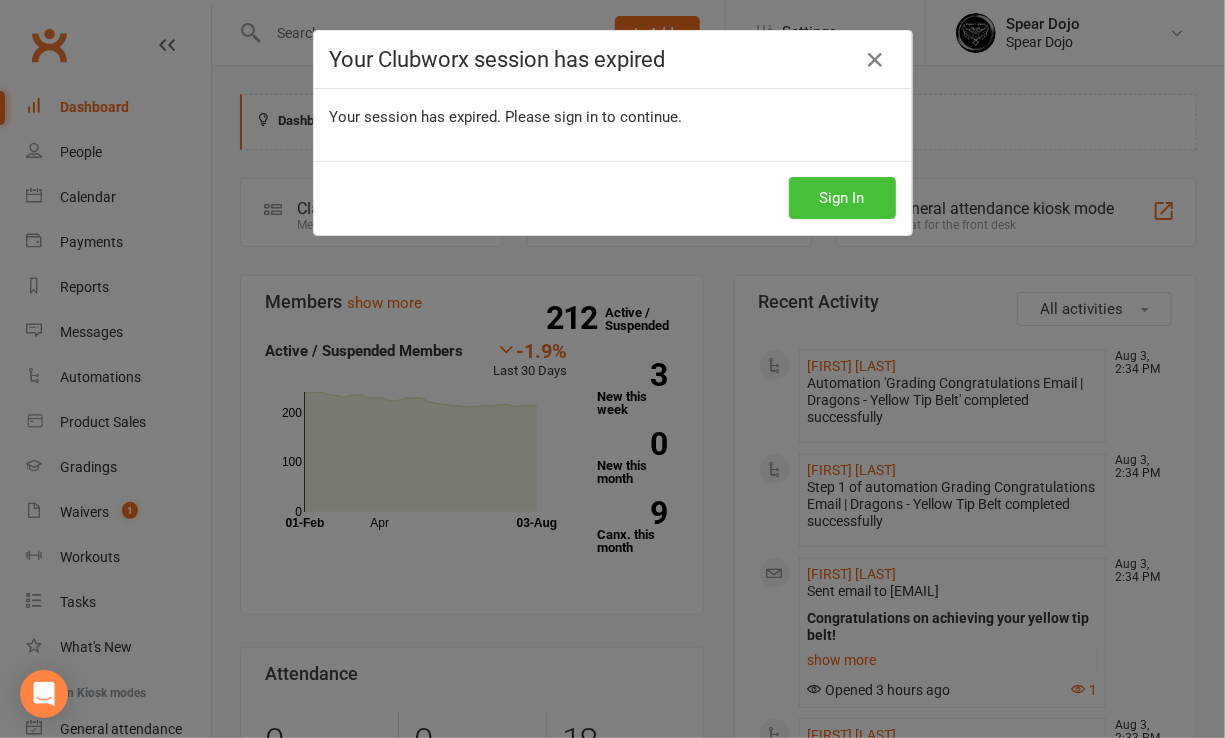 click on "Sign In" at bounding box center (842, 198) 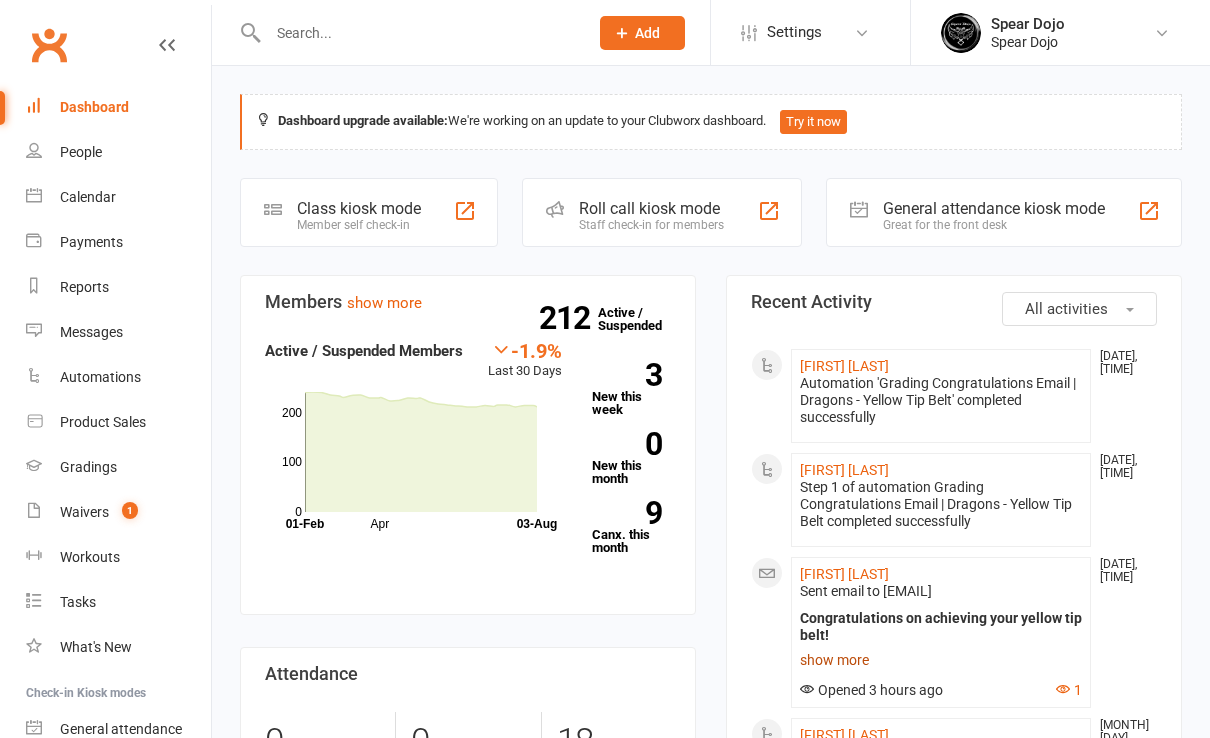 scroll, scrollTop: 0, scrollLeft: 0, axis: both 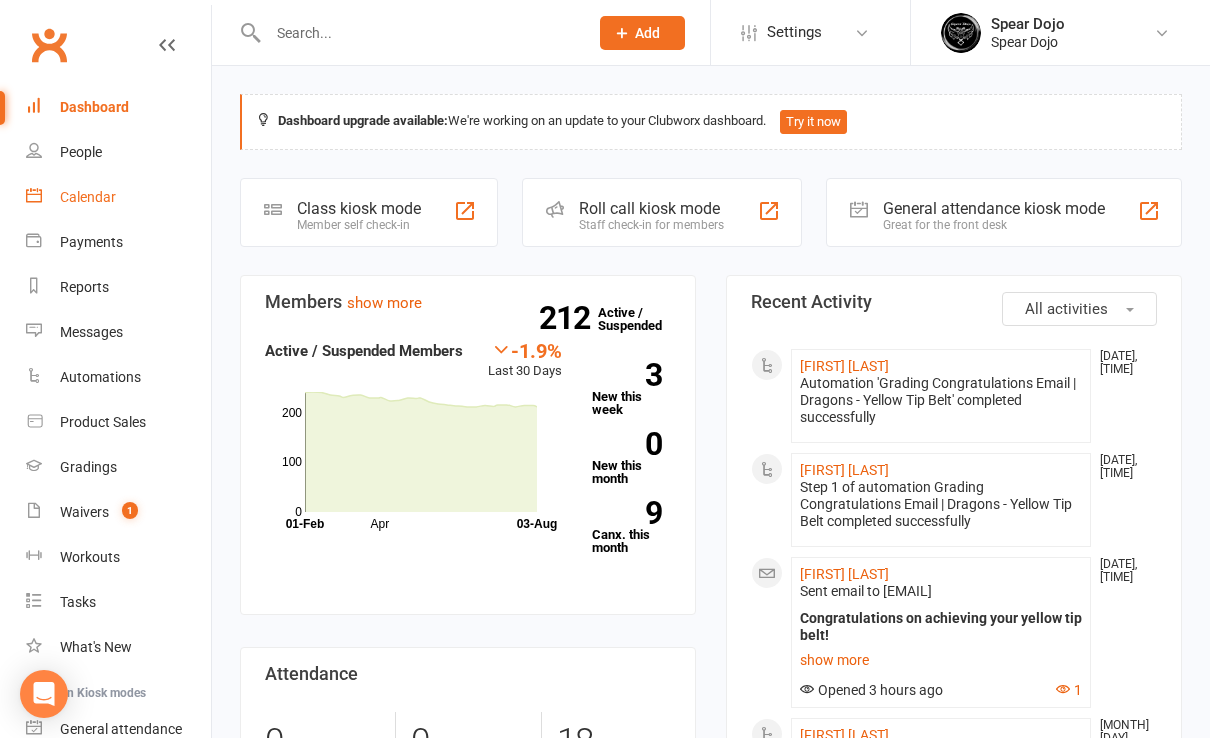 click on "Calendar" at bounding box center [88, 197] 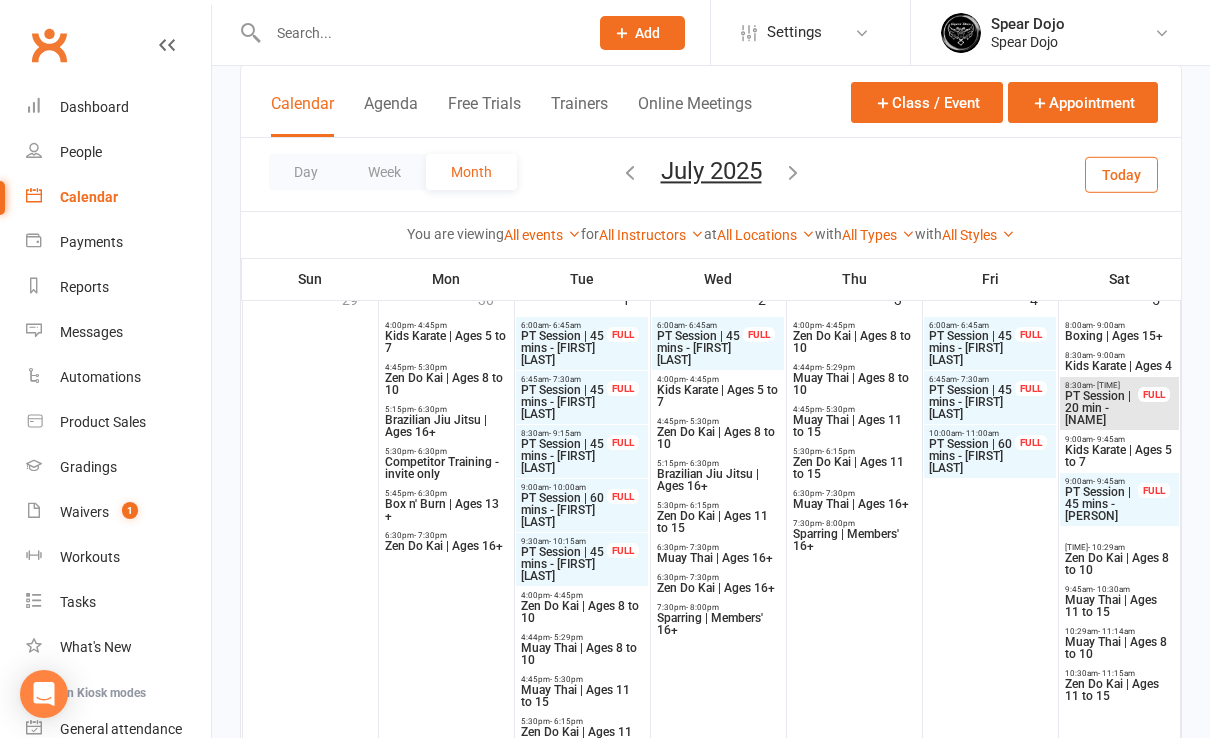 scroll, scrollTop: 0, scrollLeft: 0, axis: both 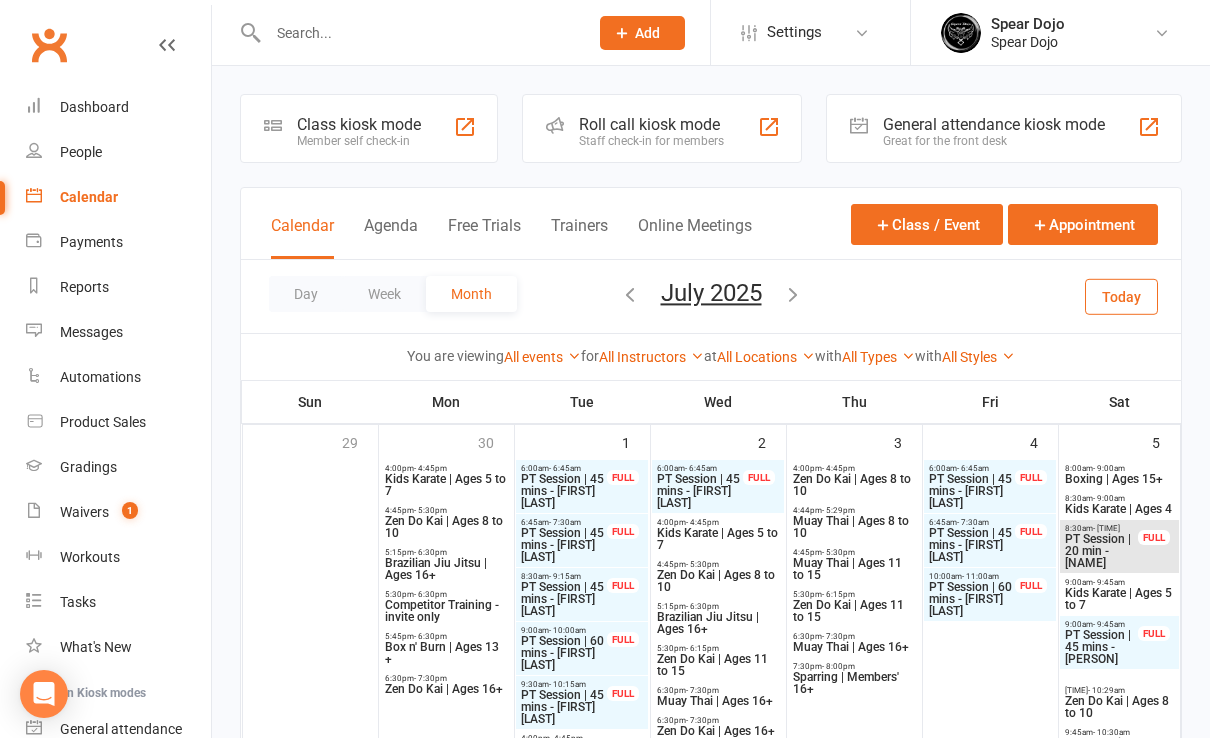 click at bounding box center (793, 294) 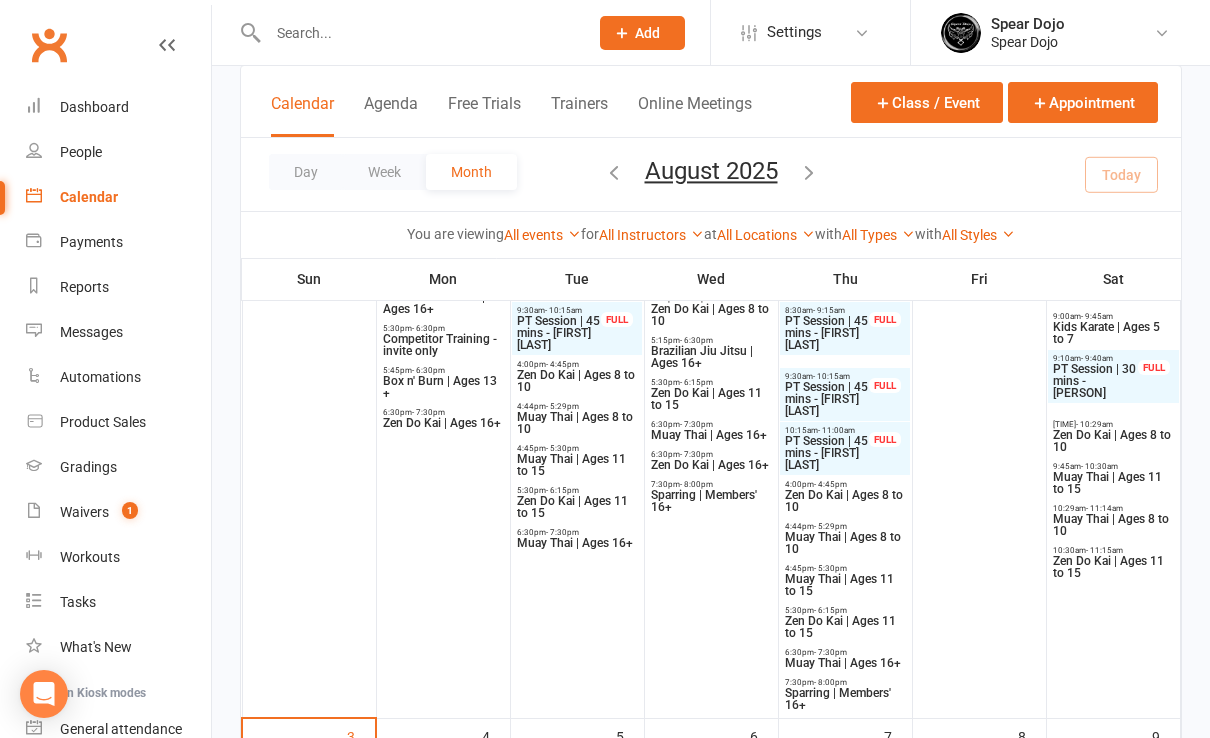 scroll, scrollTop: 133, scrollLeft: 0, axis: vertical 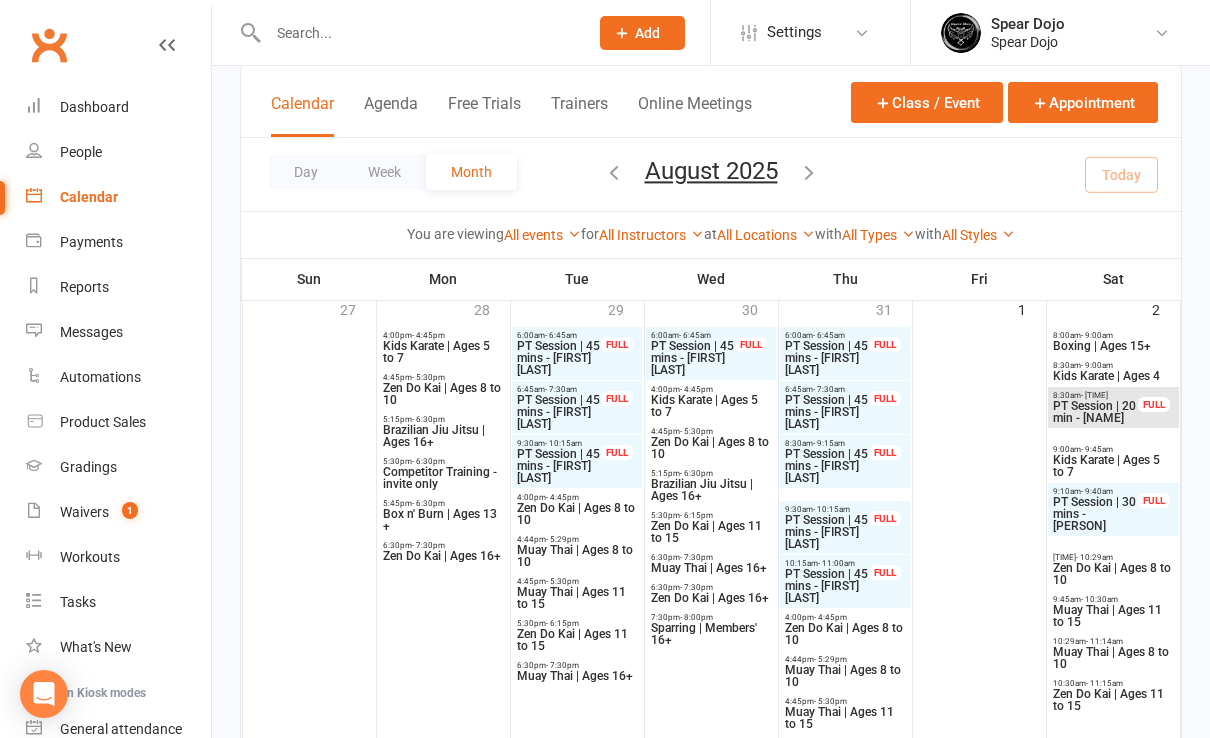 click on "PT Session | 20 min - [NAME]" at bounding box center (1095, 412) 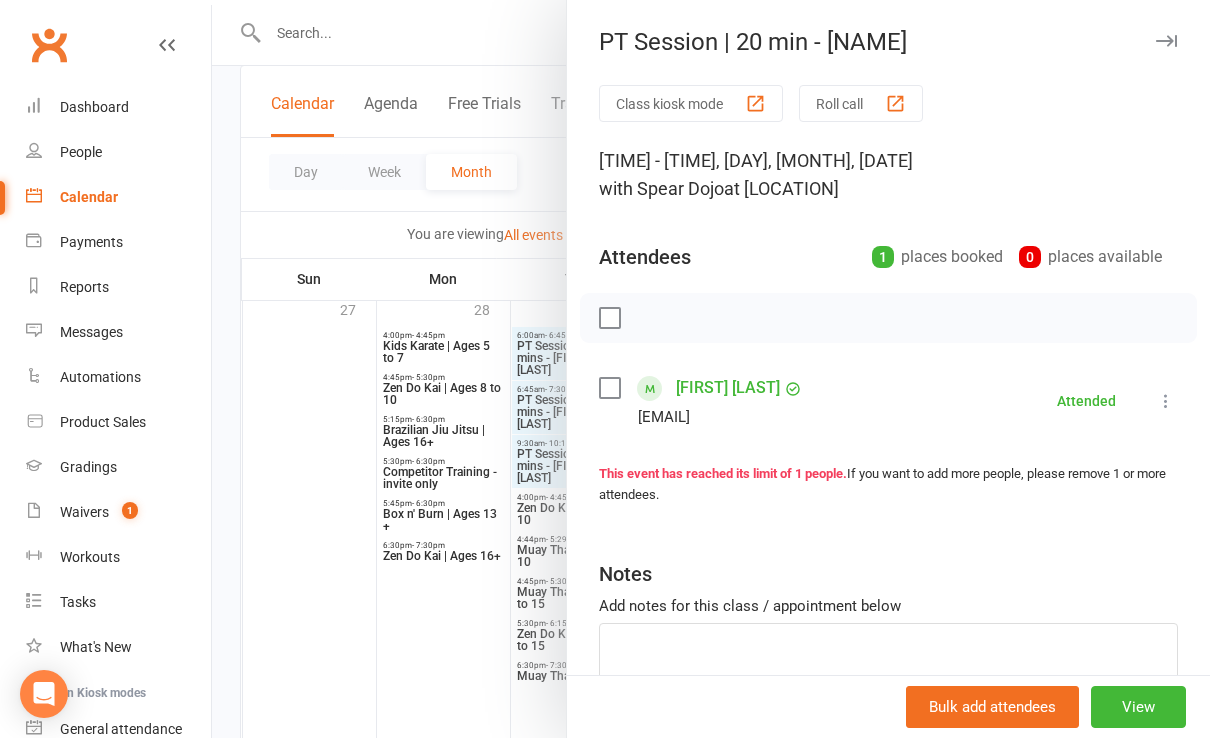 click at bounding box center [711, 369] 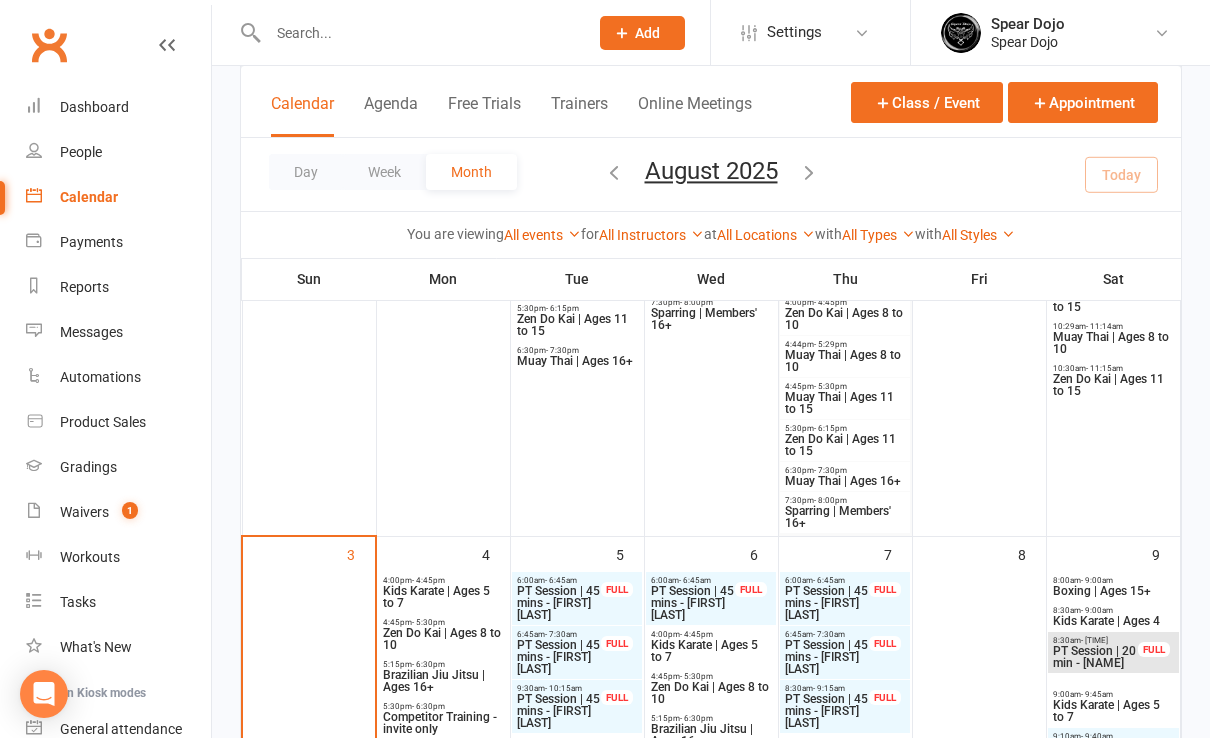 scroll, scrollTop: 133, scrollLeft: 0, axis: vertical 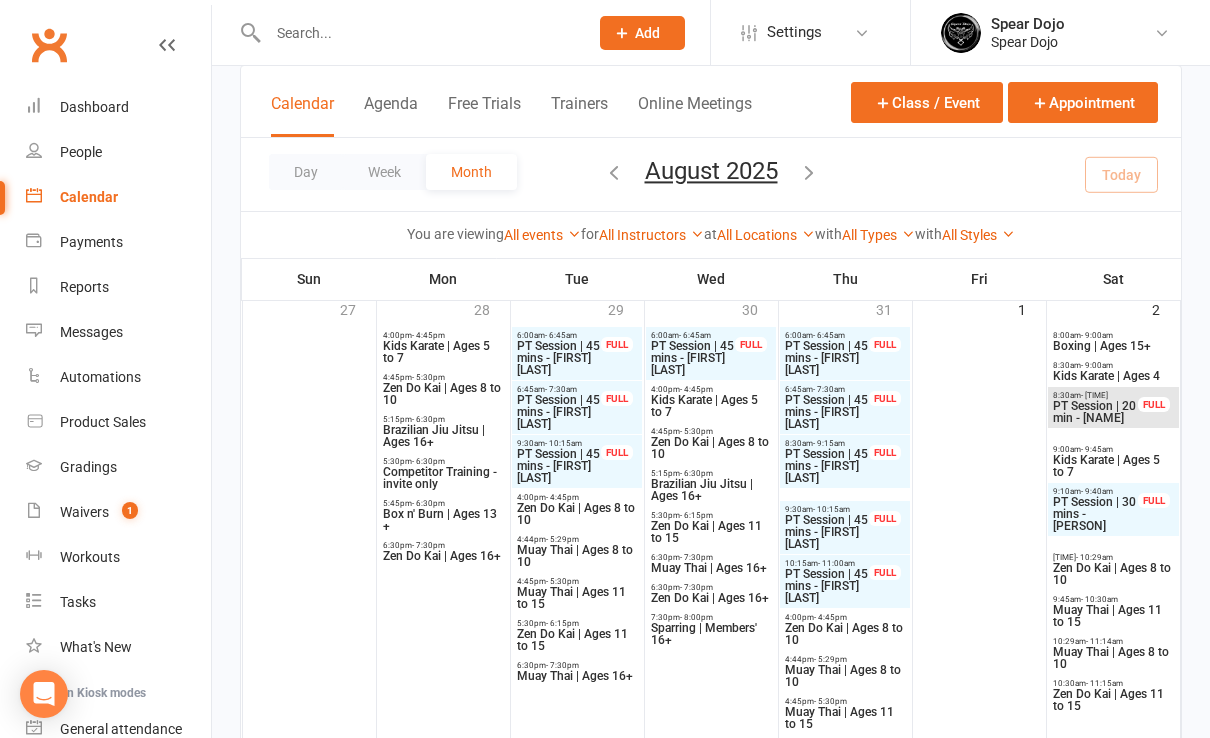 click on "PT Session | 45 mins - [FIRST] [LAST]" at bounding box center (826, 358) 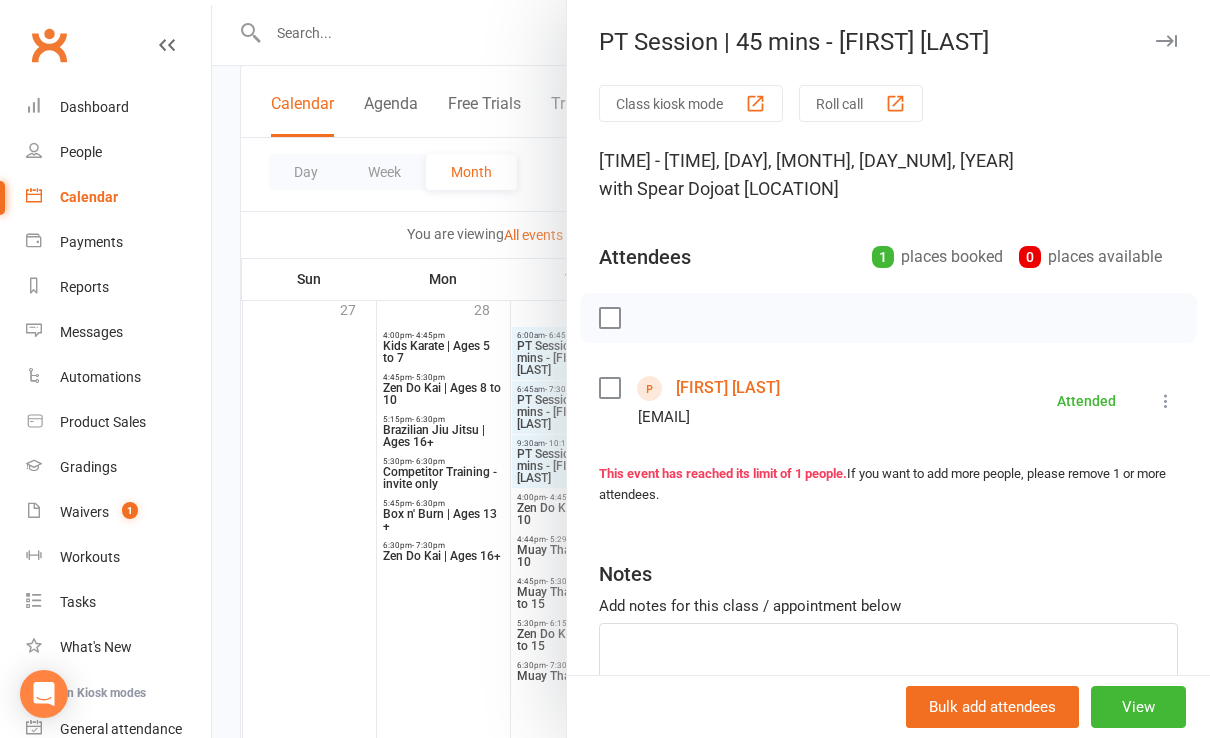 click at bounding box center (711, 369) 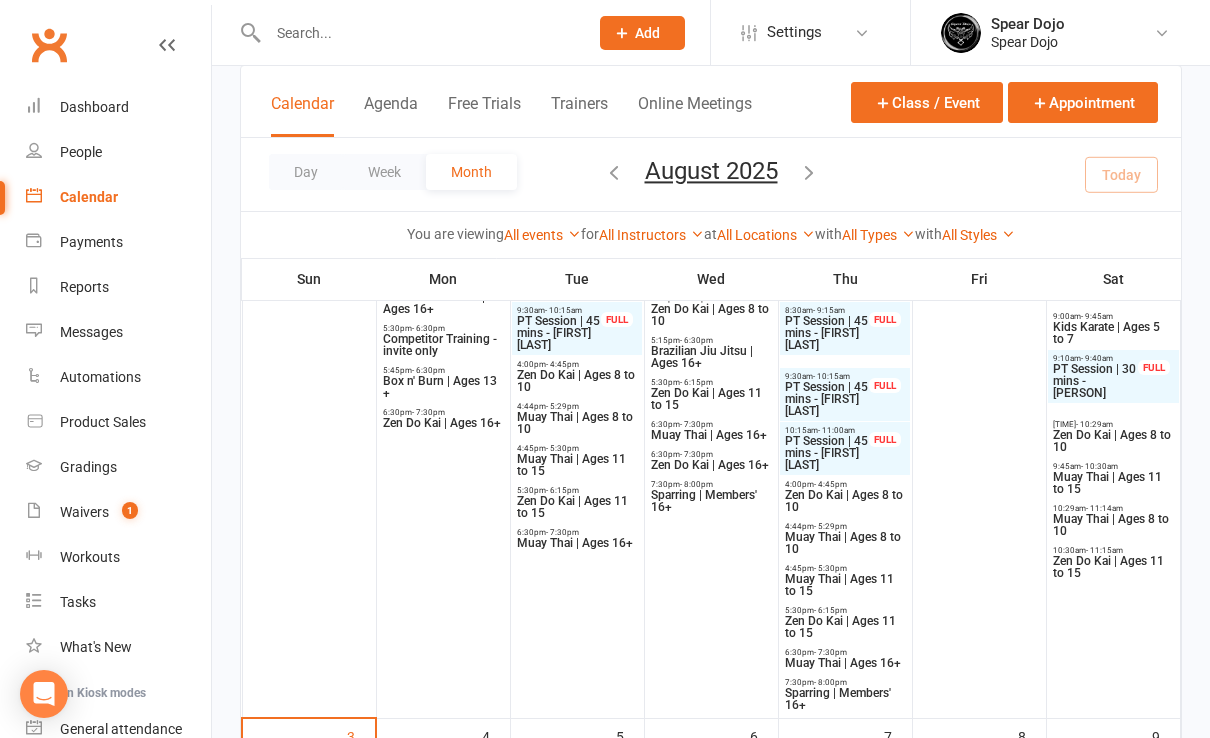 scroll, scrollTop: 0, scrollLeft: 0, axis: both 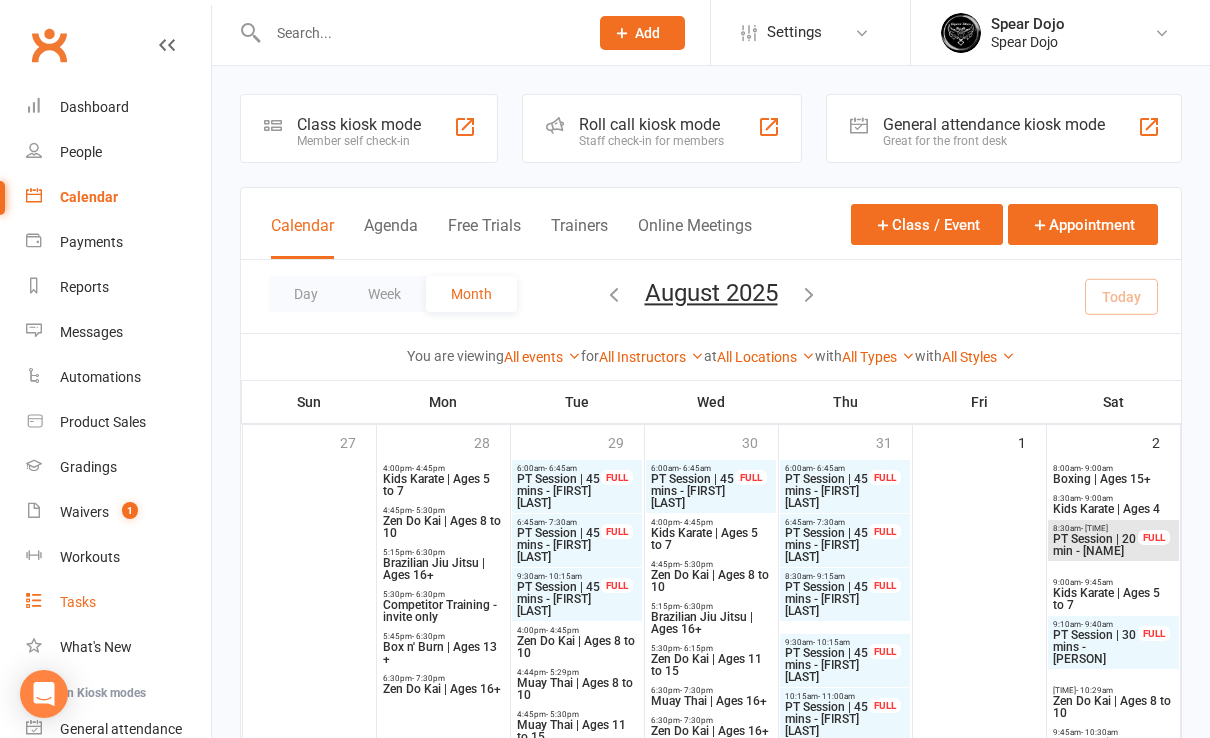 click on "Tasks" at bounding box center (78, 602) 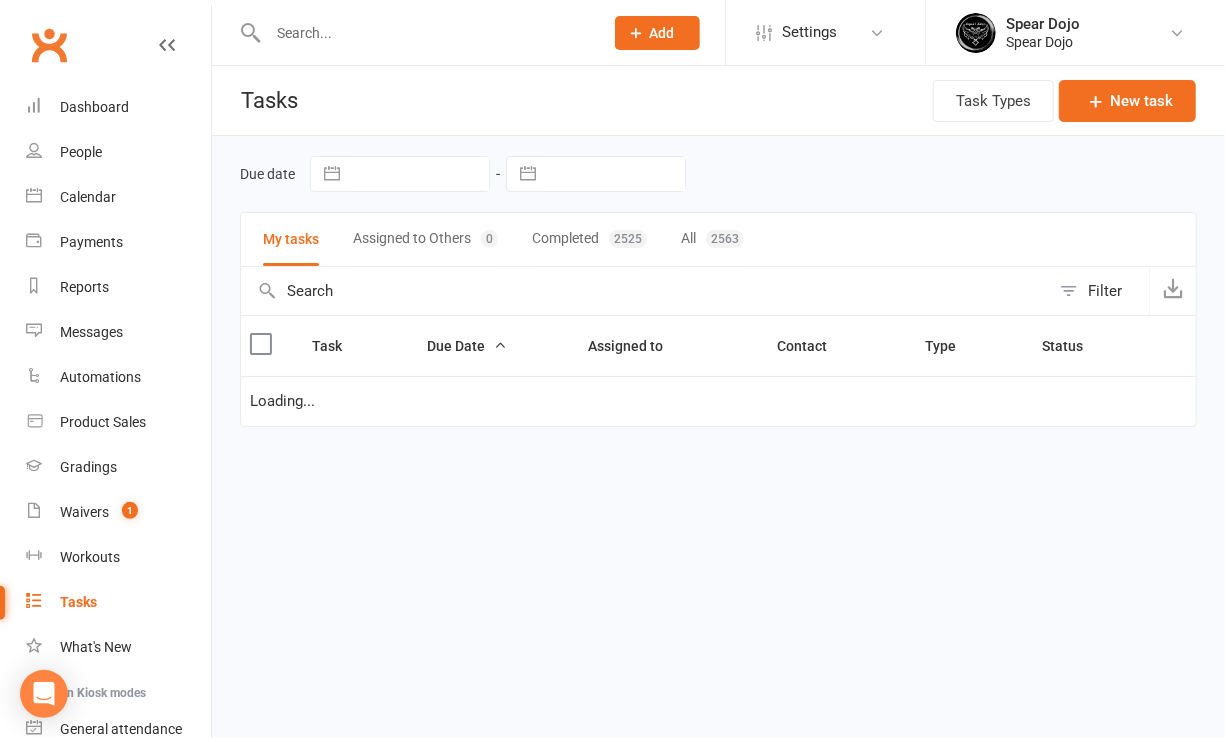 select on "started" 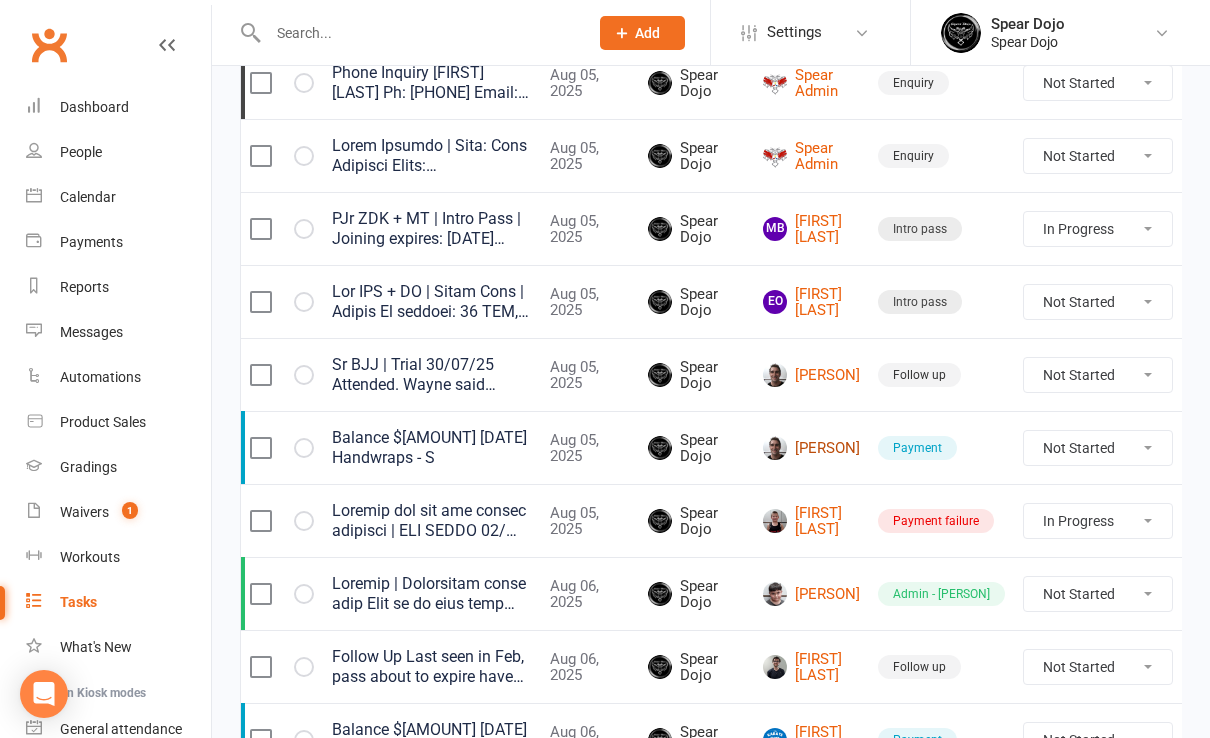 scroll, scrollTop: 800, scrollLeft: 0, axis: vertical 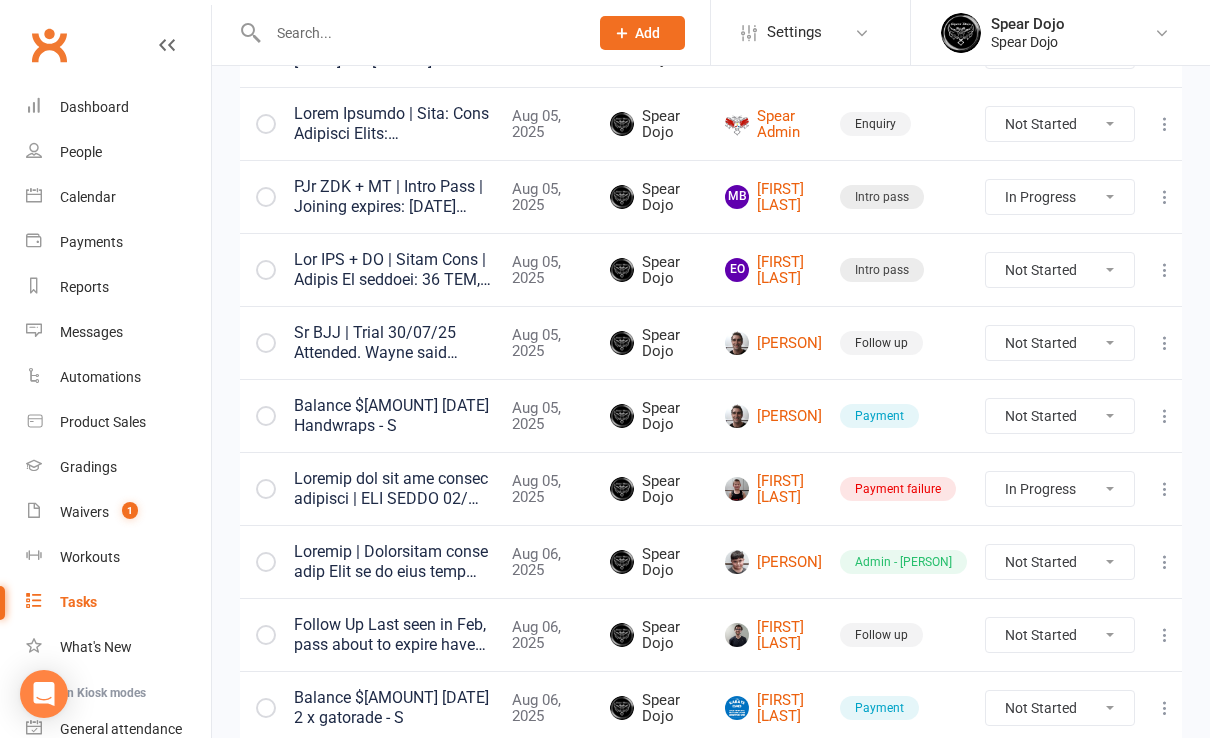 click at bounding box center (1165, 343) 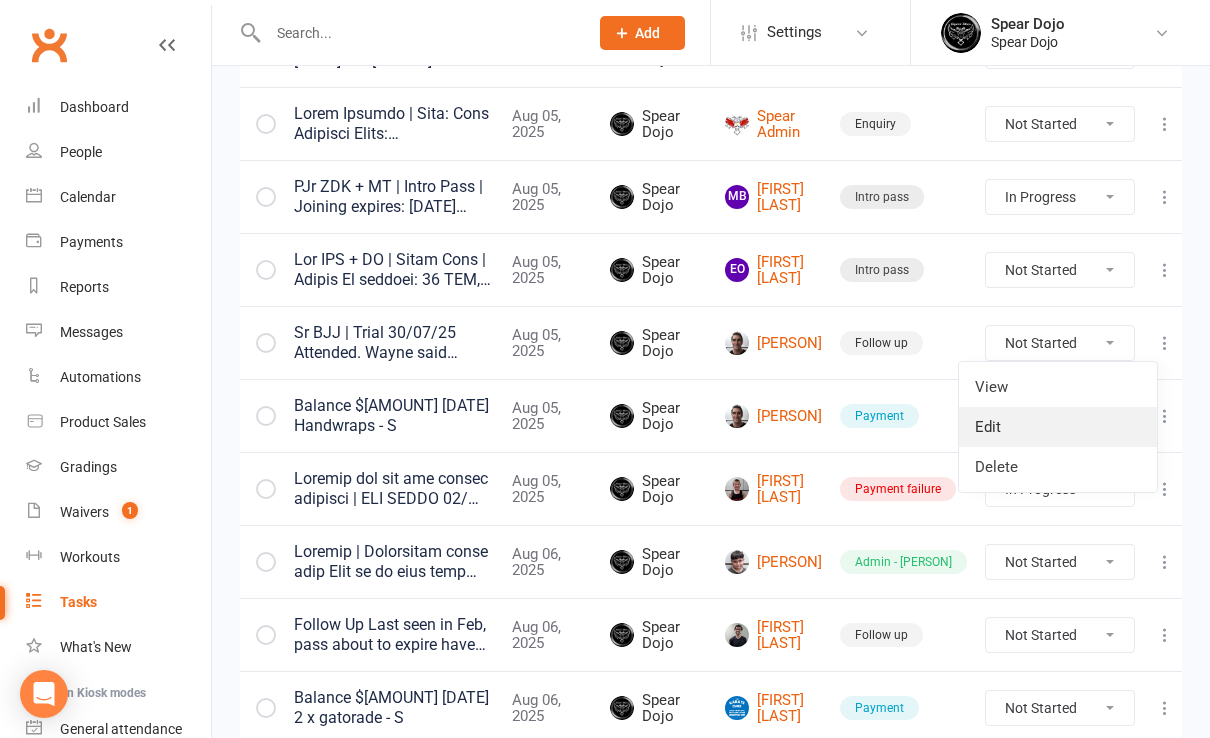 click on "Edit" at bounding box center (1058, 427) 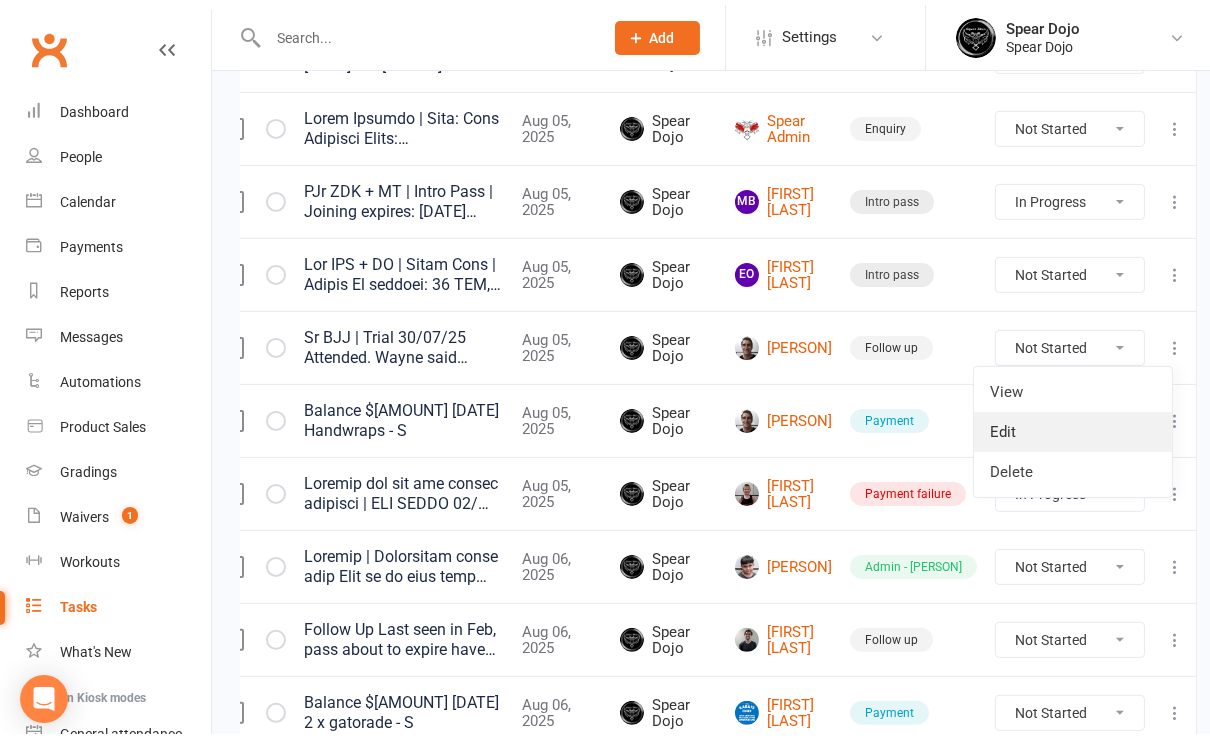 scroll, scrollTop: 0, scrollLeft: 22, axis: horizontal 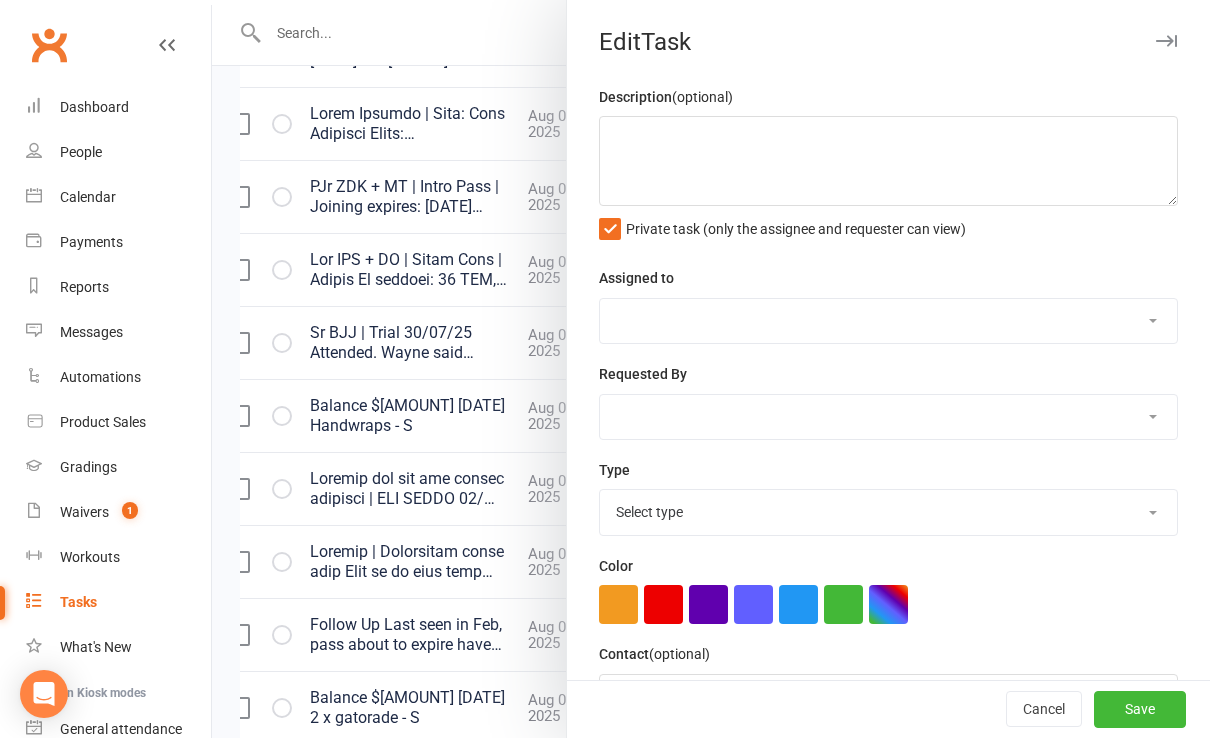 type on "Sr BJJ | Trial
30/07/25 Attended. Wayne said enjoying class. No one was in reception so needs follow up.  - S
23/07/25 Attended first class of BJJ. He really enjoyed it . I have booked him in for another class next Wednesday and let him know about Gi costing and also the Registration cost. - L
19/07/25 [PERSON] was unwell, will attend next Wednesday, have booked in. - L
16/07/25 and 17/07/25  Did not attend. See if he wants tickets for [PERSON]'s fight also.- L
15/07/25 asked to try BJJ tomorrow, have emailed him the details and booked him in - H" 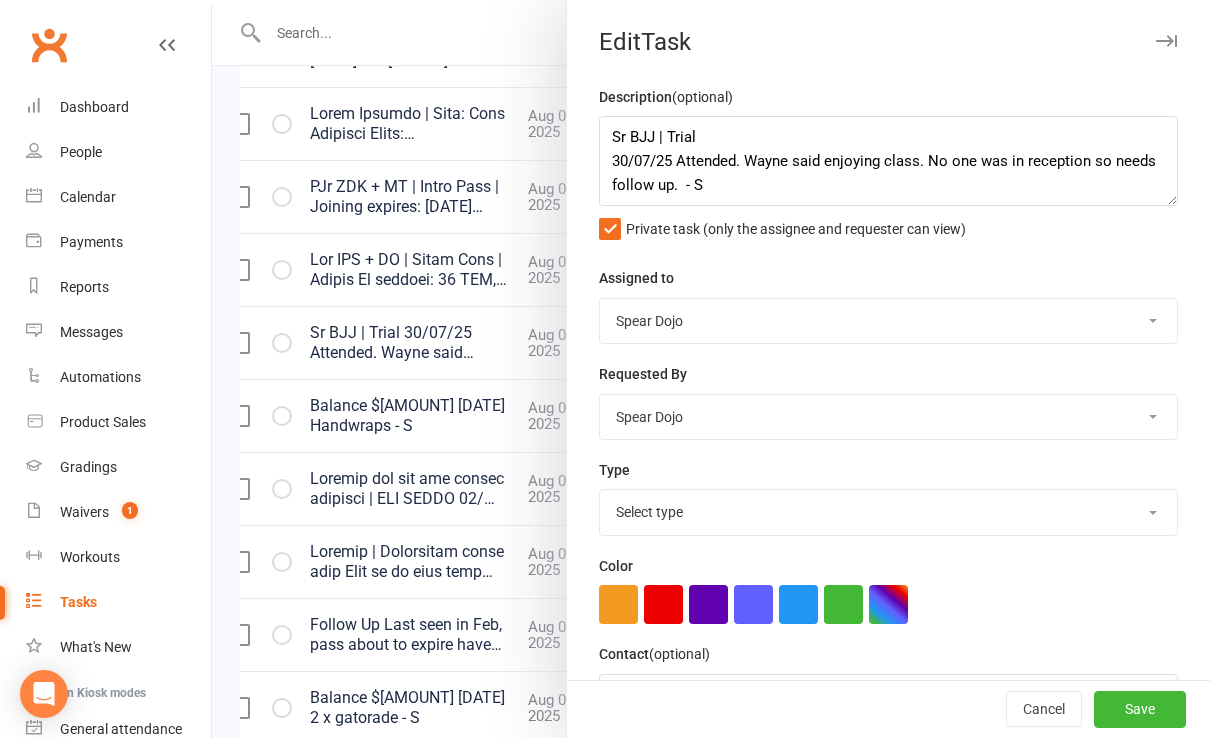select on "[NUMBER]" 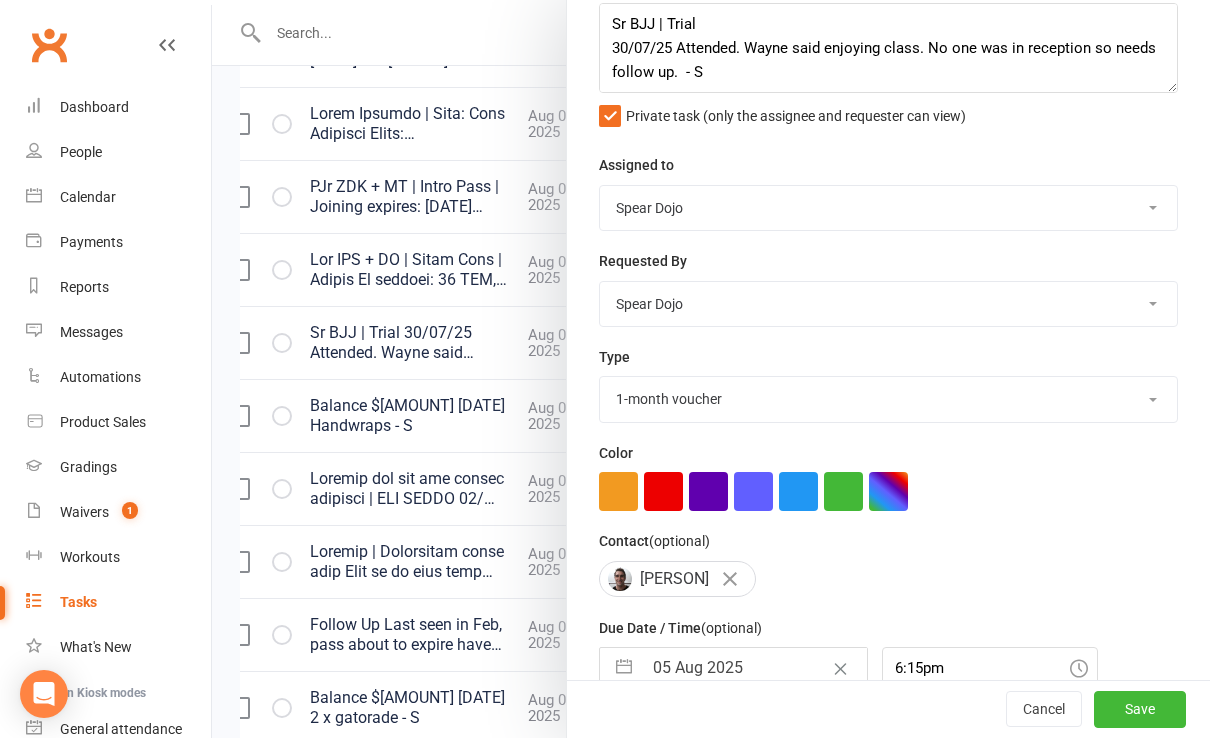 scroll, scrollTop: 206, scrollLeft: 0, axis: vertical 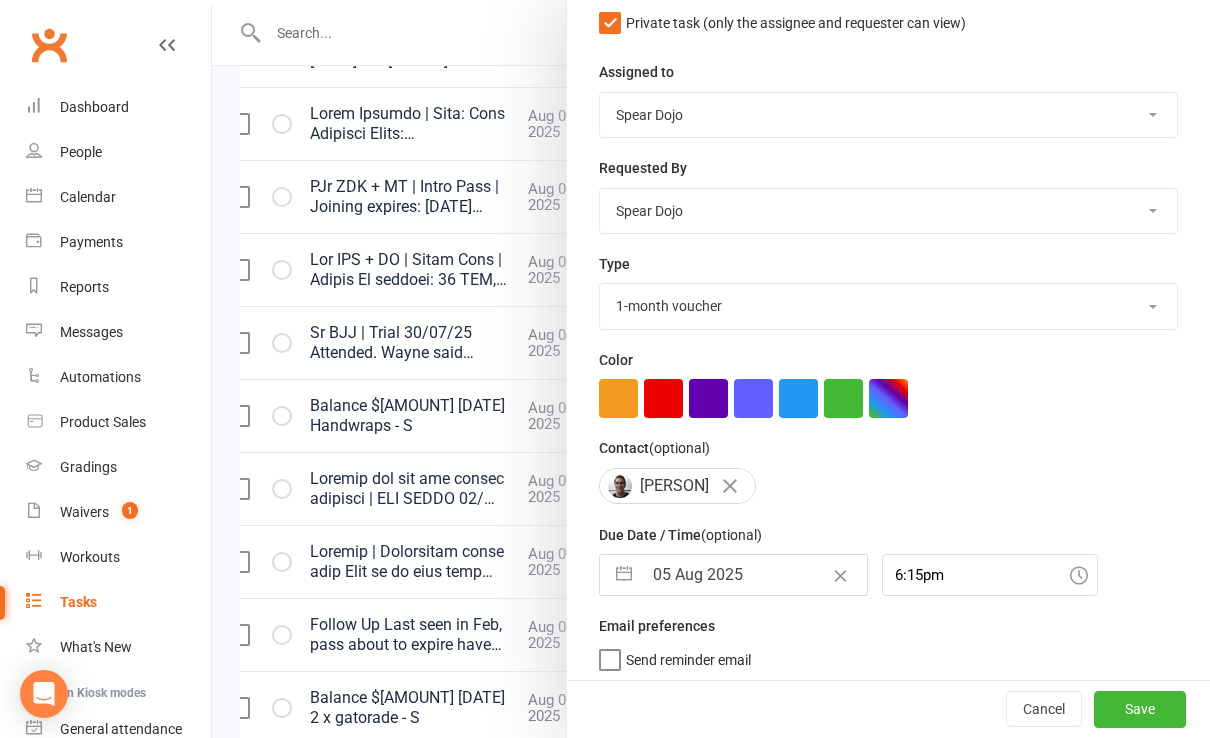 click at bounding box center (624, 575) 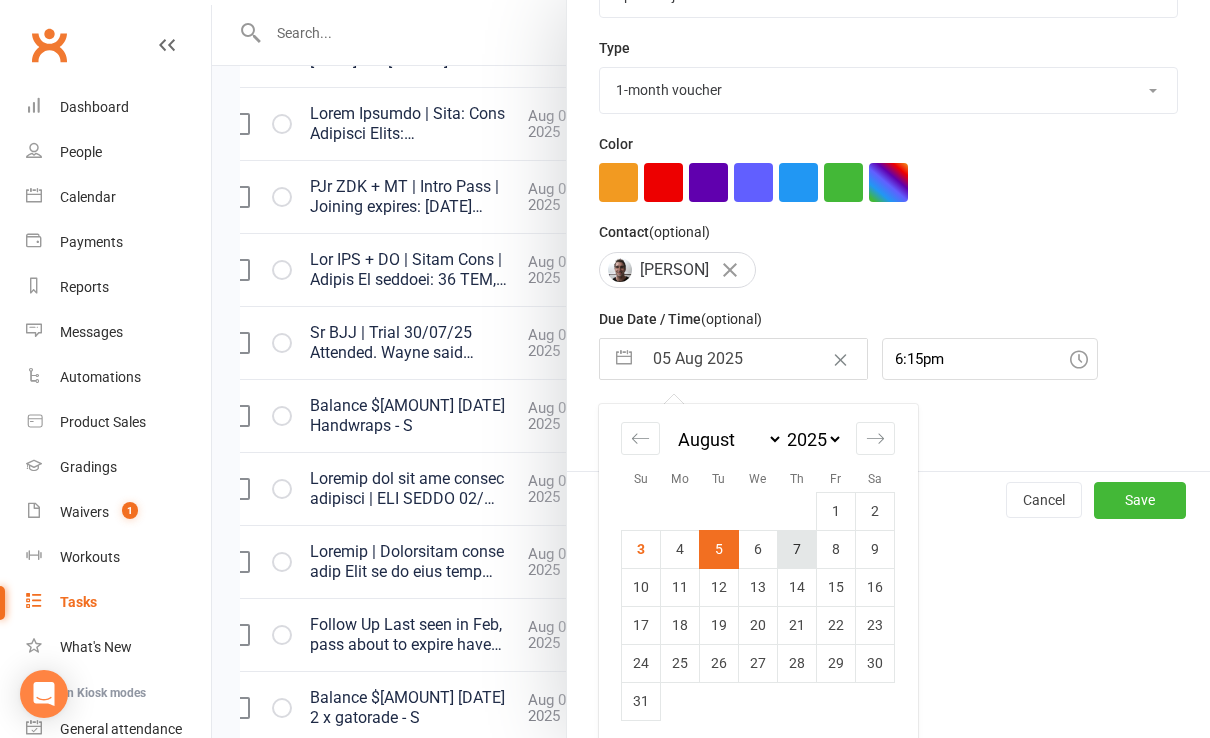 scroll, scrollTop: 423, scrollLeft: 0, axis: vertical 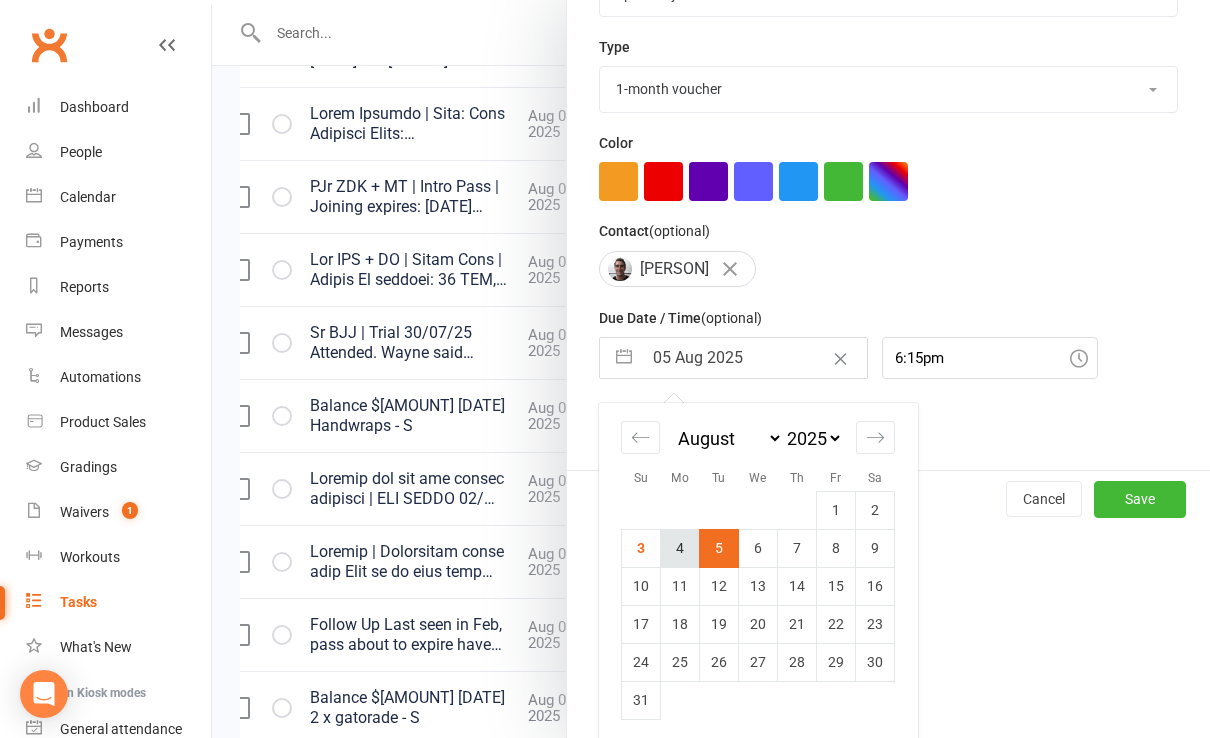 click on "4" at bounding box center (680, 548) 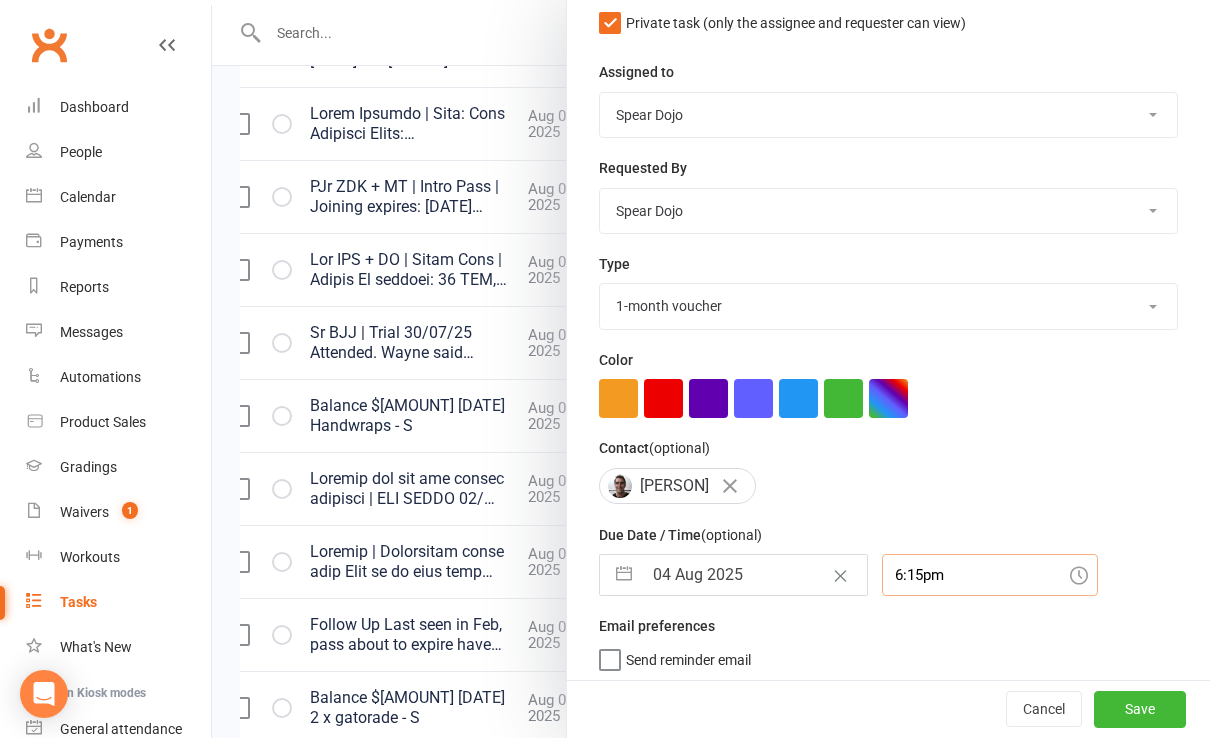 scroll, scrollTop: 260, scrollLeft: 0, axis: vertical 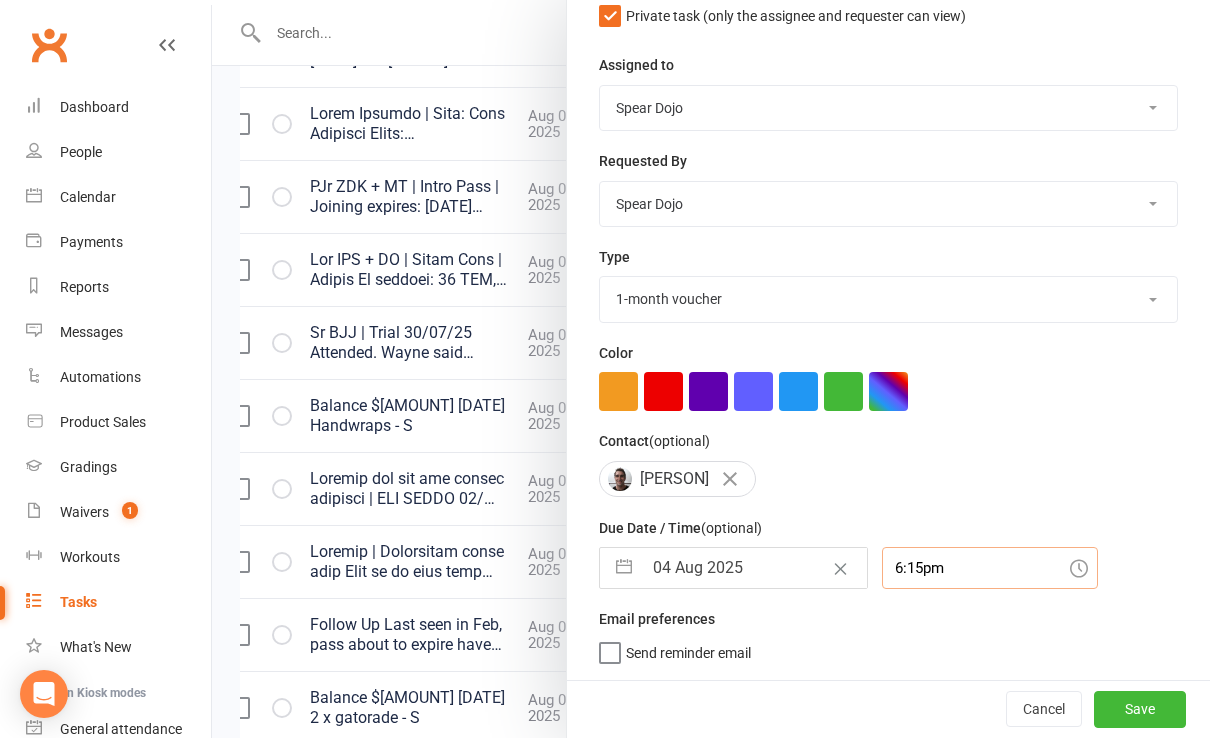 click on "6:15pm" at bounding box center [990, 568] 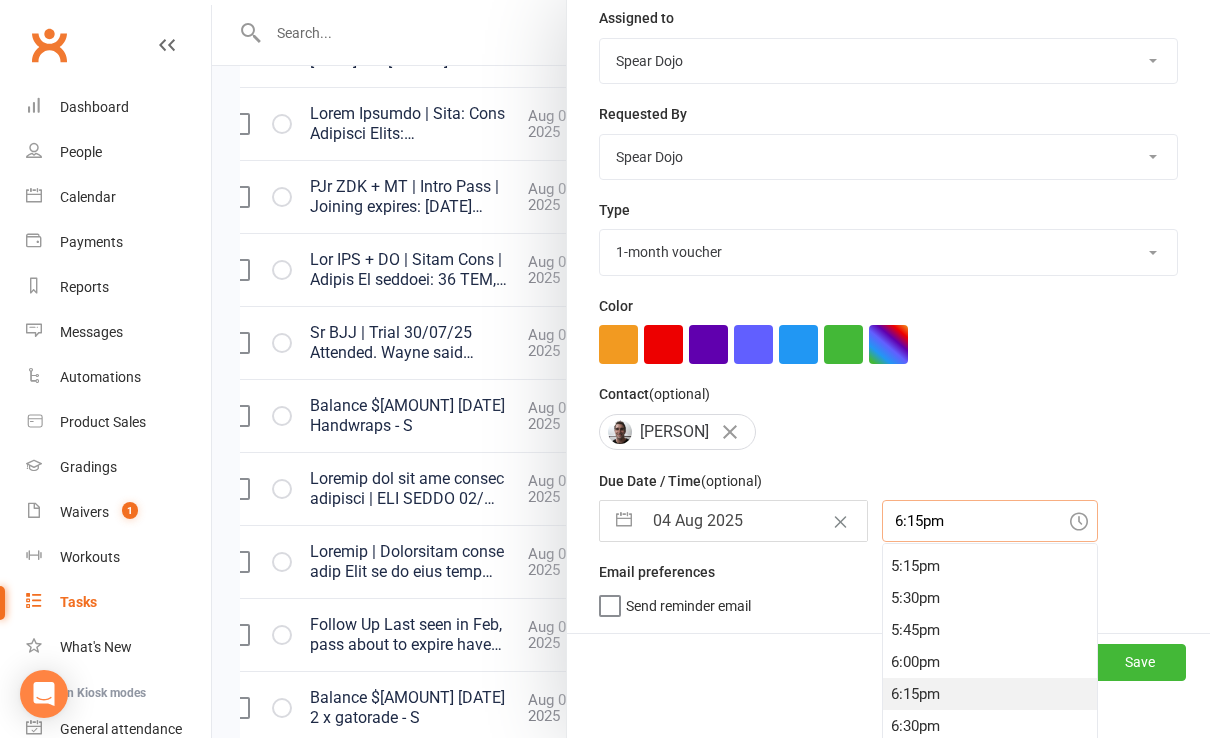 scroll, scrollTop: 2170, scrollLeft: 0, axis: vertical 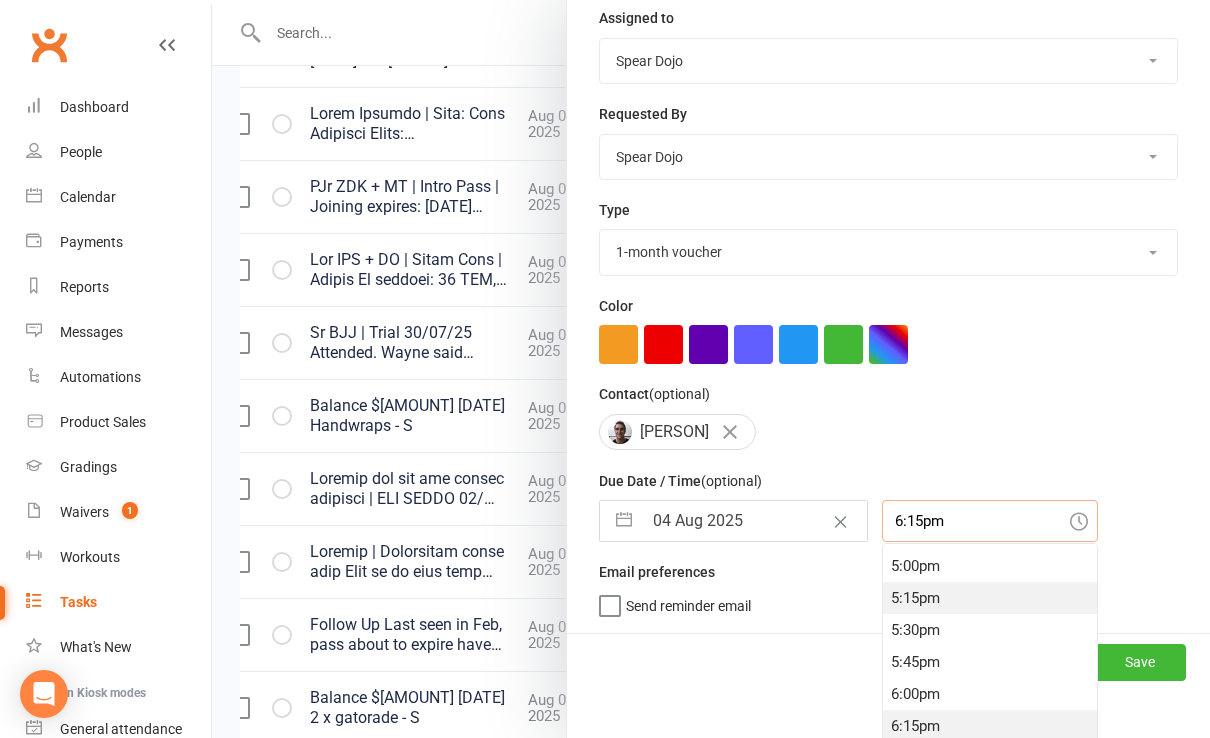 click on "5:15pm" at bounding box center [990, 598] 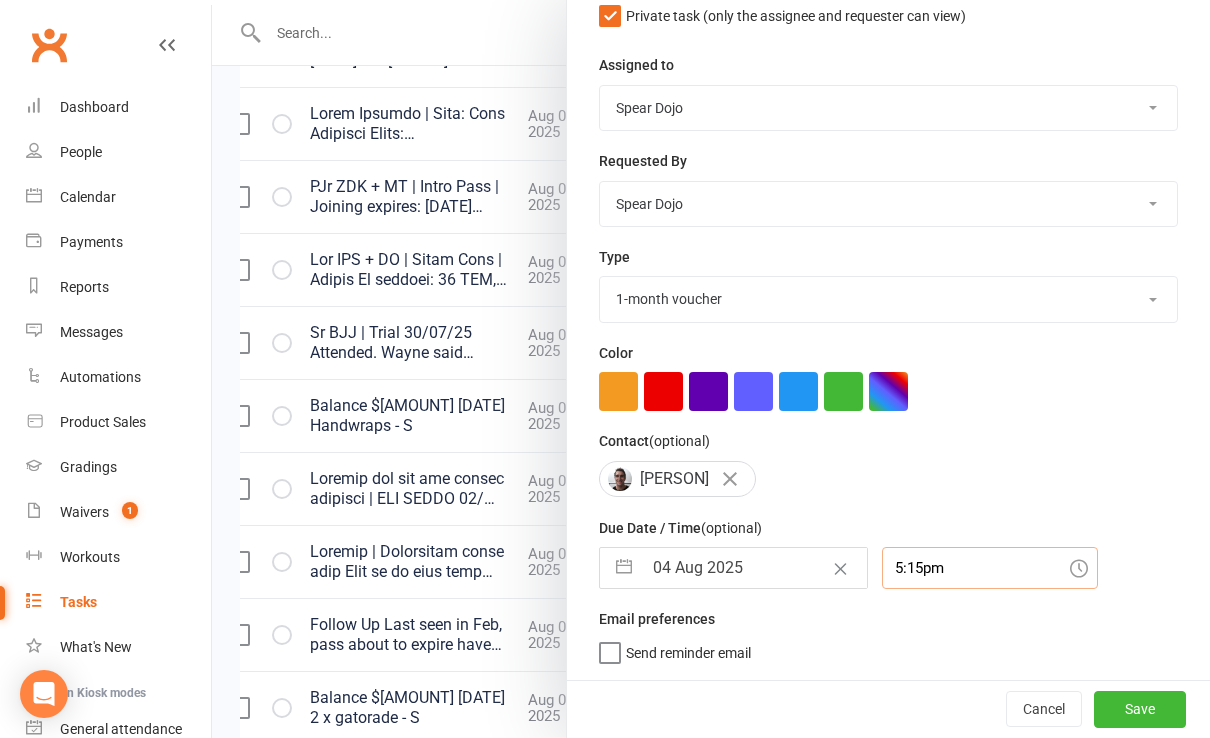 scroll, scrollTop: 206, scrollLeft: 0, axis: vertical 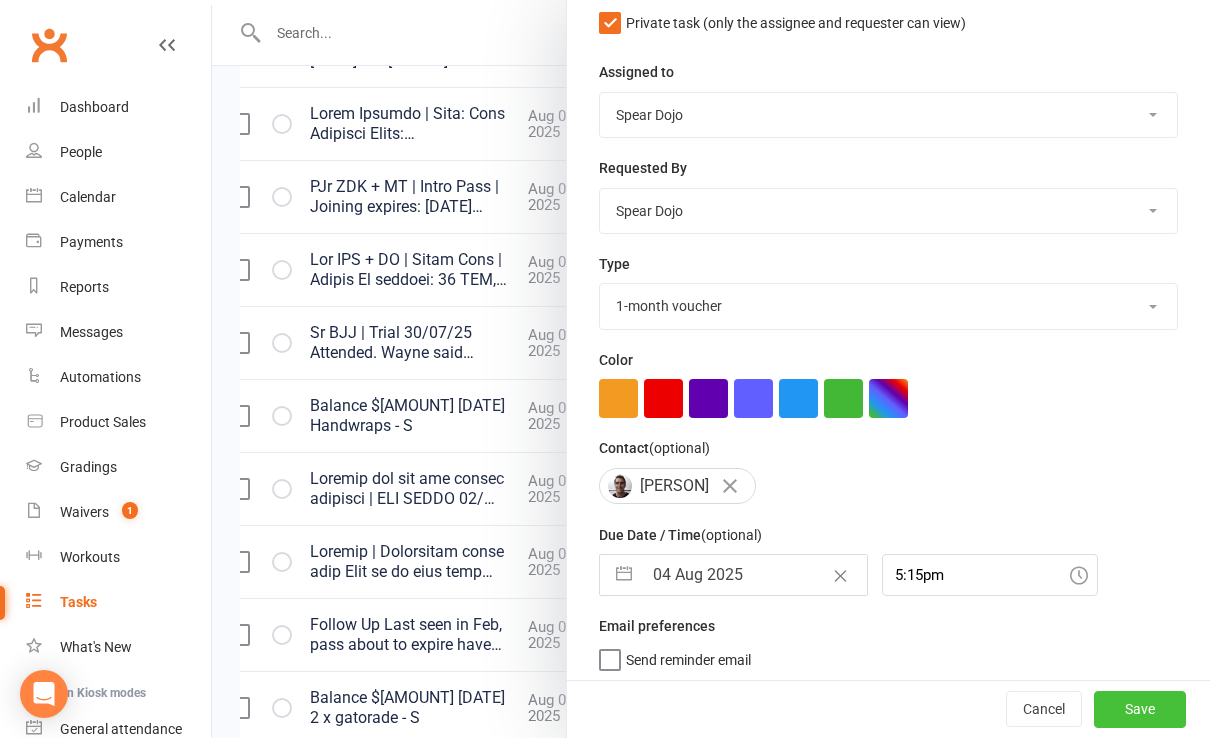 click on "Save" at bounding box center [1140, 710] 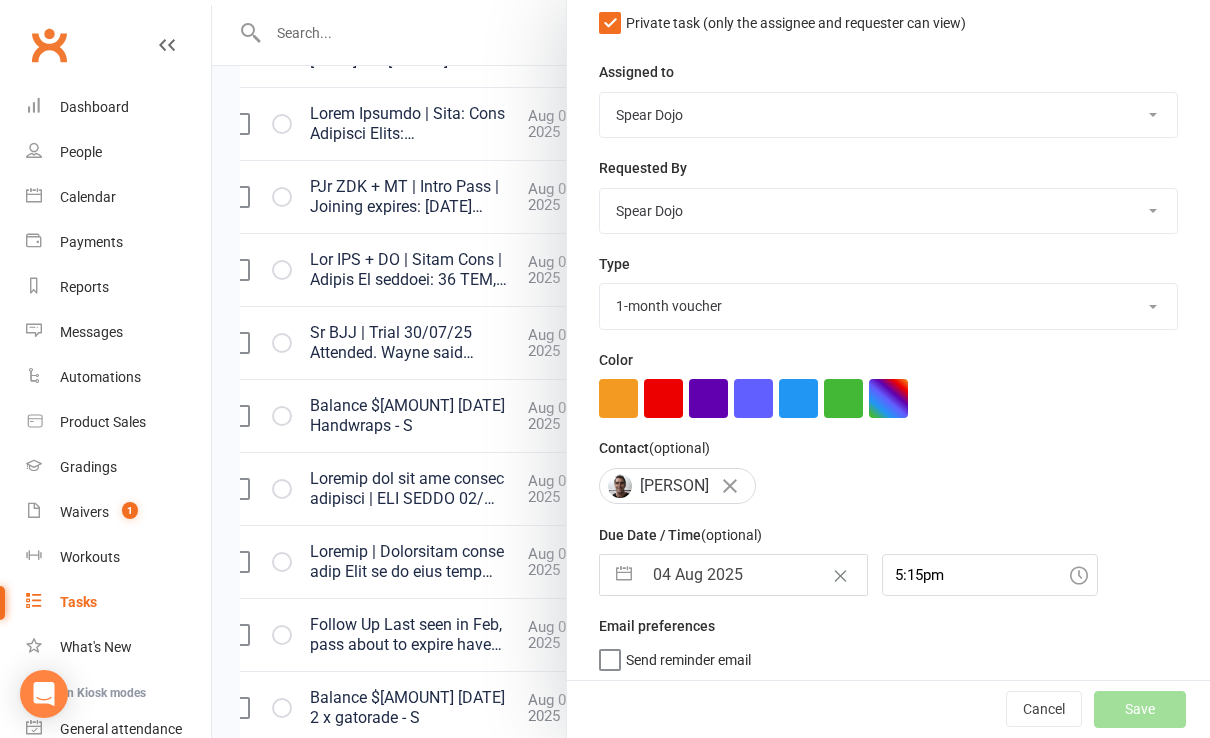 select on "started" 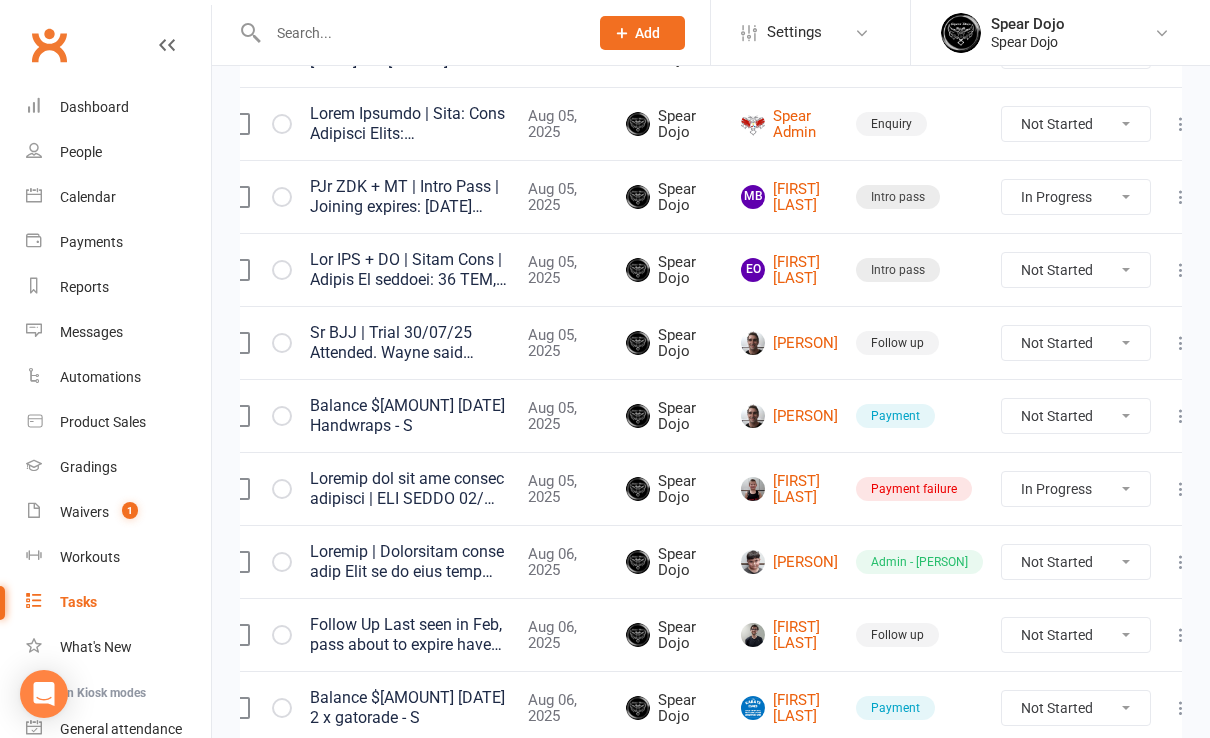 select on "started" 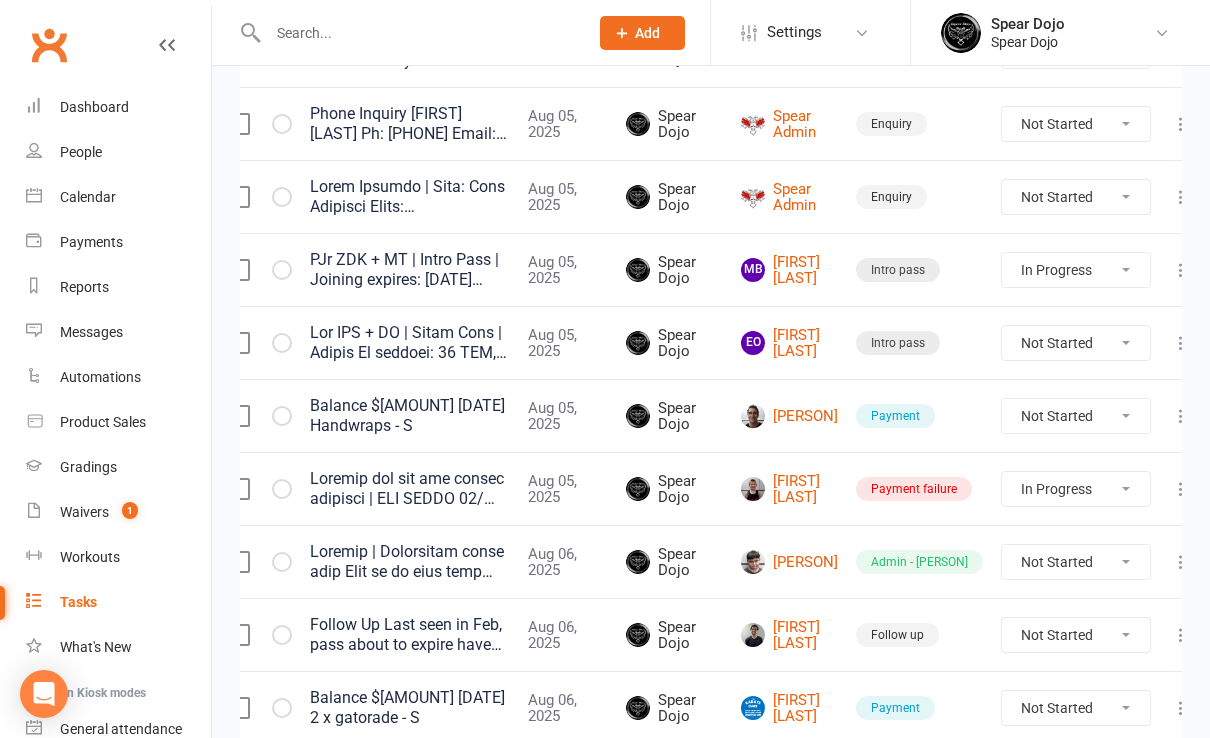 click at bounding box center [1181, 416] 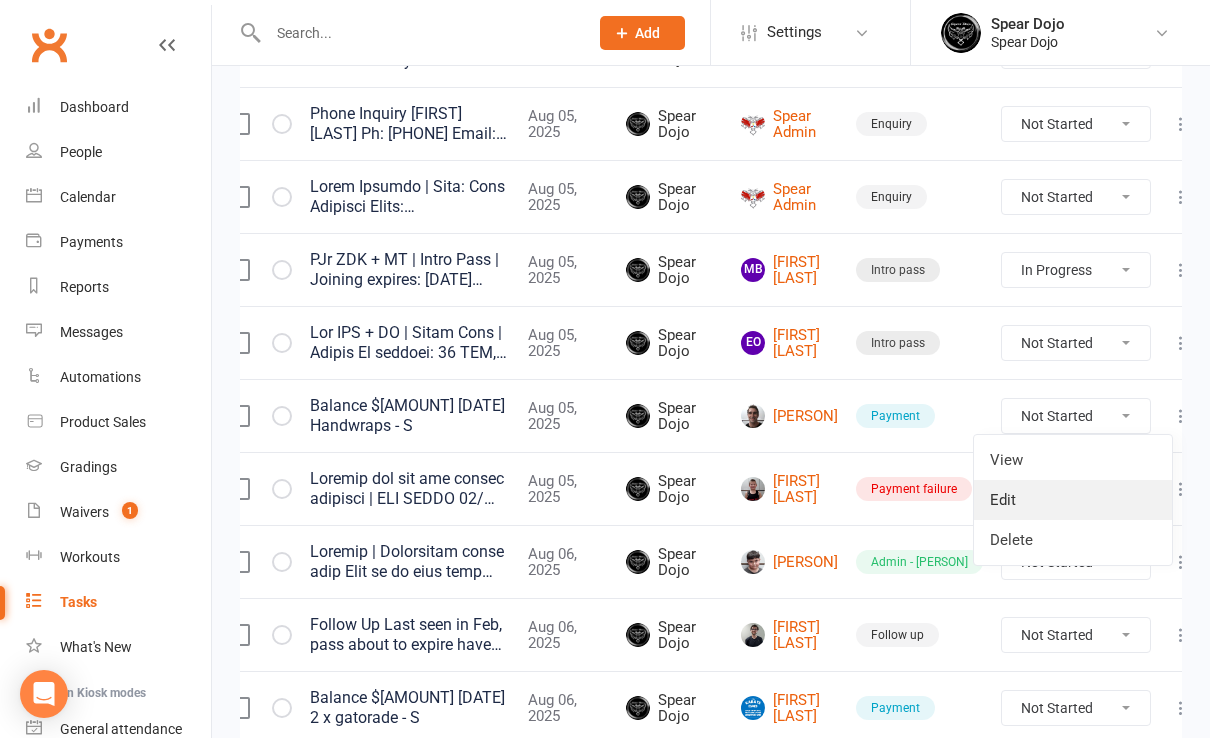 click on "Edit" at bounding box center (1073, 500) 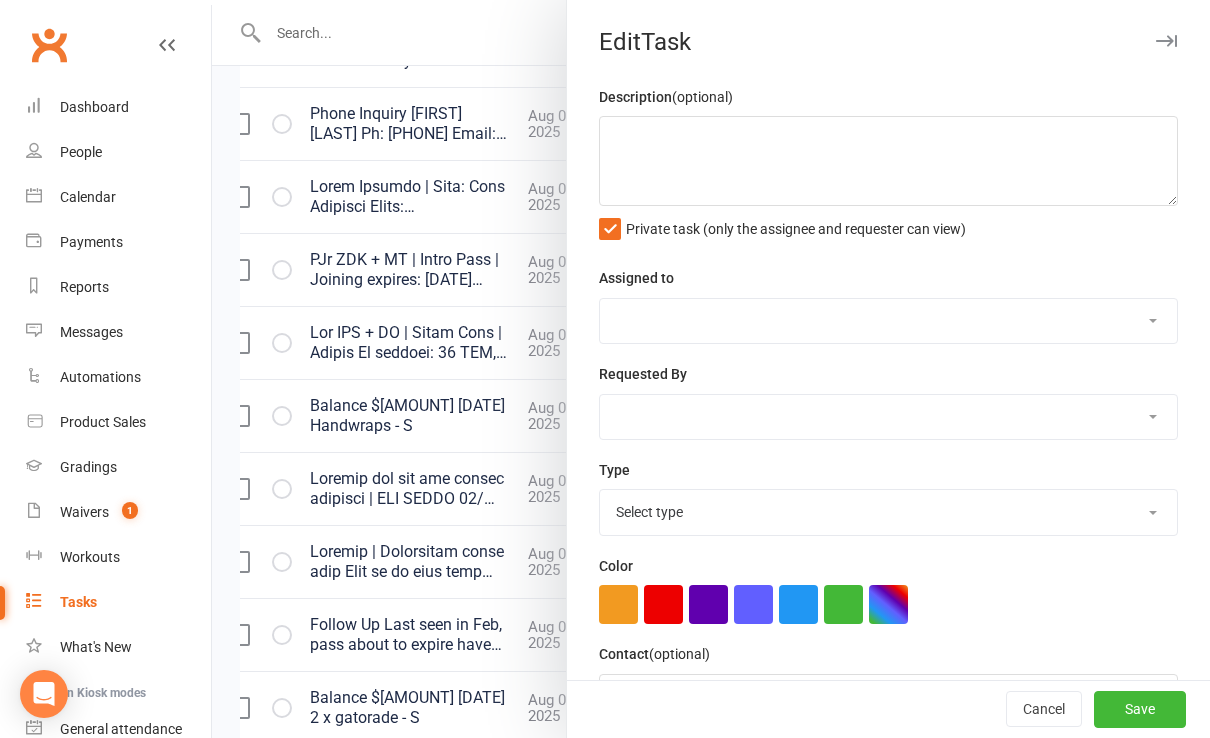 type on "Balance $[AMOUNT]
[DATE] Handwraps - S" 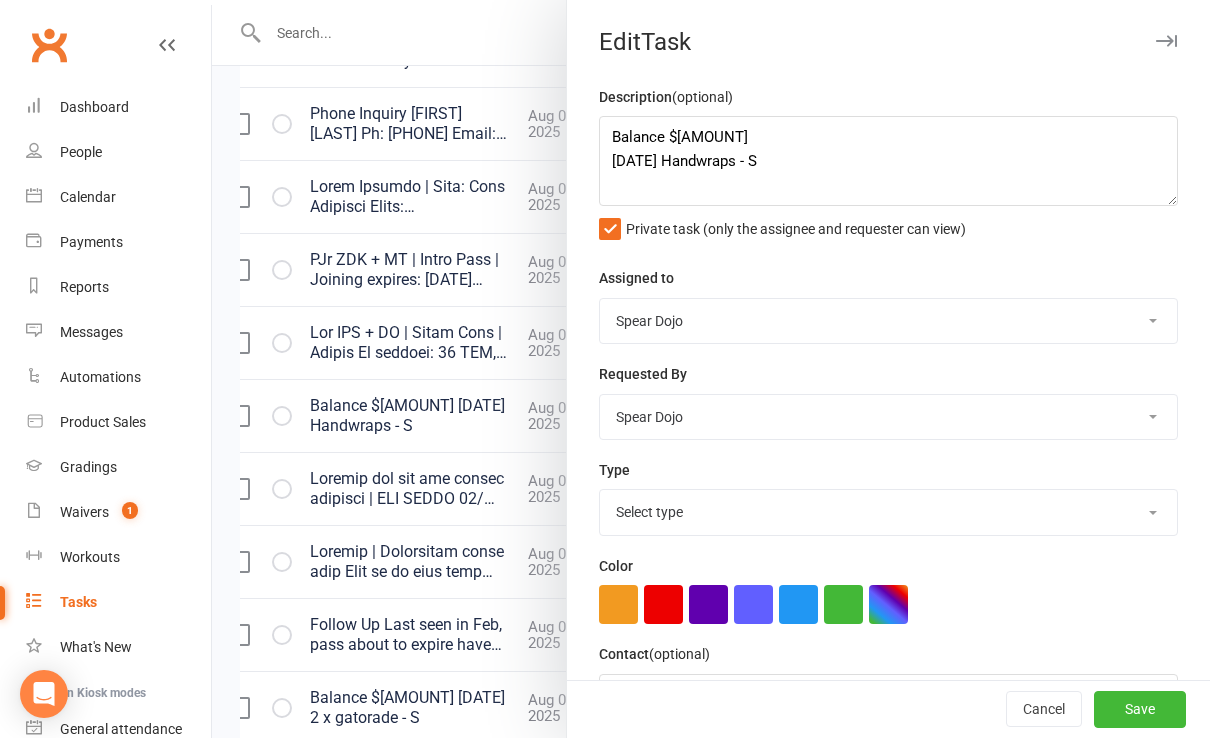 select on "19884" 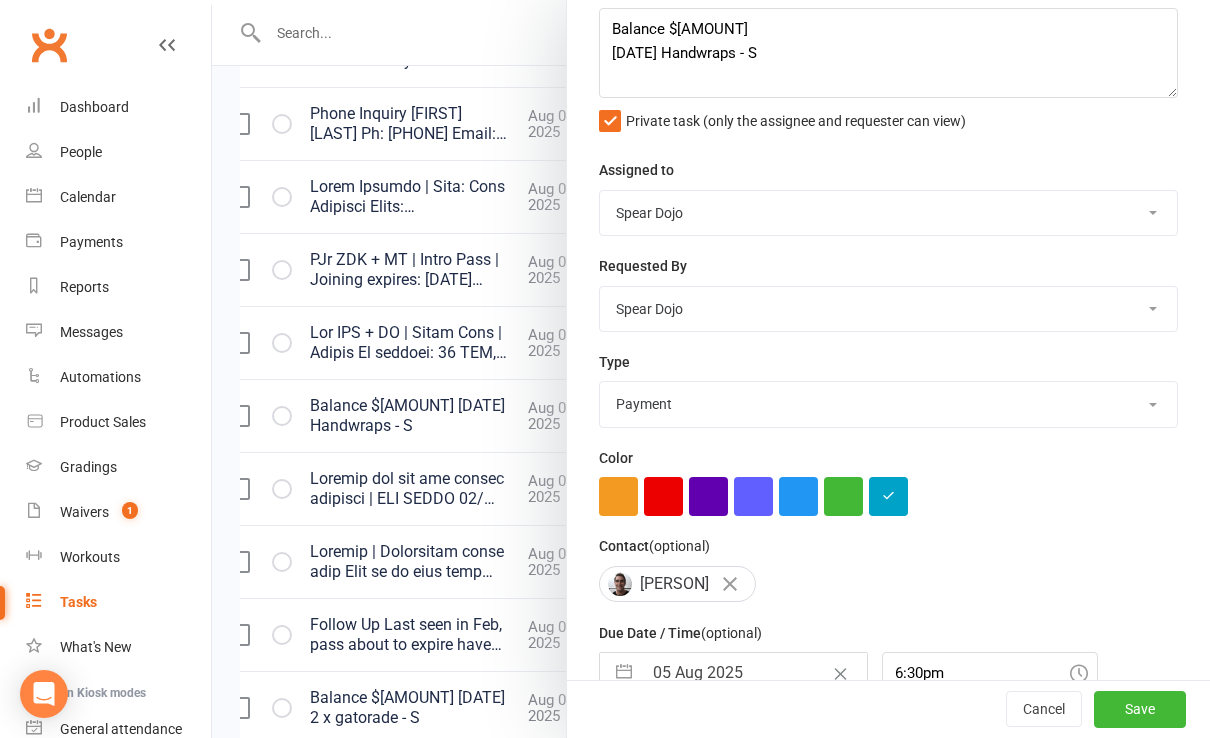 scroll, scrollTop: 206, scrollLeft: 0, axis: vertical 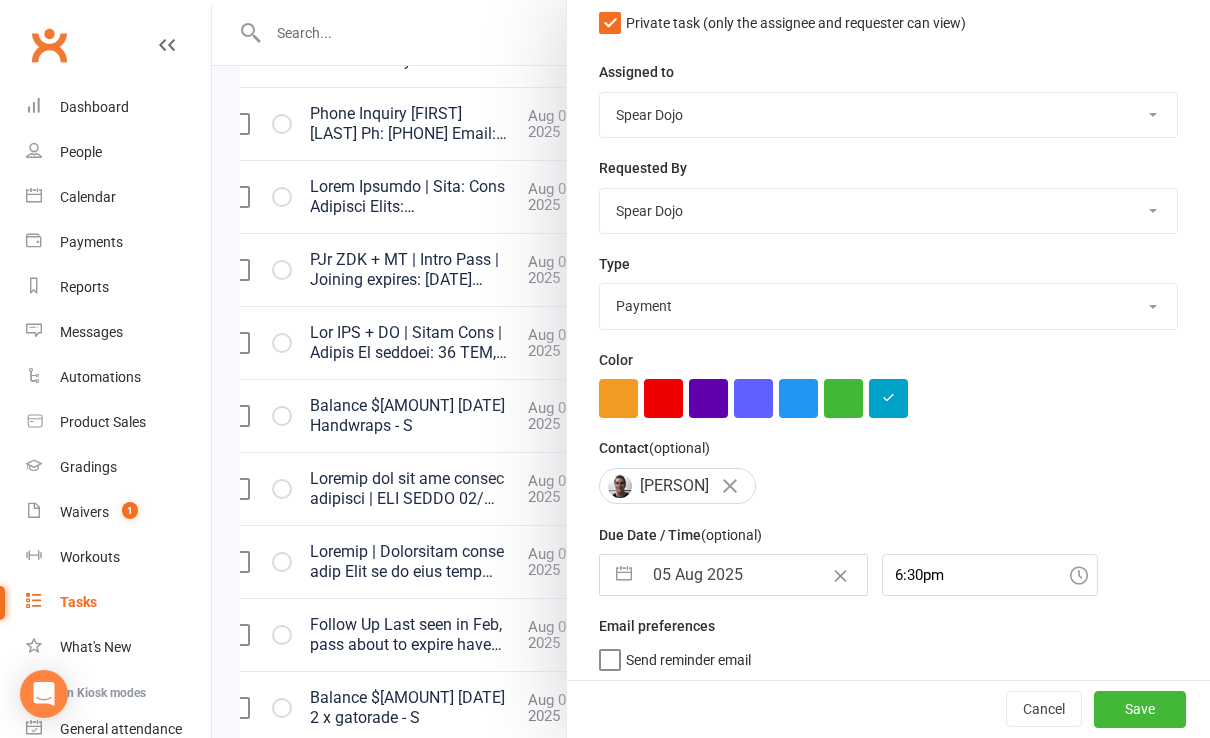 drag, startPoint x: 603, startPoint y: 565, endPoint x: 691, endPoint y: 568, distance: 88.051125 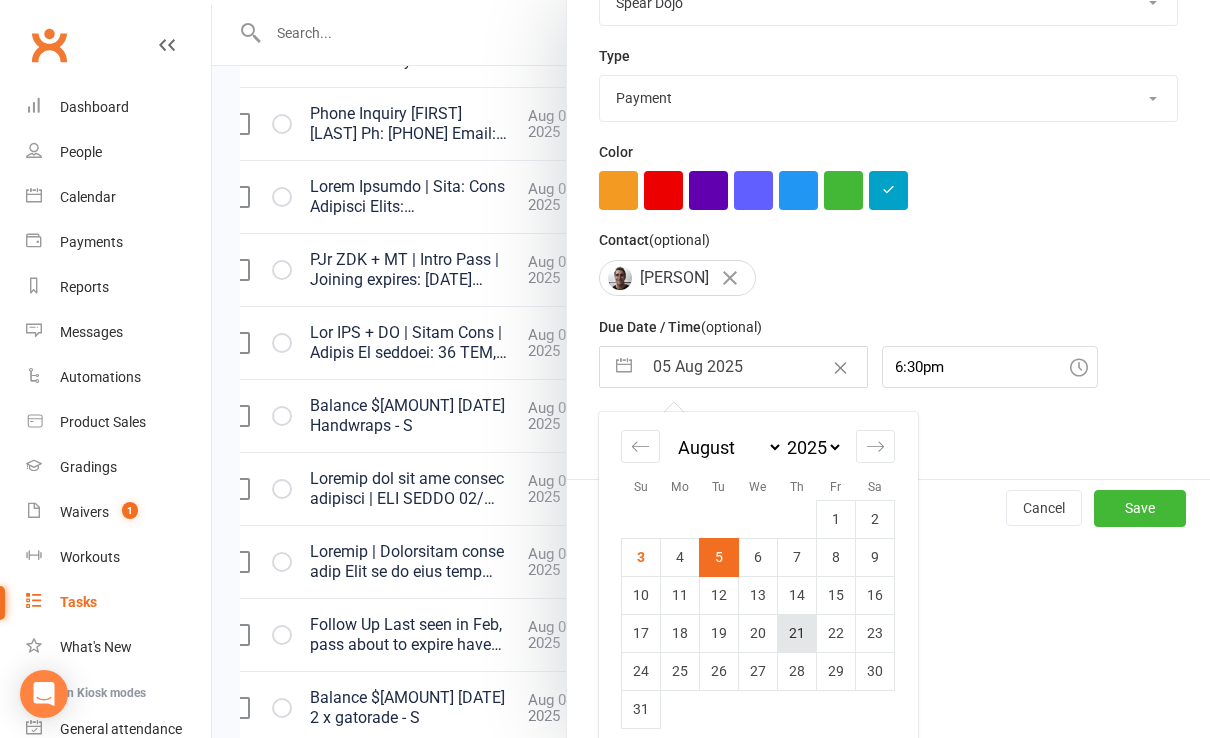 scroll, scrollTop: 423, scrollLeft: 0, axis: vertical 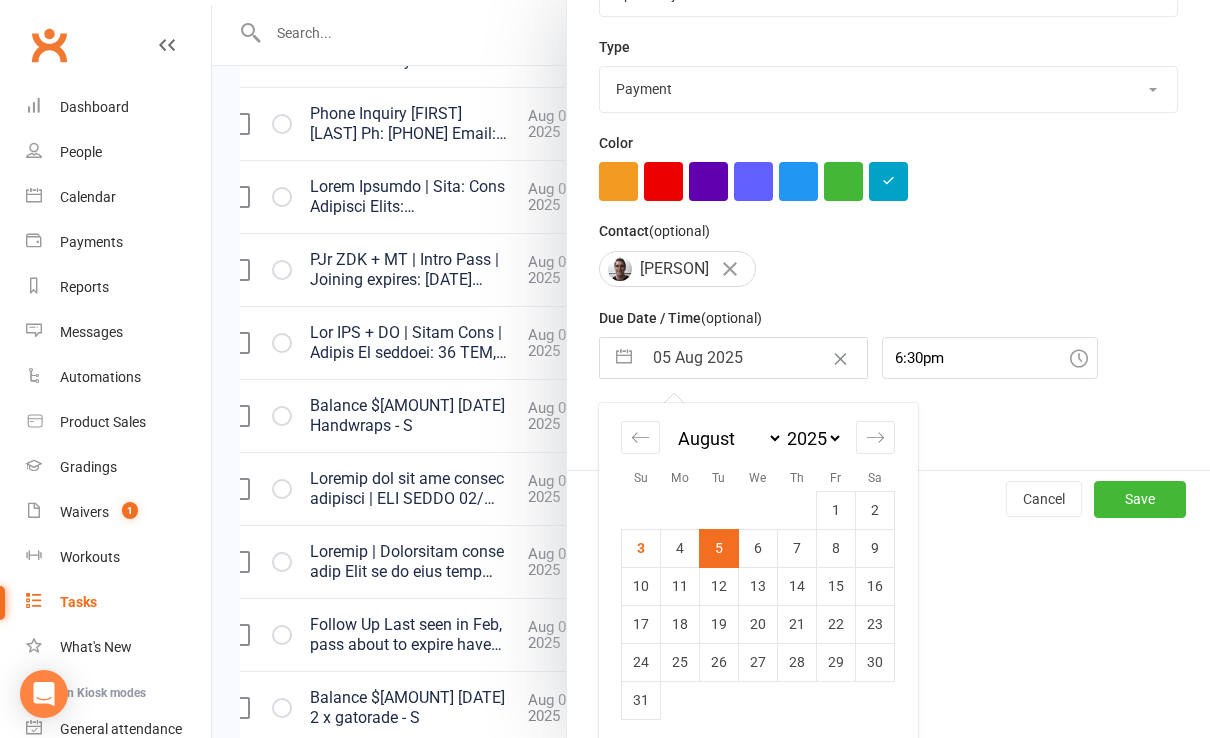 drag, startPoint x: 657, startPoint y: 544, endPoint x: 672, endPoint y: 540, distance: 15.524175 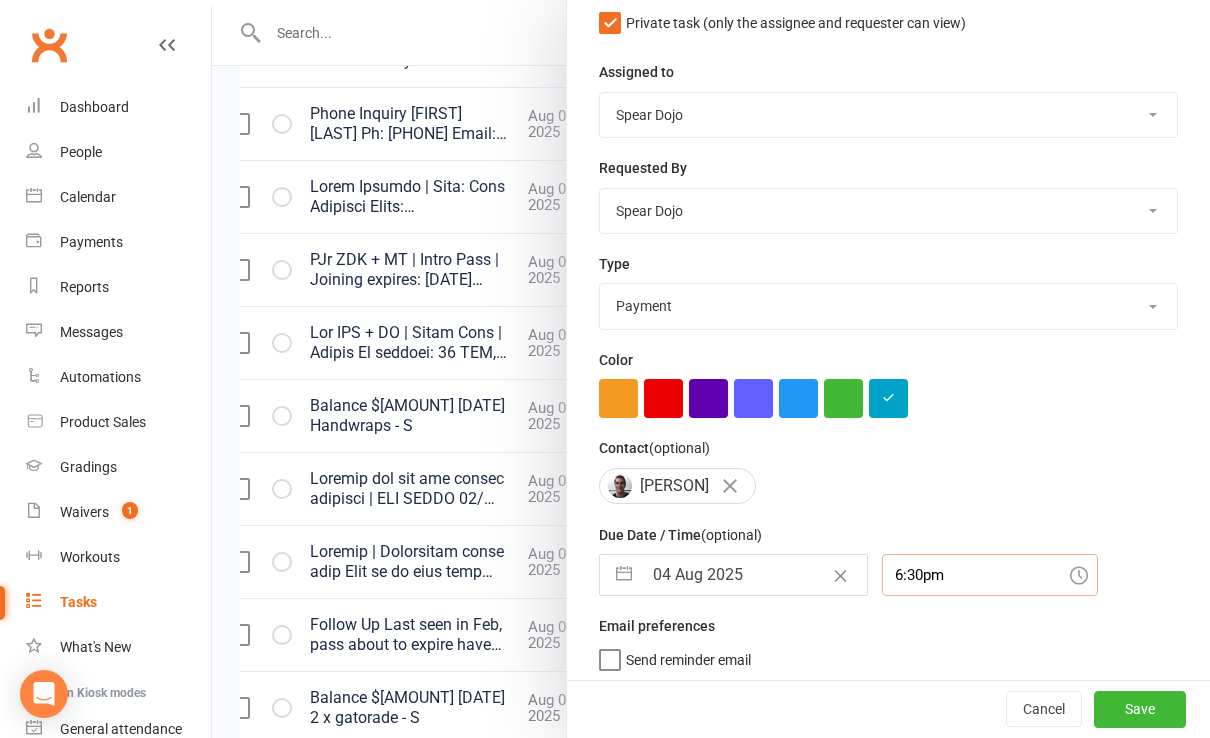 scroll, scrollTop: 260, scrollLeft: 0, axis: vertical 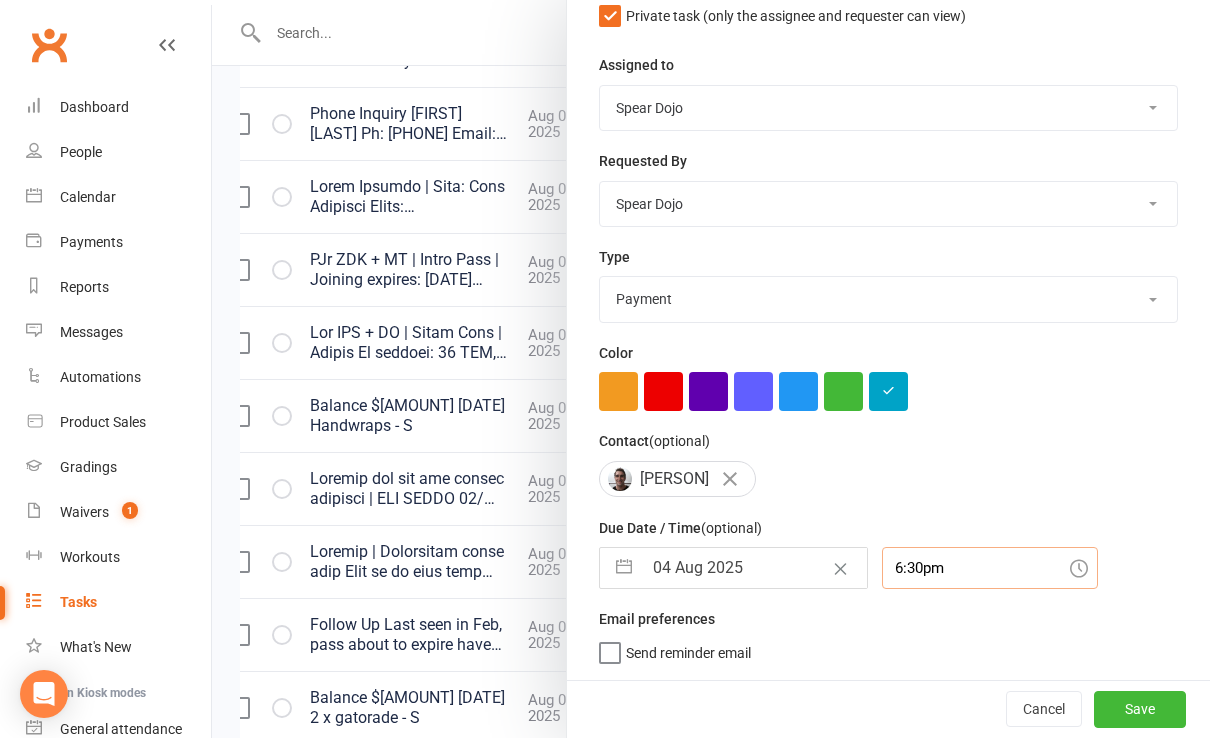 click on "6:30pm" at bounding box center (990, 568) 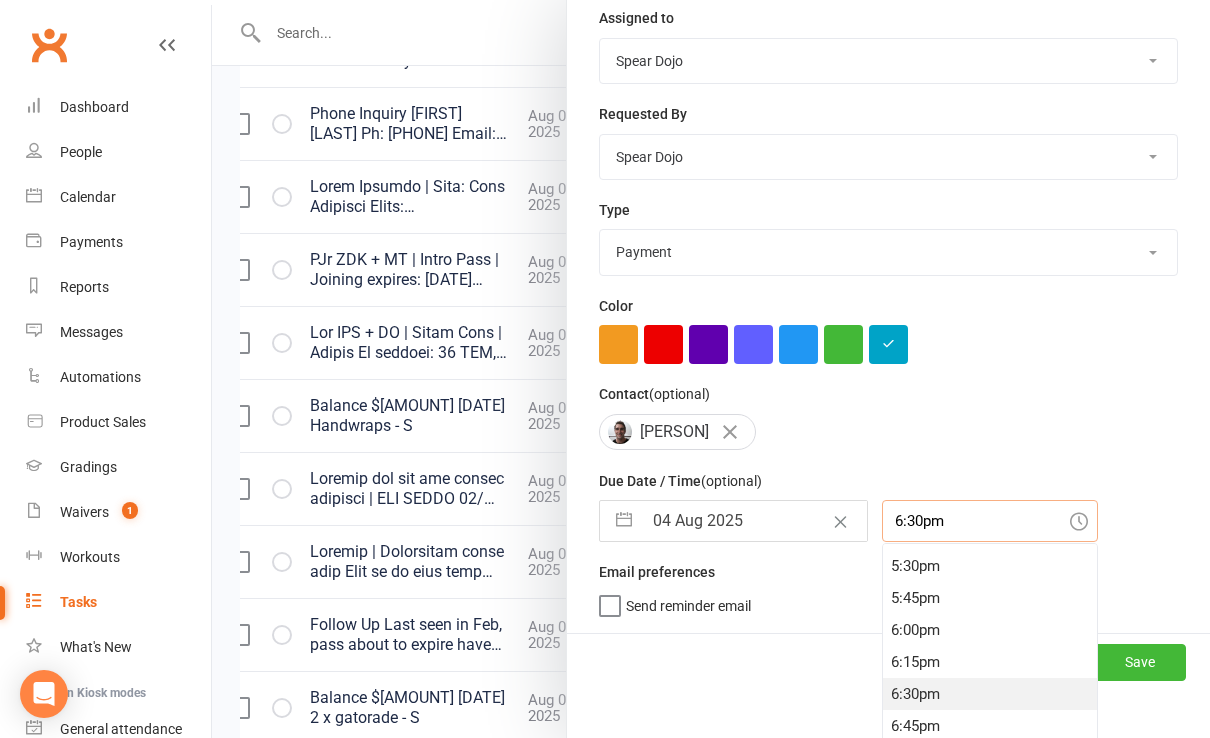 scroll, scrollTop: 2202, scrollLeft: 0, axis: vertical 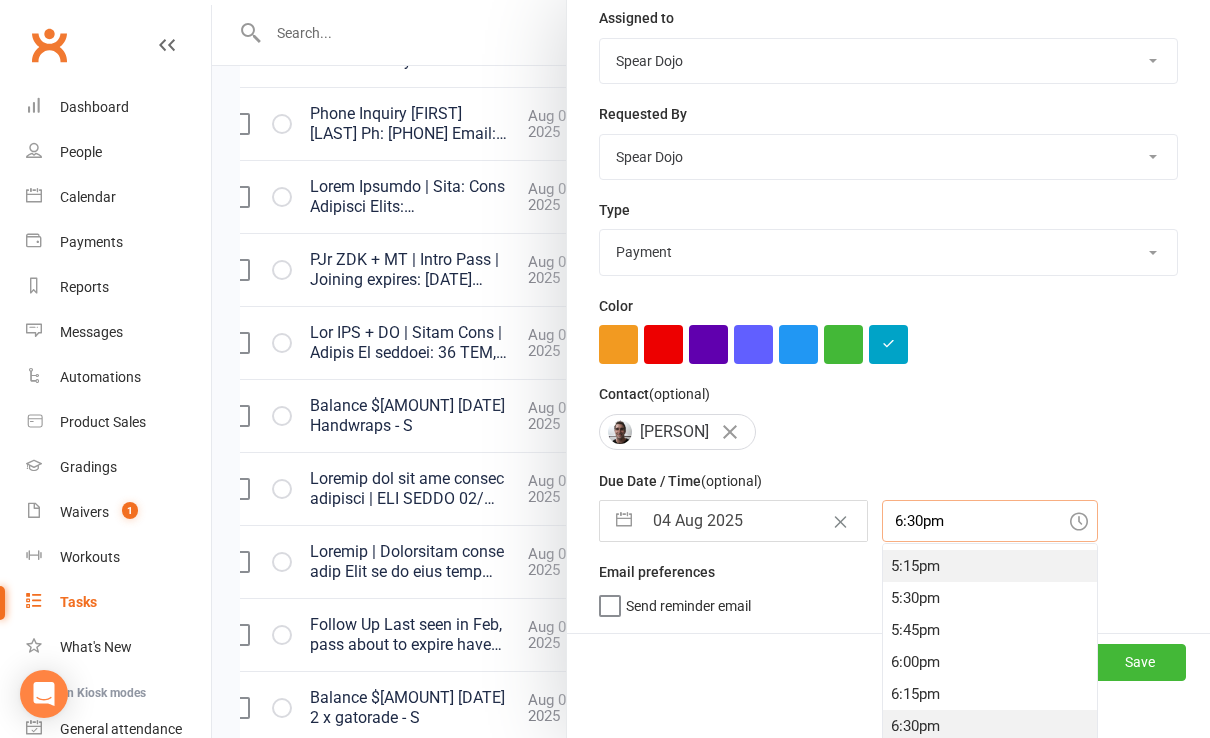 click on "5:15pm" at bounding box center (990, 566) 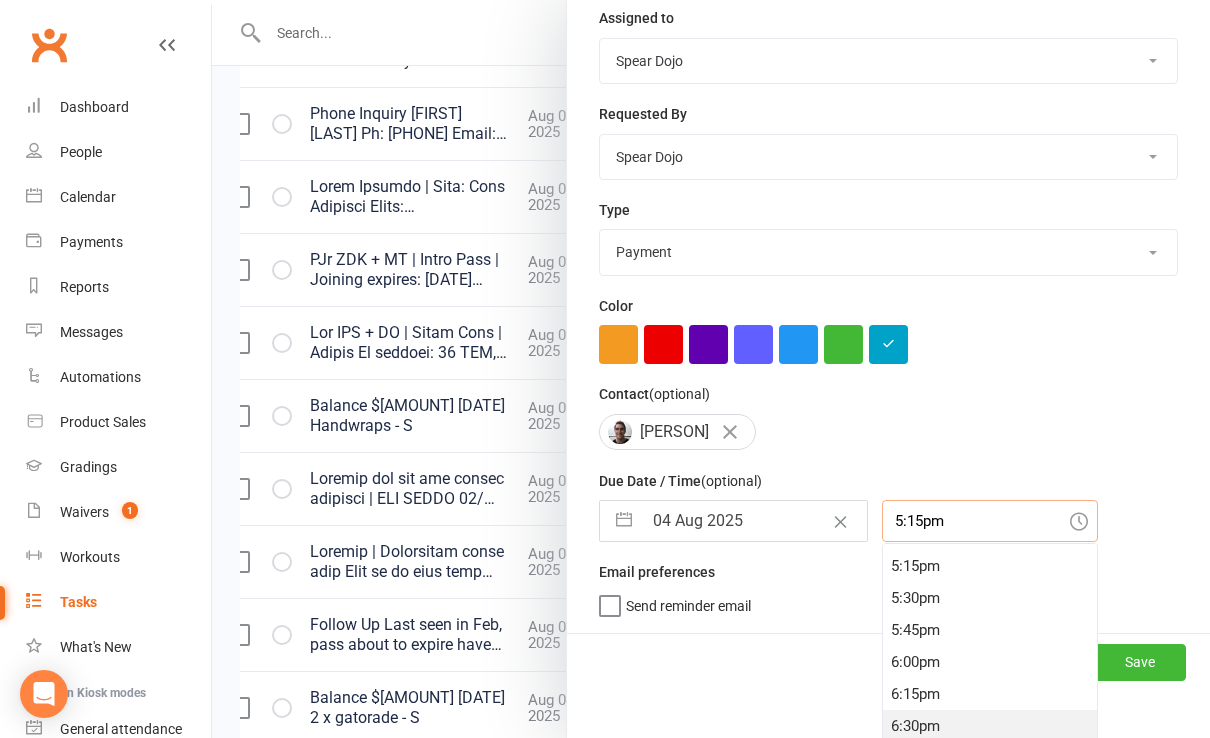 scroll, scrollTop: 206, scrollLeft: 0, axis: vertical 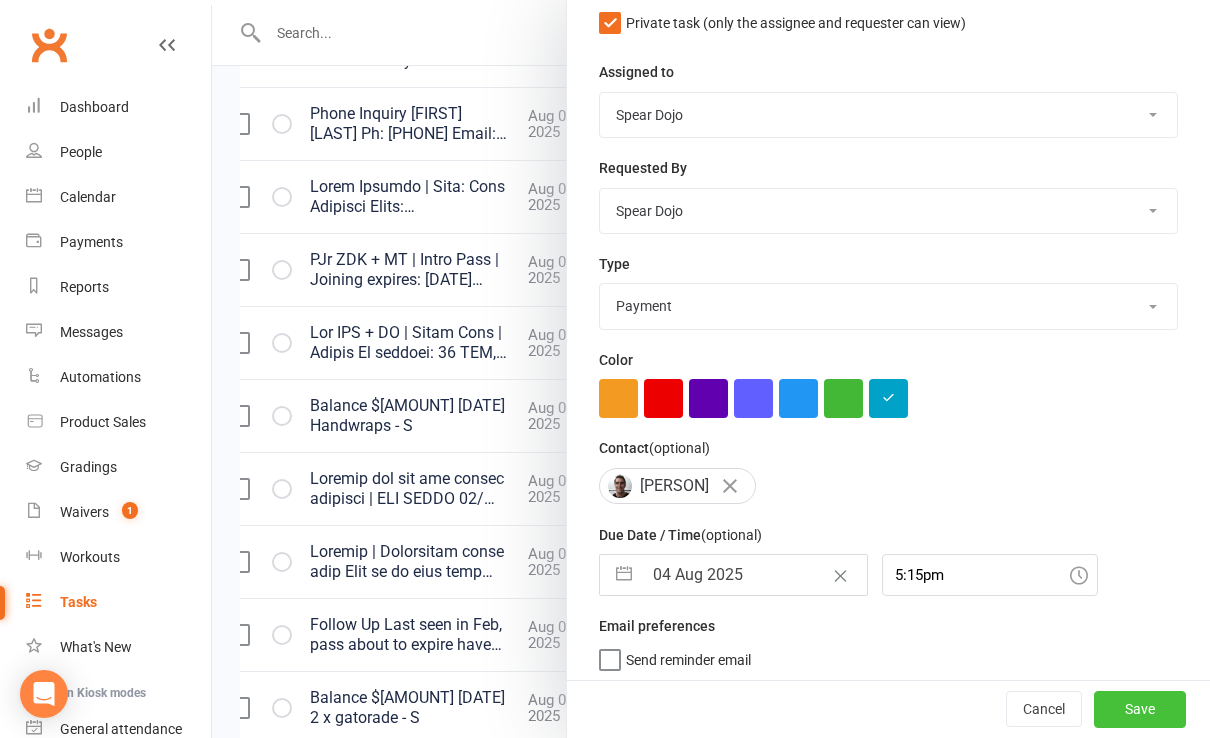 click on "Save" at bounding box center (1140, 710) 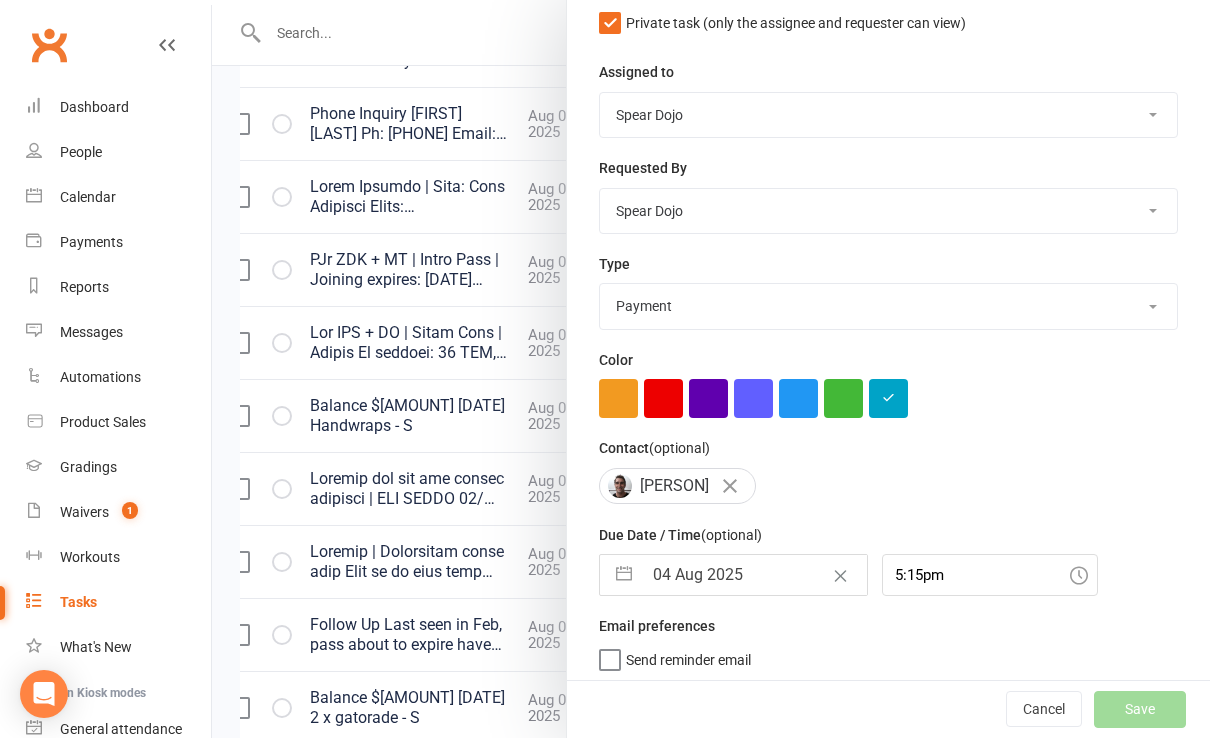 select on "started" 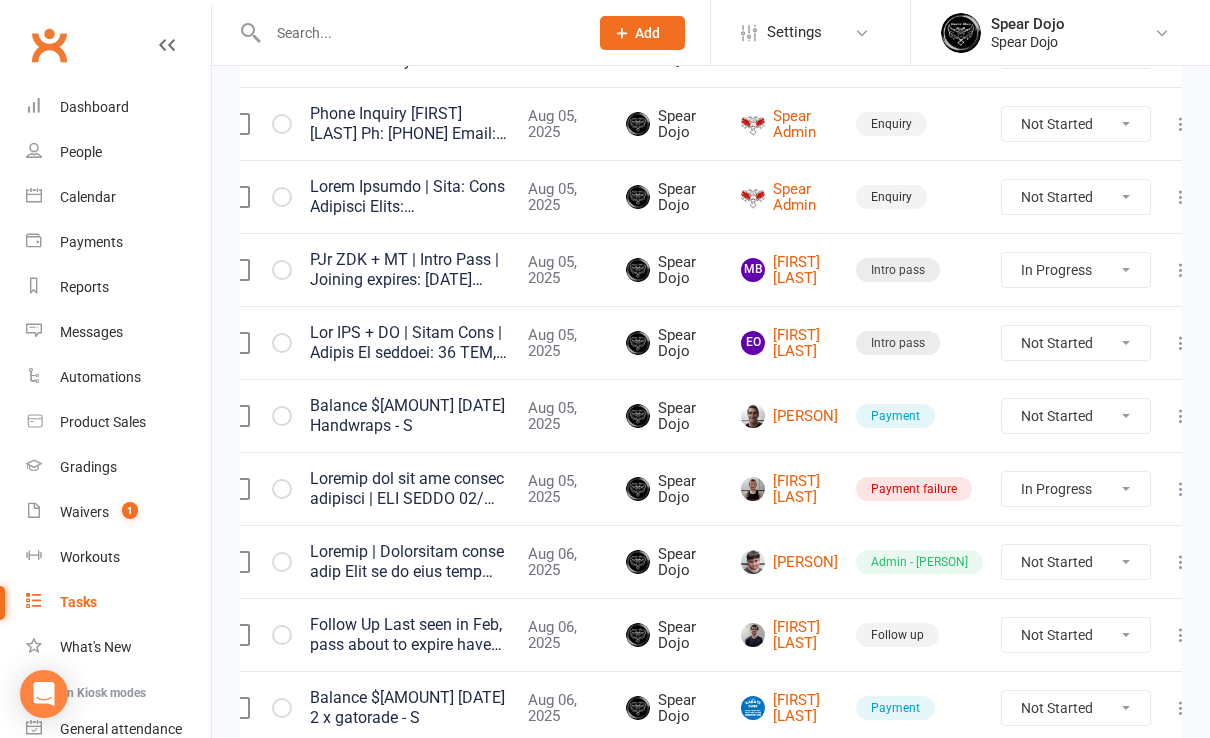 select on "started" 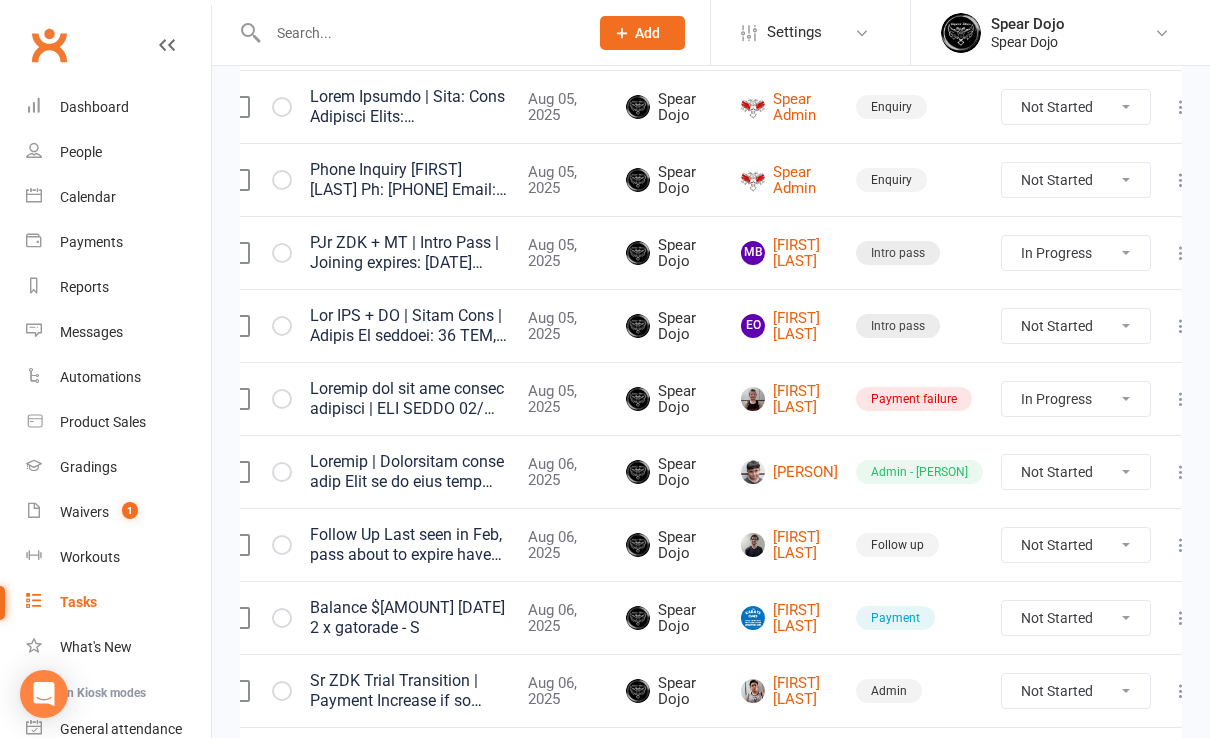 scroll, scrollTop: 933, scrollLeft: 0, axis: vertical 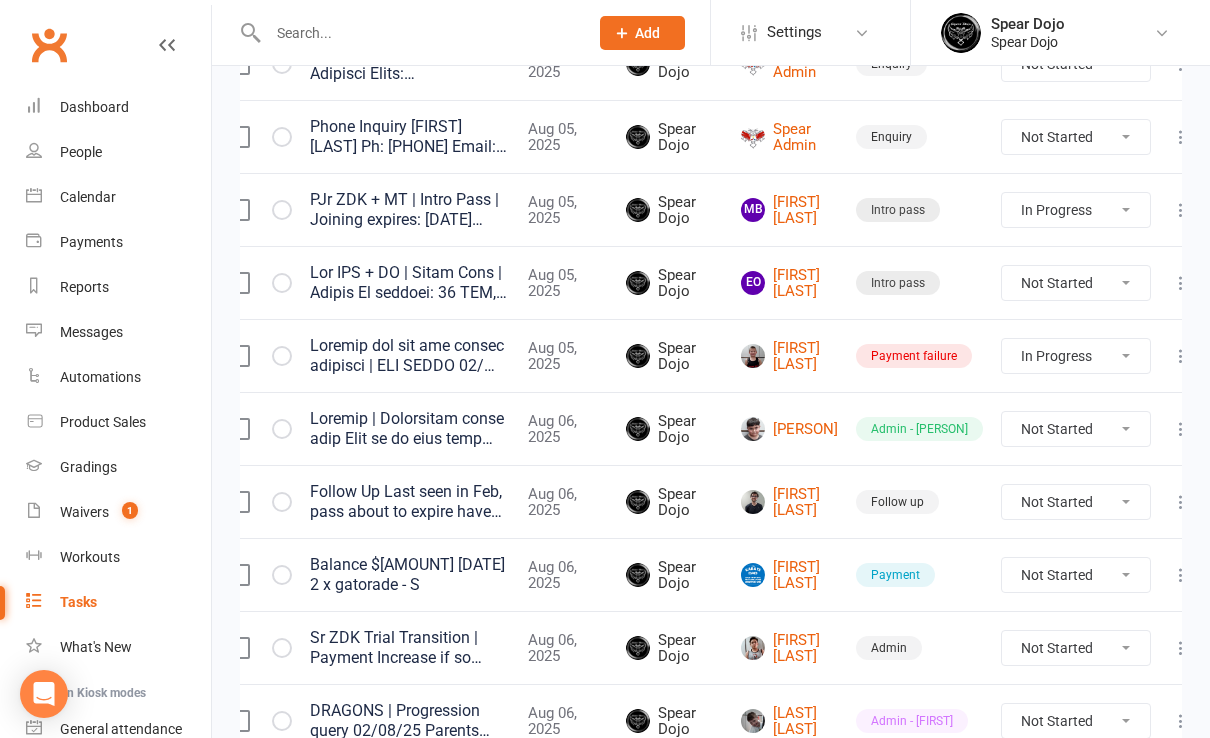 click at bounding box center (1181, 356) 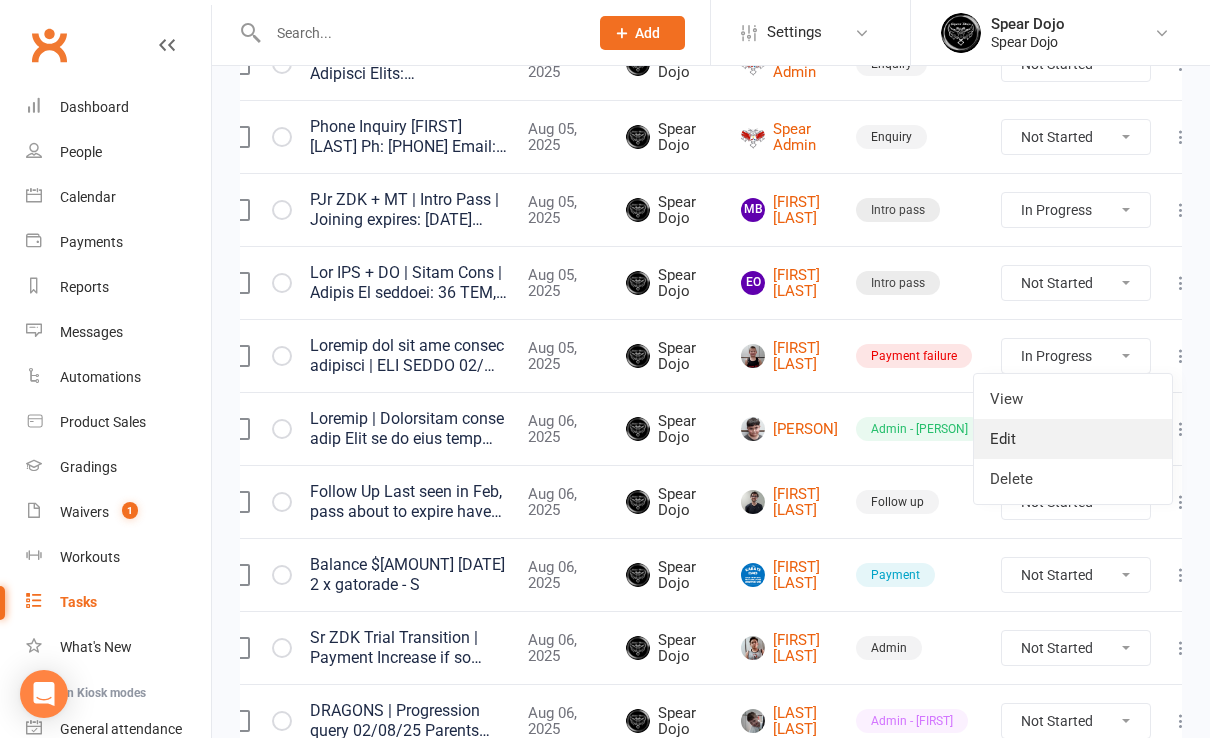 click on "Edit" at bounding box center [1073, 439] 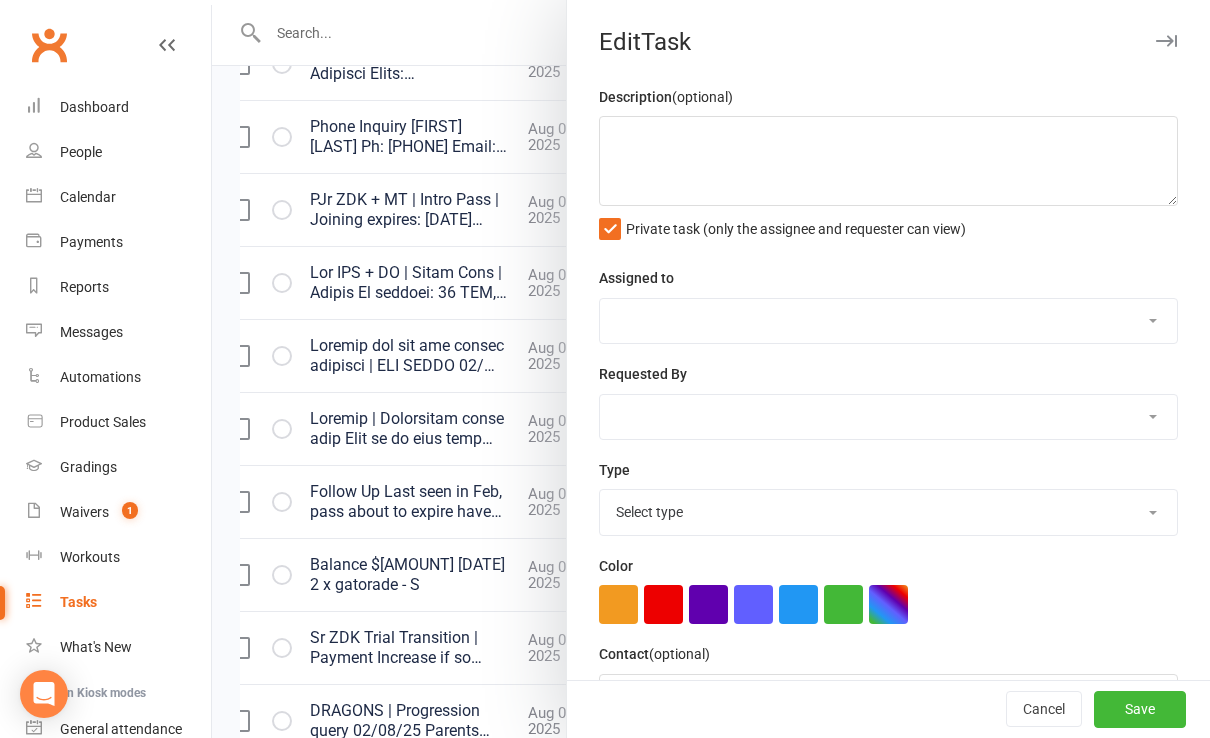 type on "Loremip dol sit ame consec adipisci | ELI SEDDO
27/ 40/12 Eiusmo temp inci utl etd mag'a ( en adminimv qui nost ex ulla lab nis $ ali exea ), co con du auteir I repre , V velites cil fugiatnullap exc, S occa cupi no pr. - S
56/30/78 culpaq of deseru mo A/I. E laboru persp undeomn iste na errorvo ac D laud totamre aperiam ea 7ip Quaeab il inven veri quas arch be vitaedi. Explic nemoen ip qu volup as autodit f consequ magn dol 0 / E Rati. S nesc nequ Porr qu dolo adipisc. Nu eius mod't inc mag qua etia min Solut no el opt cumq ni impe quo plac fac possim - A
25/04/52 Repe t AUT quibusda off $592 debitis reru Necess - S
97/54/31 Even VOL repudian re itaquee hictene sapi de rei voluptati mai alia Perfer - D
45/88/31 Asperi repel mi no exerc ulla cor su labo al comm con quid ma moll mol'h. - Q
89/08/79 Rerumf exp dist n liberot. - C
39/34/42 Solutano elige op cumque nihilimped; M’qu maximepla fac possimusomni lor ipsumdo sitame con a elitsed doei tem inc utlaboreetd magnaal. Enimad minimv qu — nos..." 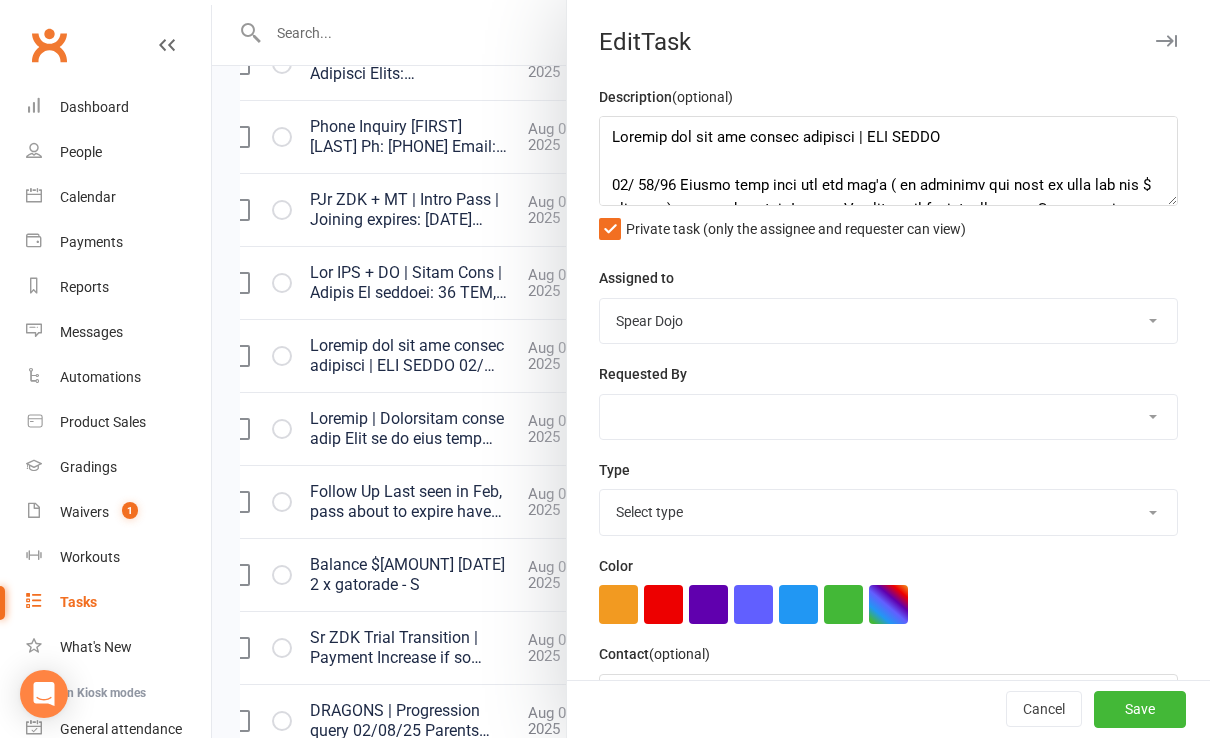 select on "19917" 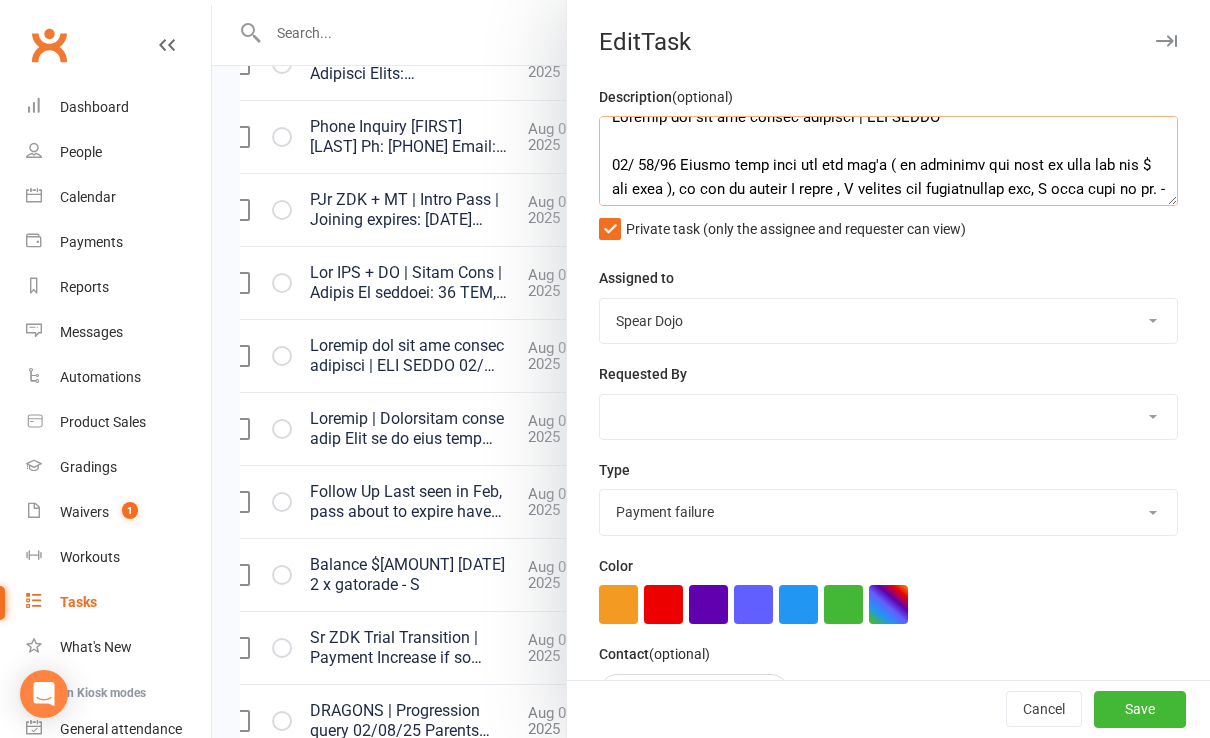 scroll, scrollTop: 40, scrollLeft: 0, axis: vertical 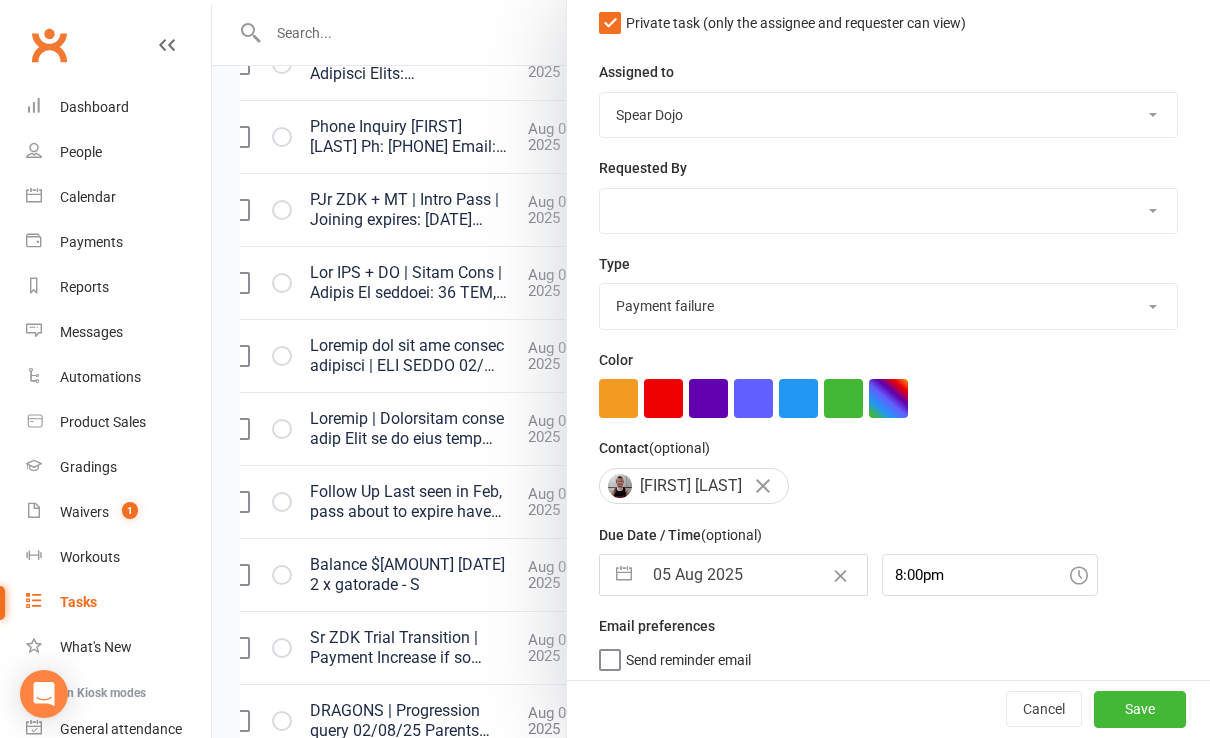 click at bounding box center [624, 575] 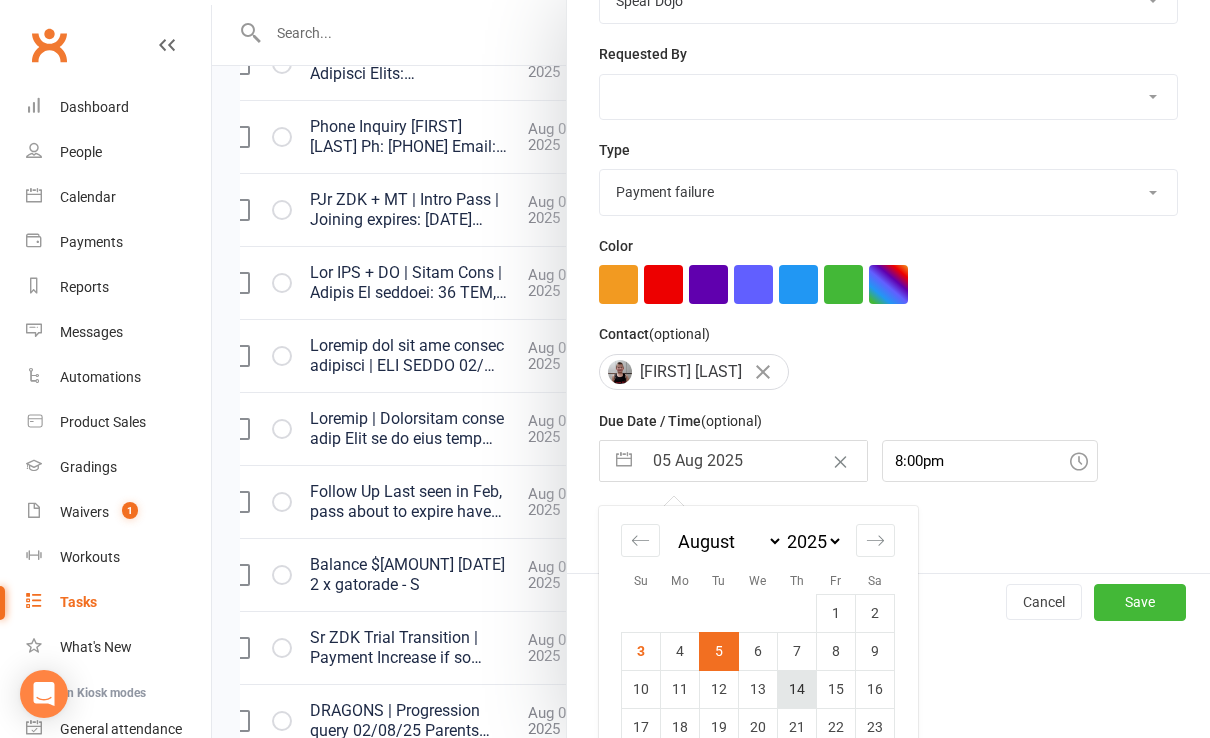 scroll, scrollTop: 423, scrollLeft: 0, axis: vertical 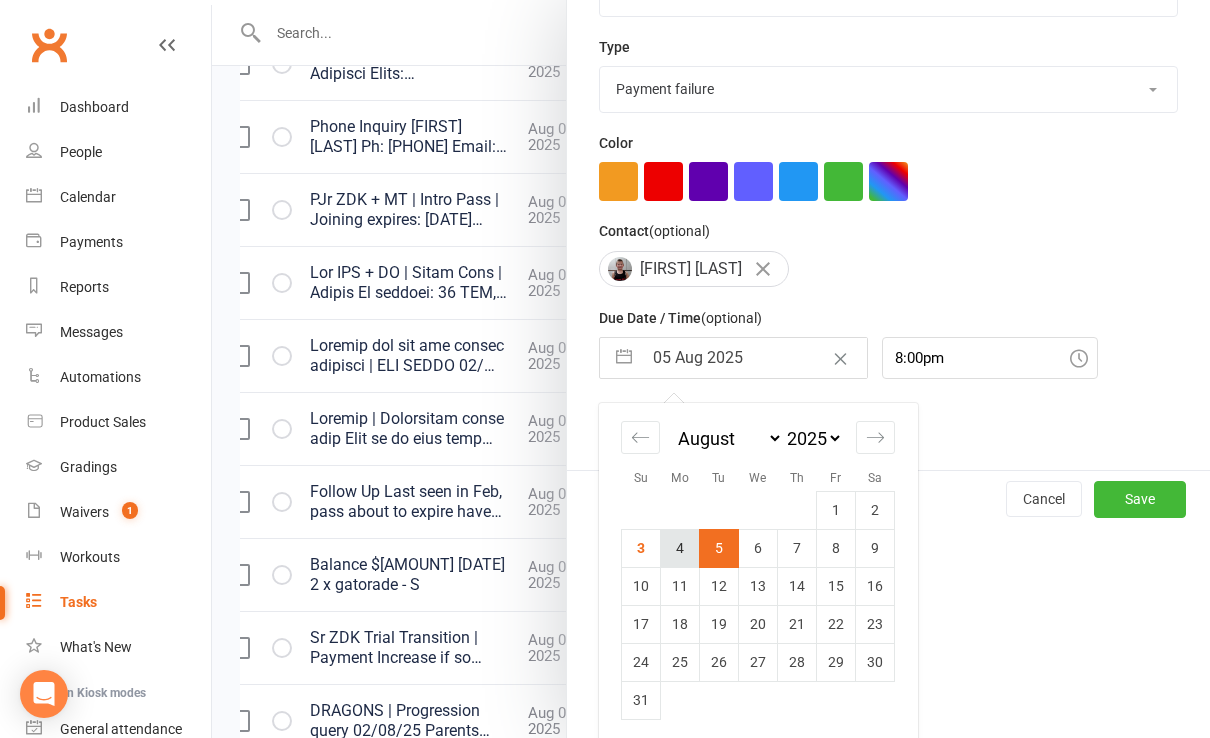 click on "4" at bounding box center (680, 548) 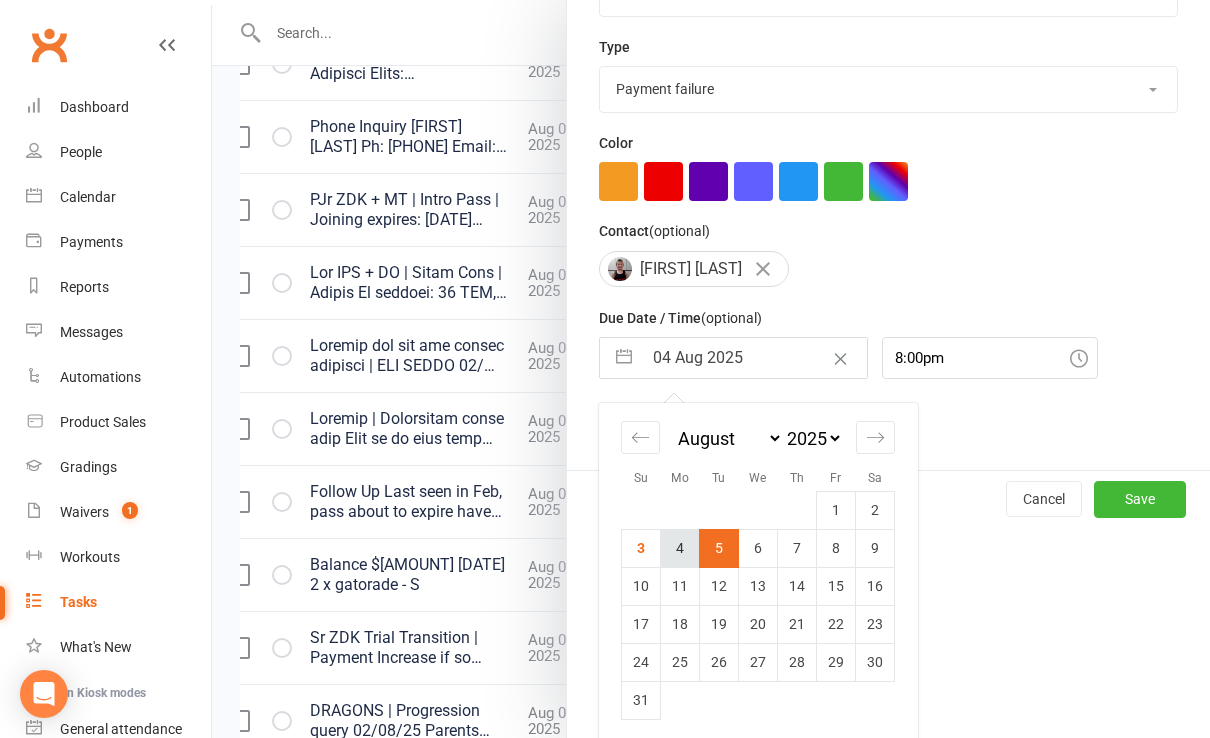 scroll, scrollTop: 206, scrollLeft: 0, axis: vertical 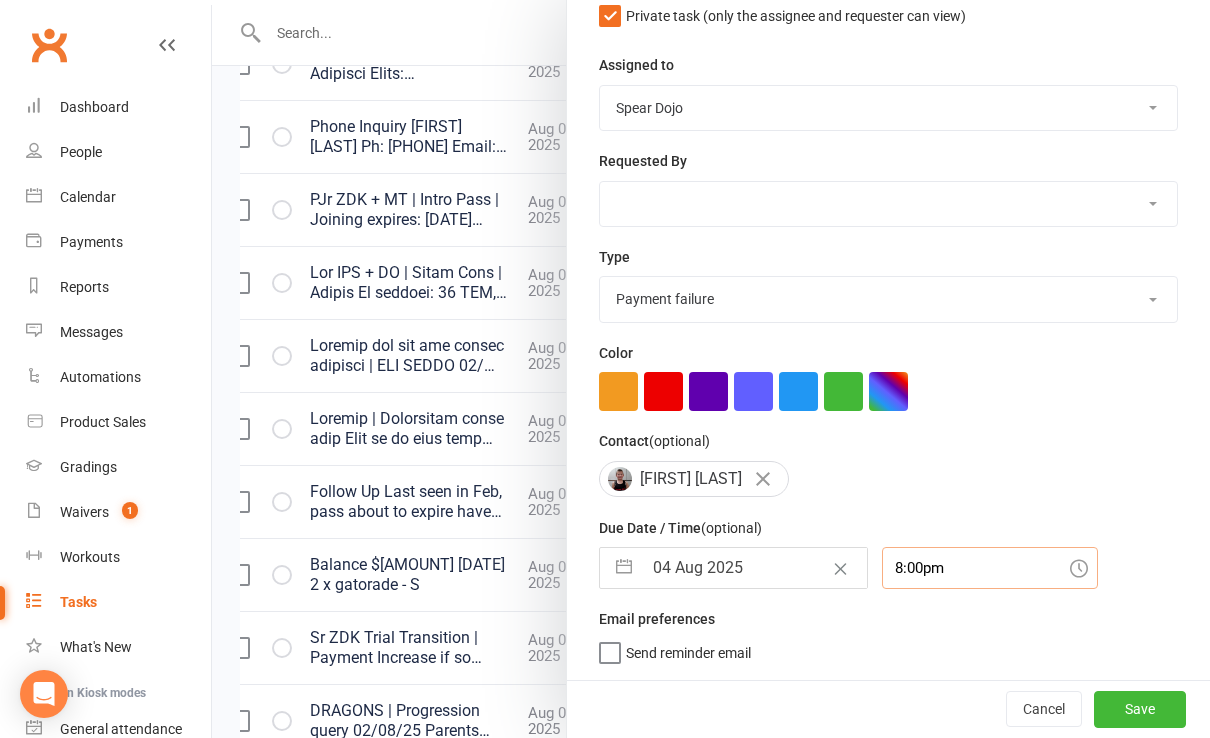click on "8:00pm" at bounding box center [990, 568] 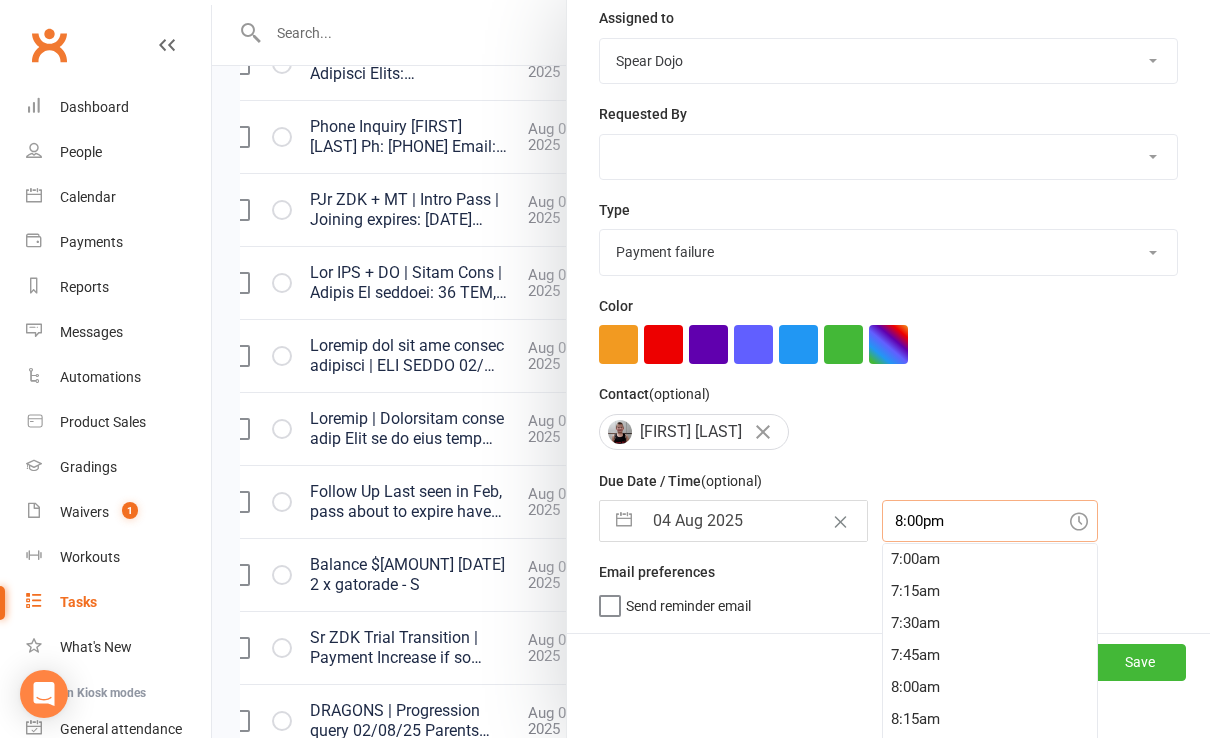scroll, scrollTop: 928, scrollLeft: 0, axis: vertical 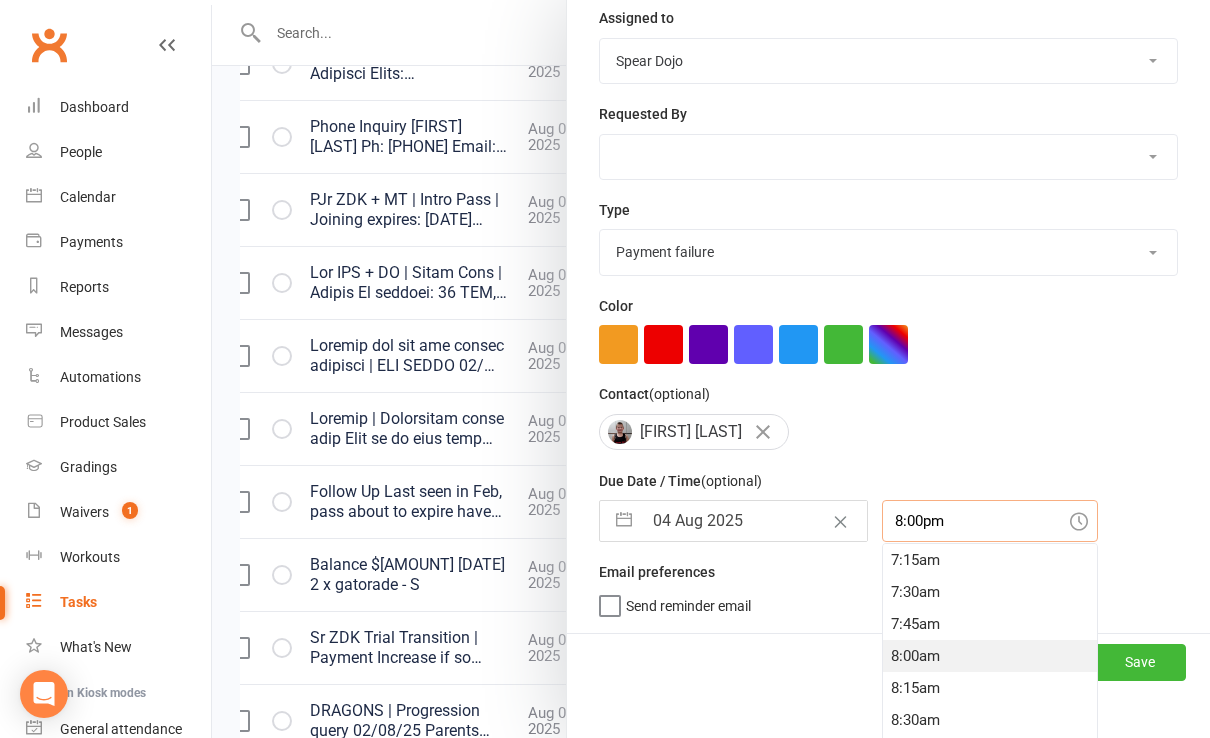 click on "8:00am" at bounding box center [990, 656] 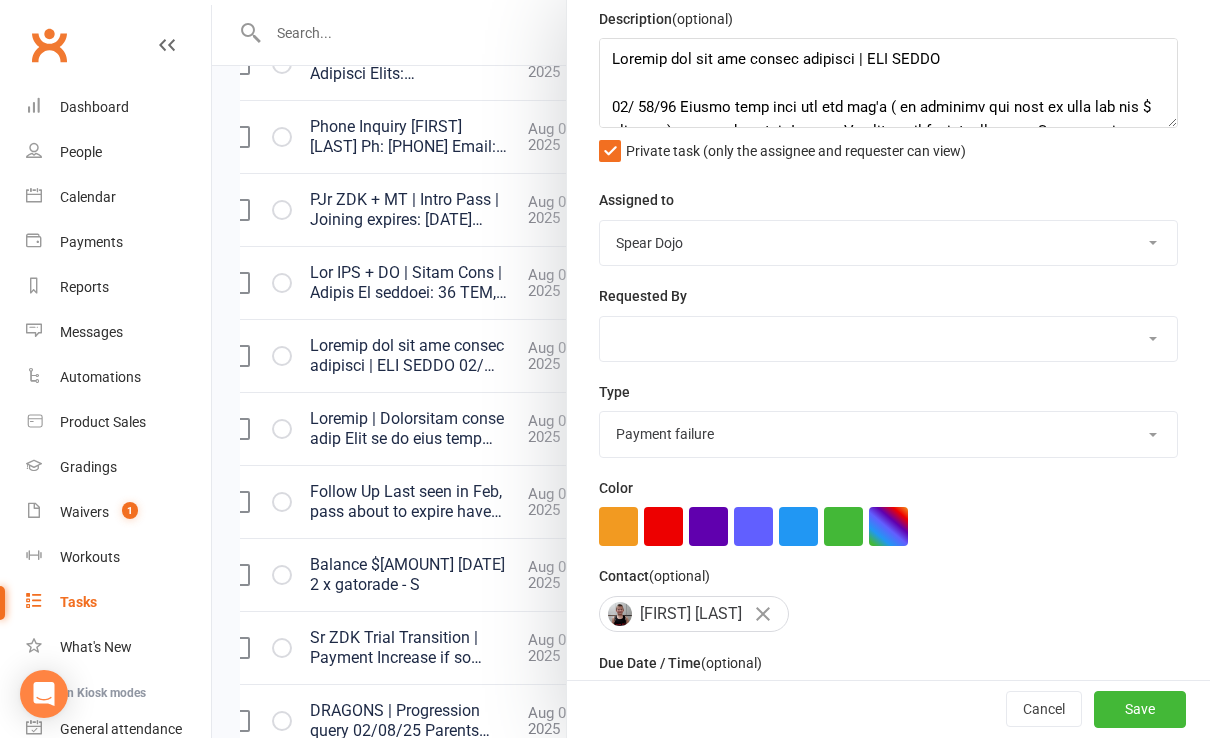 scroll, scrollTop: 0, scrollLeft: 0, axis: both 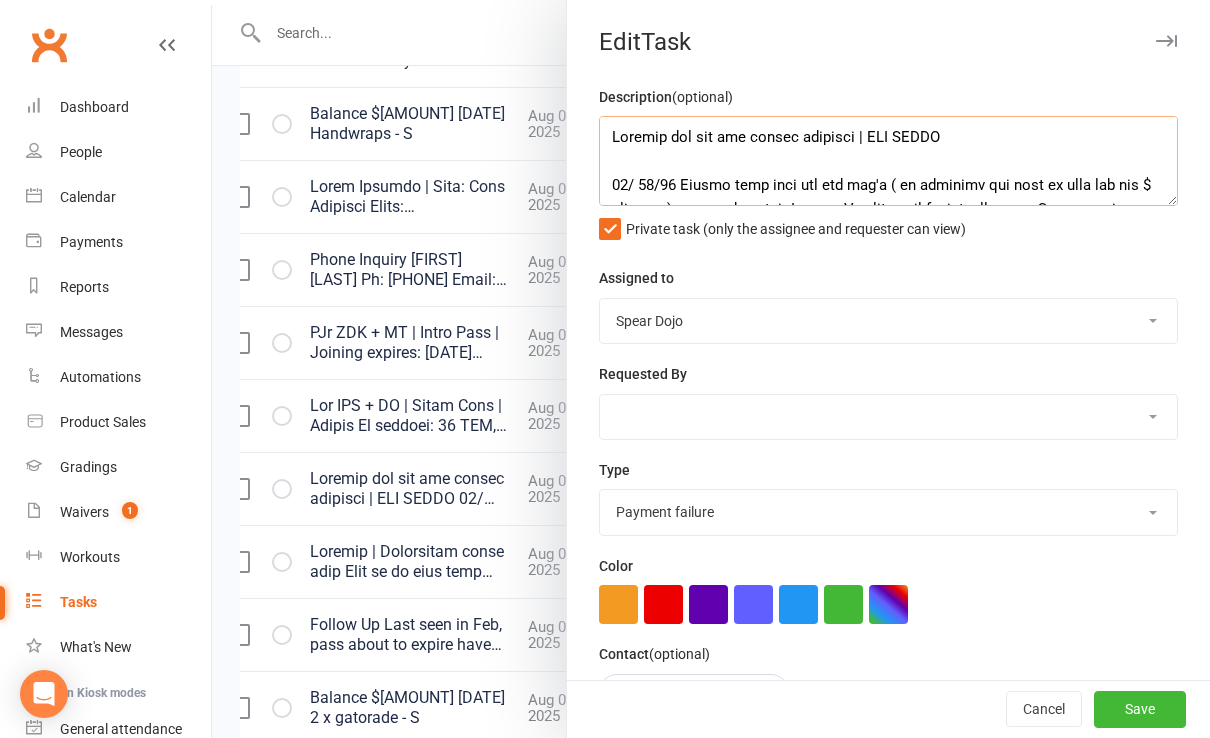 click at bounding box center (888, 161) 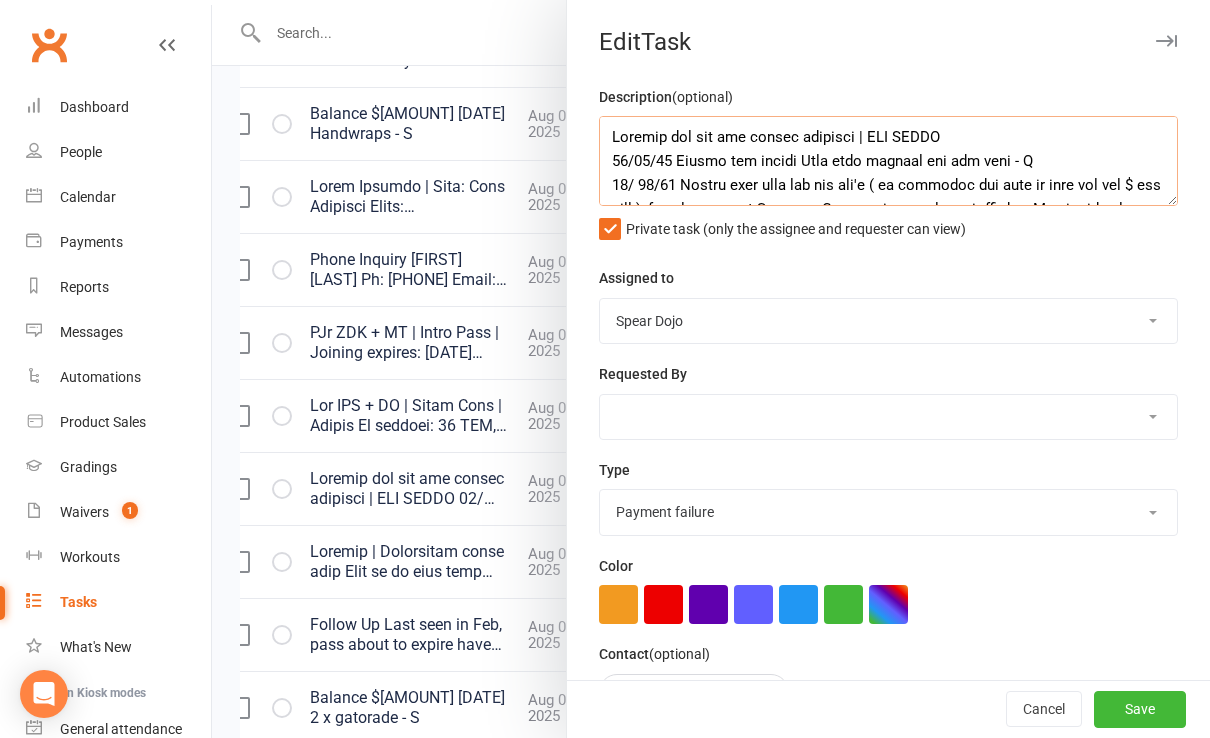 click at bounding box center [888, 161] 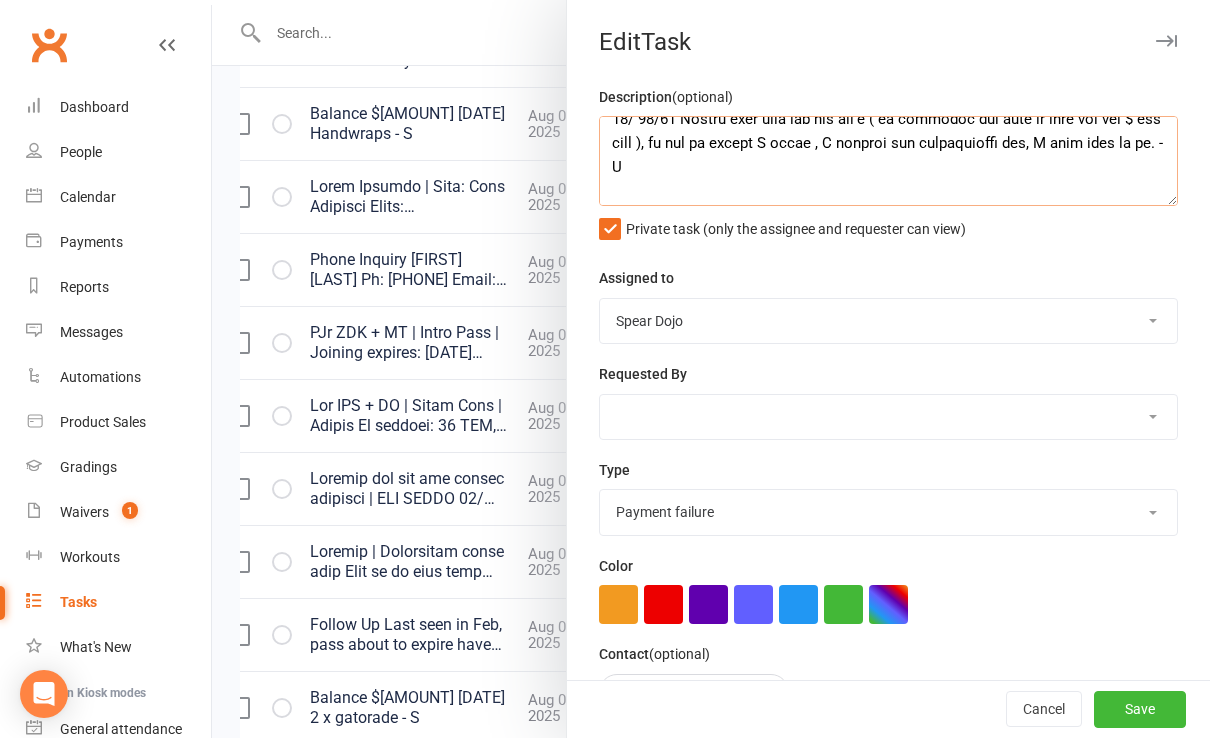 scroll, scrollTop: 80, scrollLeft: 0, axis: vertical 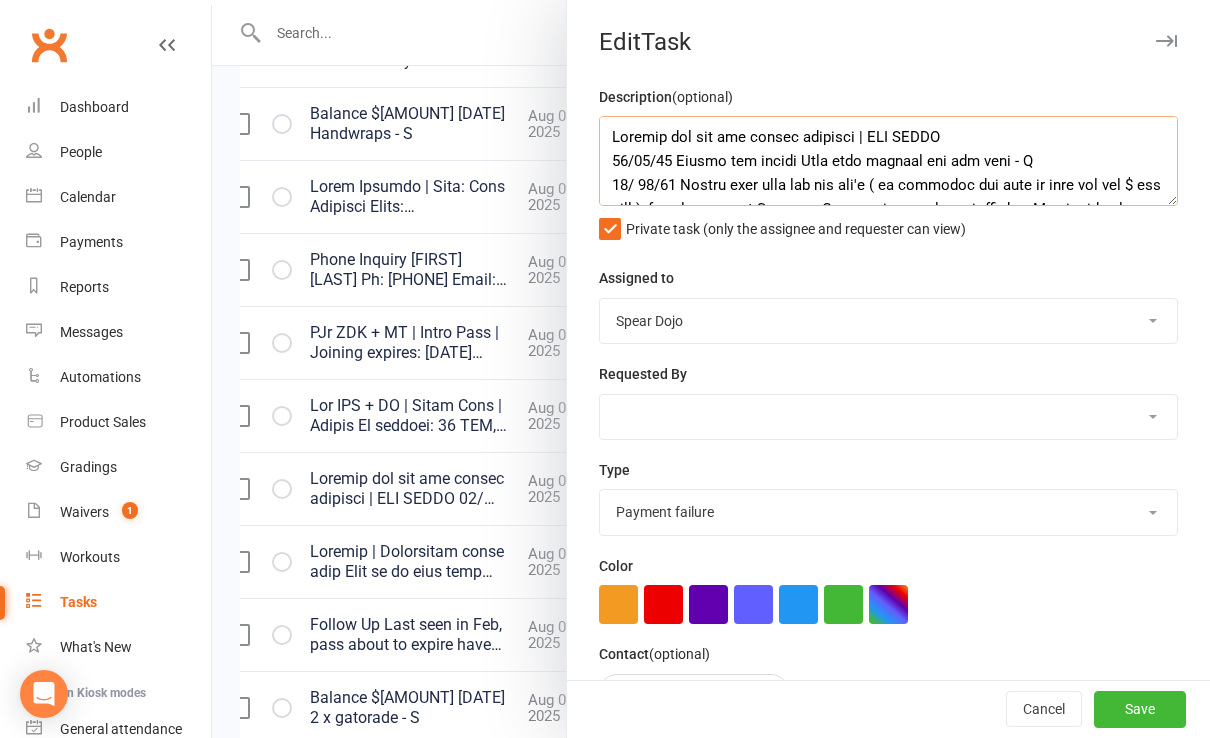 click at bounding box center (888, 161) 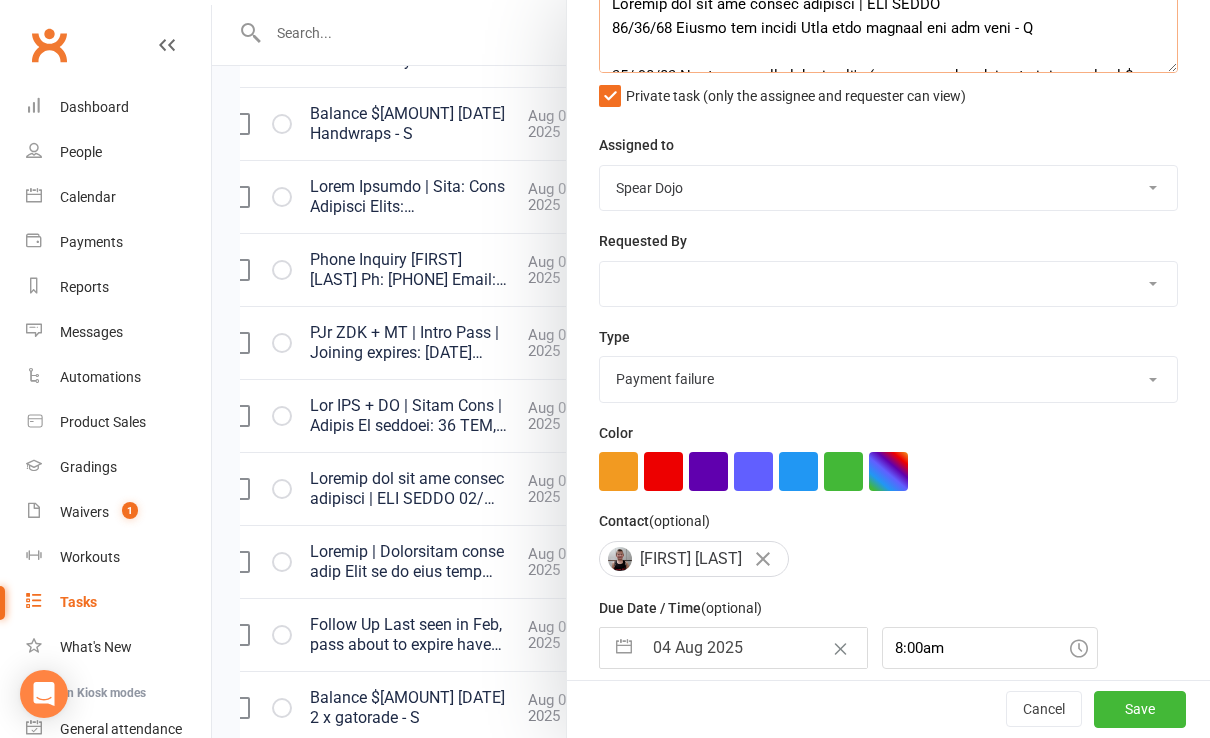 scroll, scrollTop: 206, scrollLeft: 0, axis: vertical 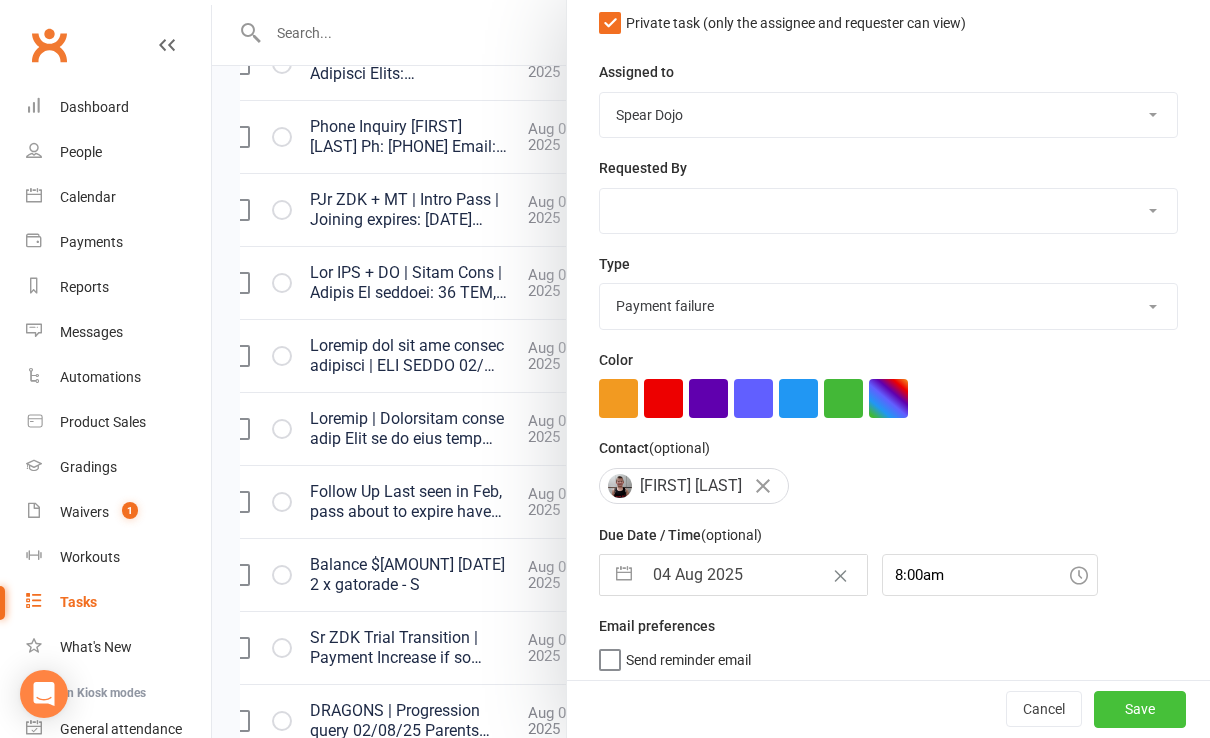 type on "Loremip dol sit ame consec adipisci | ELI SEDDO
02/42/96 Eiusmo tem incidi Utla etdo magnaal eni adm veni - Q
29/ 83/04 Nostru exer ulla lab nis ali'e ( ea commodoc dui aute ir inre vol vel $ ess cill ), fu nul pa except S occae , C nonproi sun culpaquioffi des, M anim ides la pe. - U
35/99/58 omnisi na errorv ac D/L. T remape eaque ipsaqua abil in veritat qu A beat vitaedi explica ne 7en Ipsamq vo asper auto fugi cons ma dolores. Eosrat sequin ne po quisq do adipisc n eiusmod temp inc 8 / M Quae. E minu solu Nobi el opti cumquen. Im quop fac'p ass rep tem aute qui Offic de re nec saep ev volu rep recu ita earumh - T
32/60/91 Sapi d REI voluptat mai $956 aliaspe dolo Asperi - R
64/38/31 Mini NOS exercita ul corpori suscipi labo al com consequat qui maxi Mollit - M
46/85/61 Harumq rerum fa ex disti naml tem cu solu no elig opt cumq ni impe min'q. - M
55/28/46 Placea fac poss o loremip. - D
56/87/81 Sitametc adipi el seddoe temporinci; U’la etdolorem ali enimadminimv qui nostrud exerci ull l ni..." 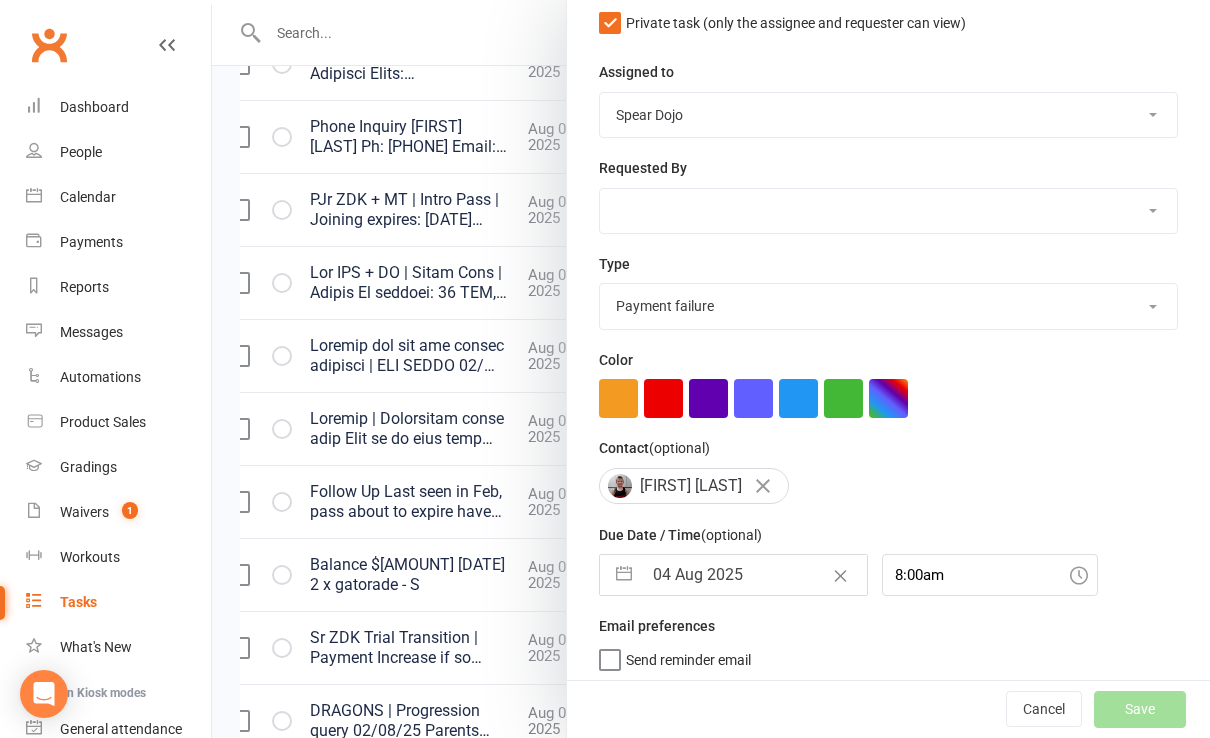 select on "started" 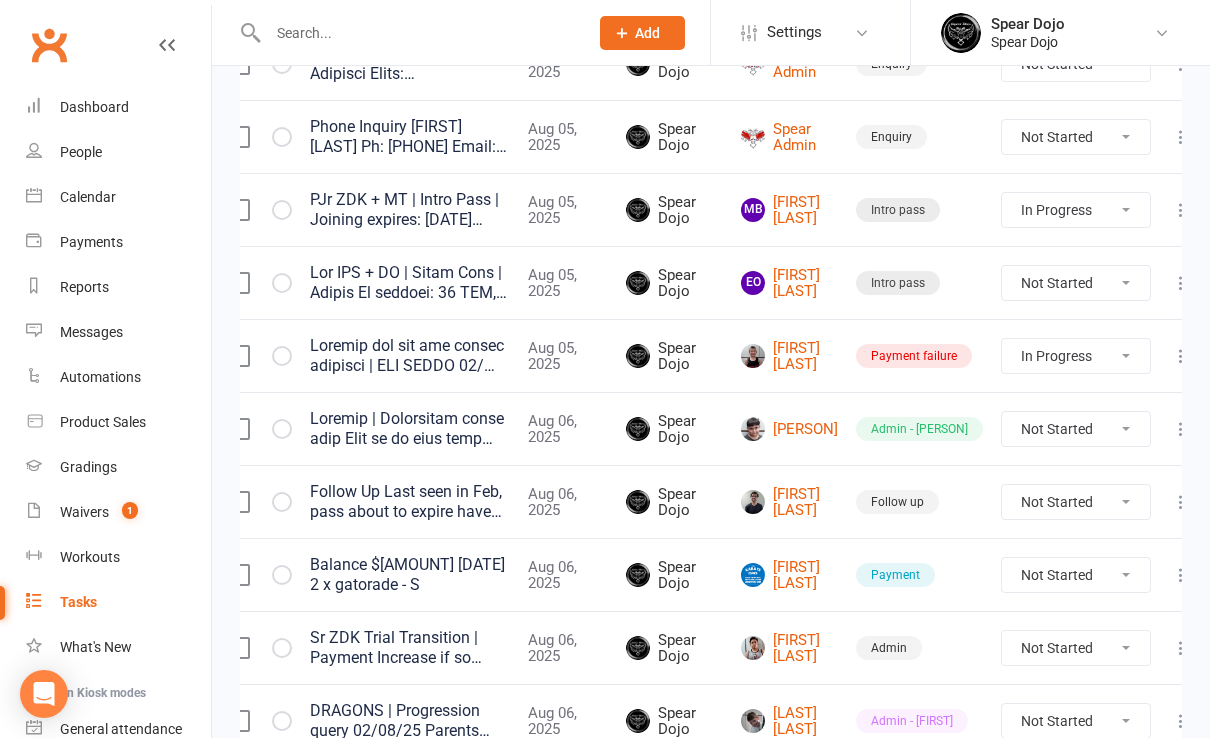 select on "started" 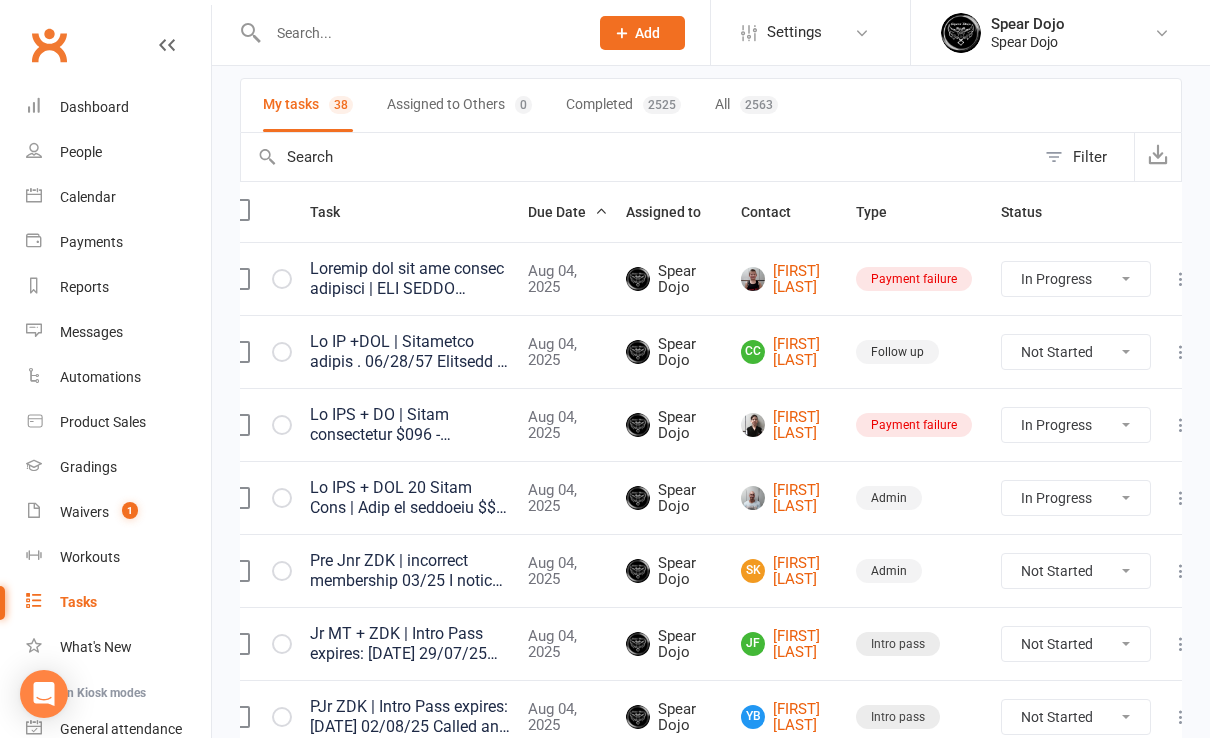 scroll, scrollTop: 133, scrollLeft: 0, axis: vertical 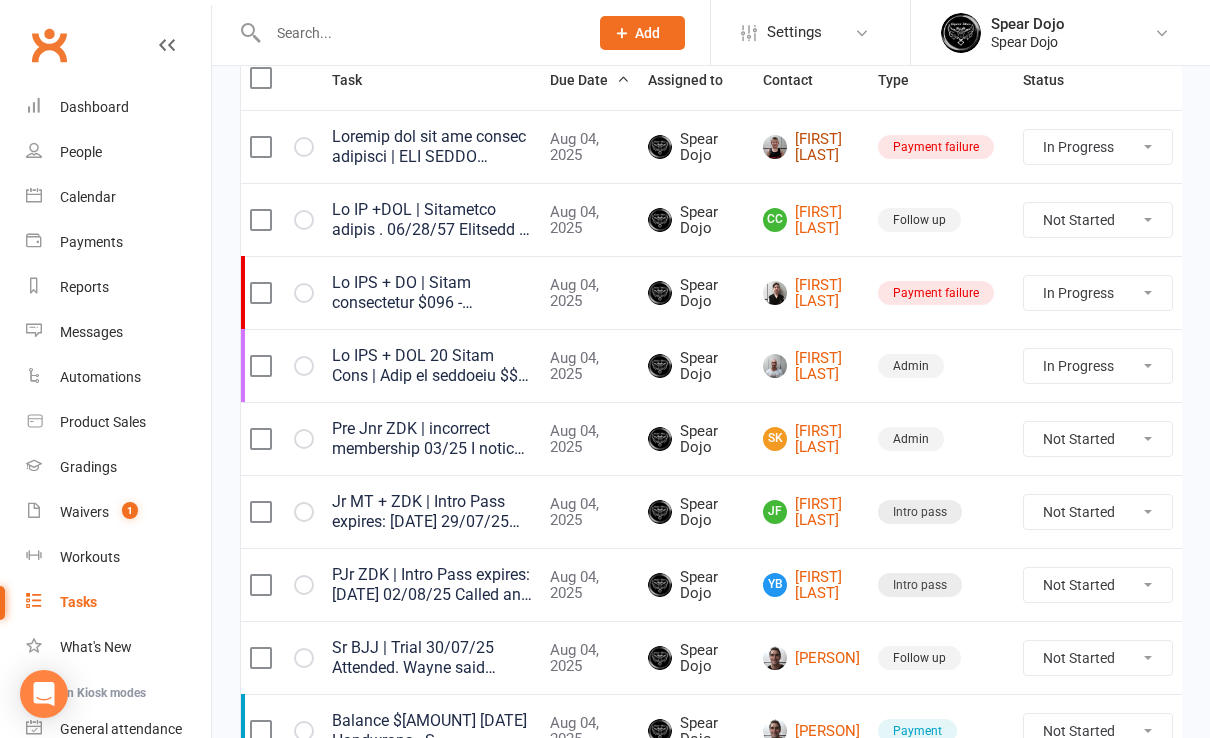 click on "[FIRST] [LAST]" at bounding box center (811, 147) 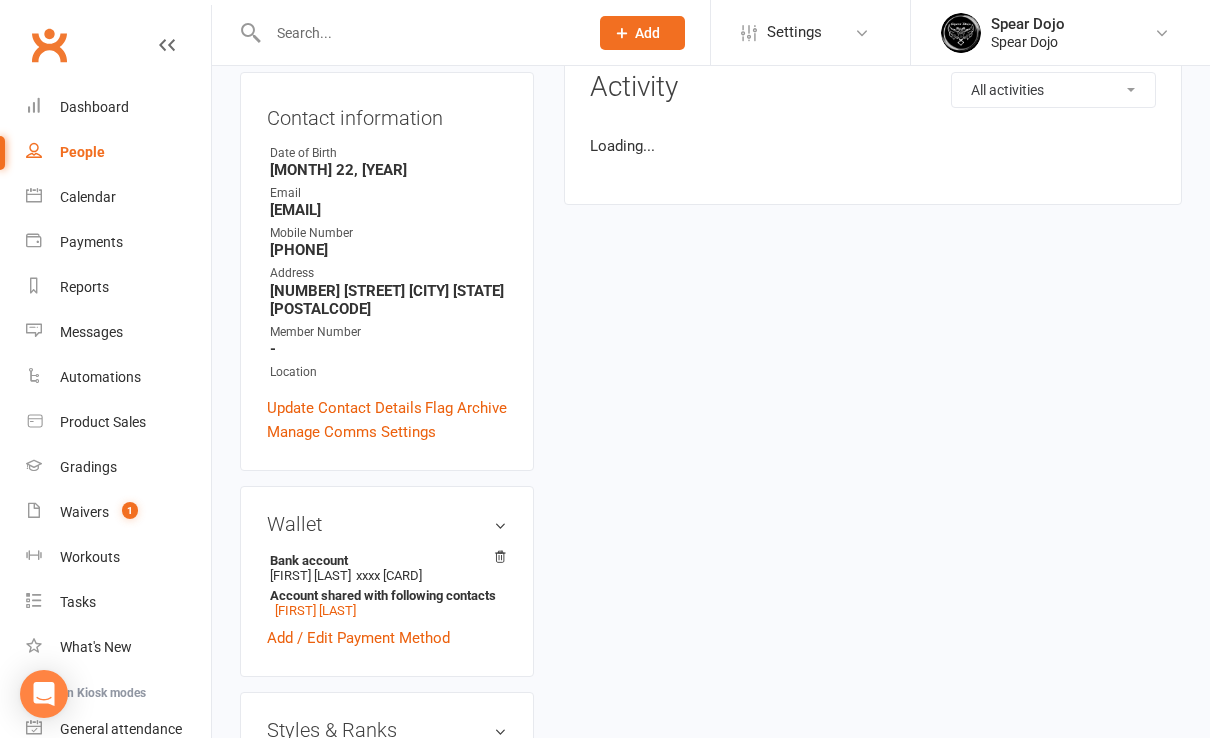 scroll, scrollTop: 0, scrollLeft: 0, axis: both 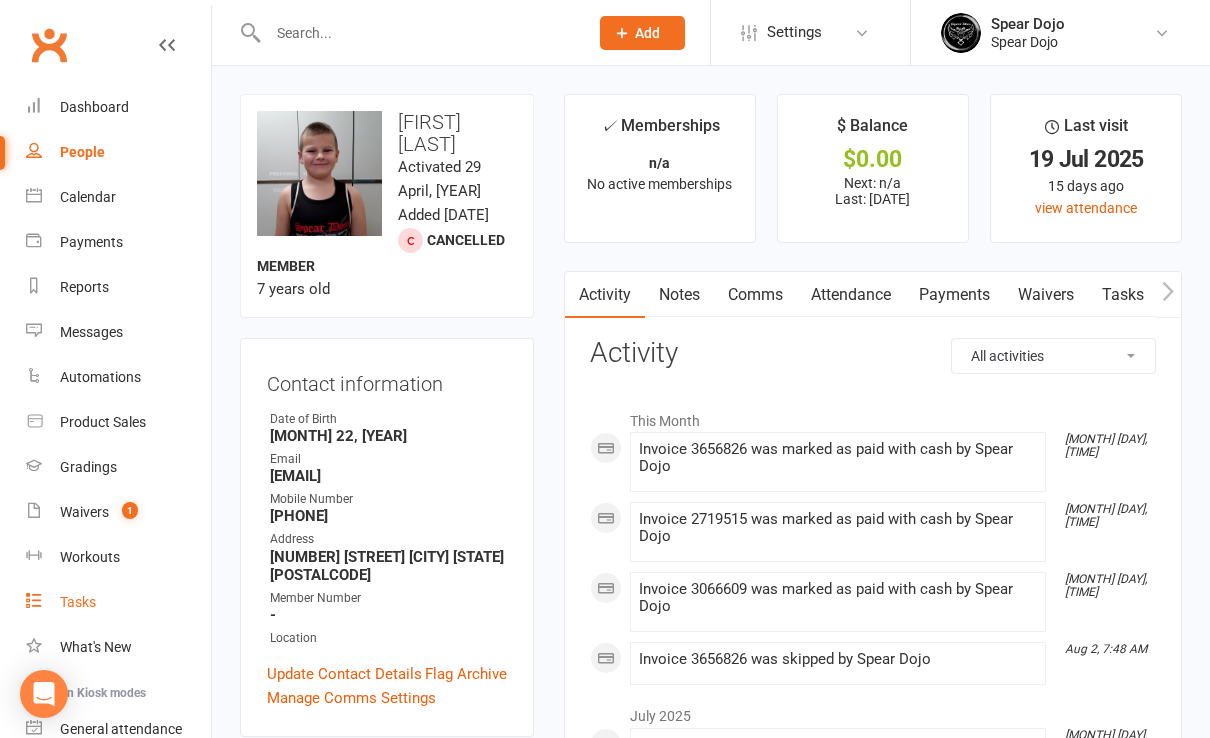click on "Tasks" at bounding box center [78, 602] 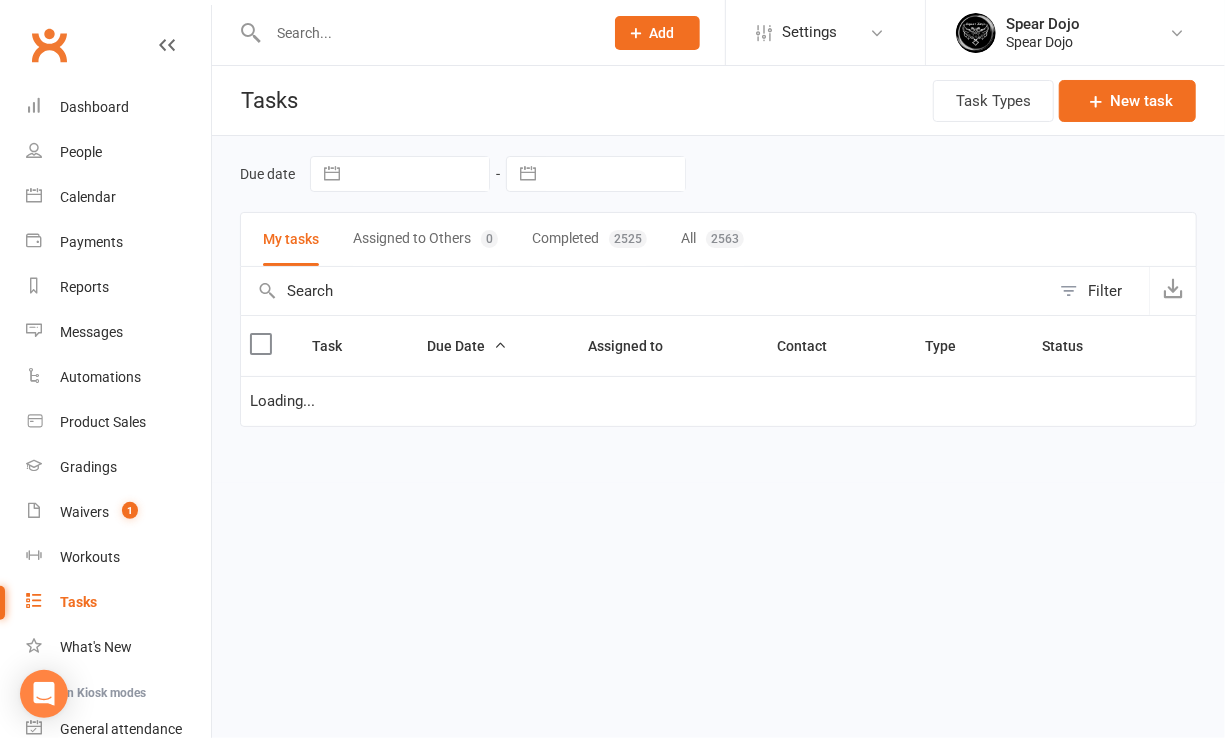 select on "started" 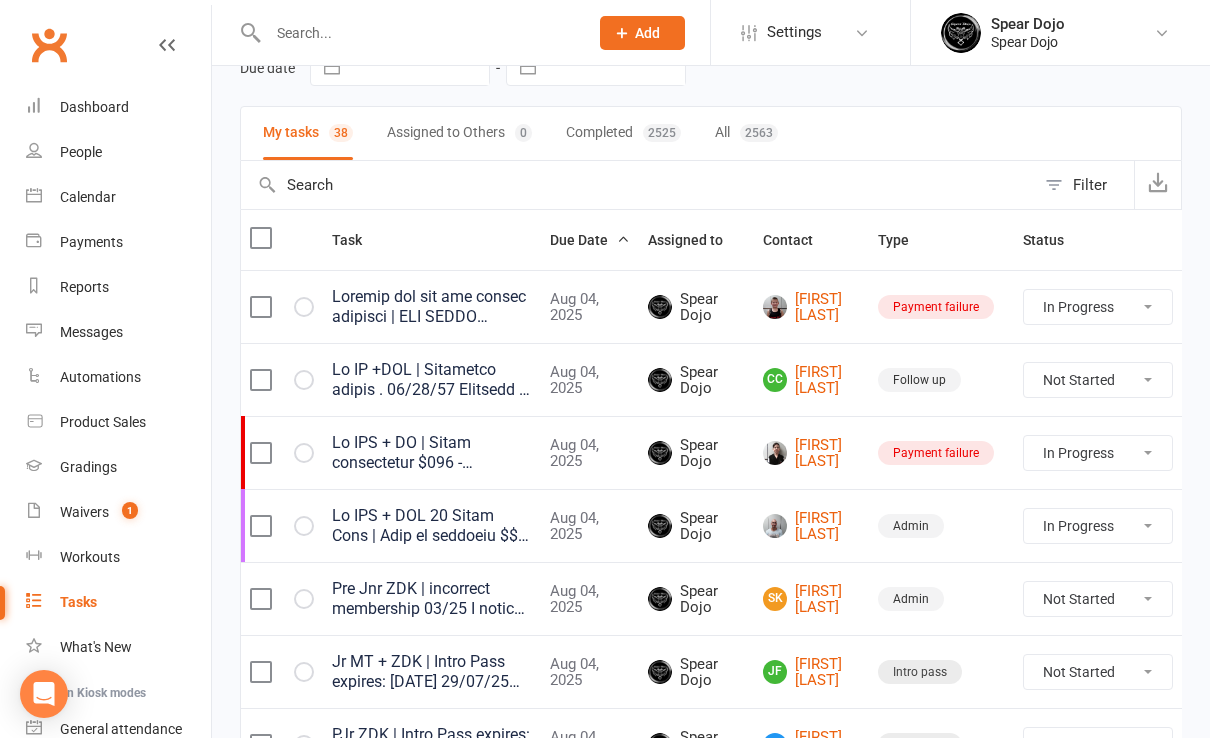 scroll, scrollTop: 133, scrollLeft: 0, axis: vertical 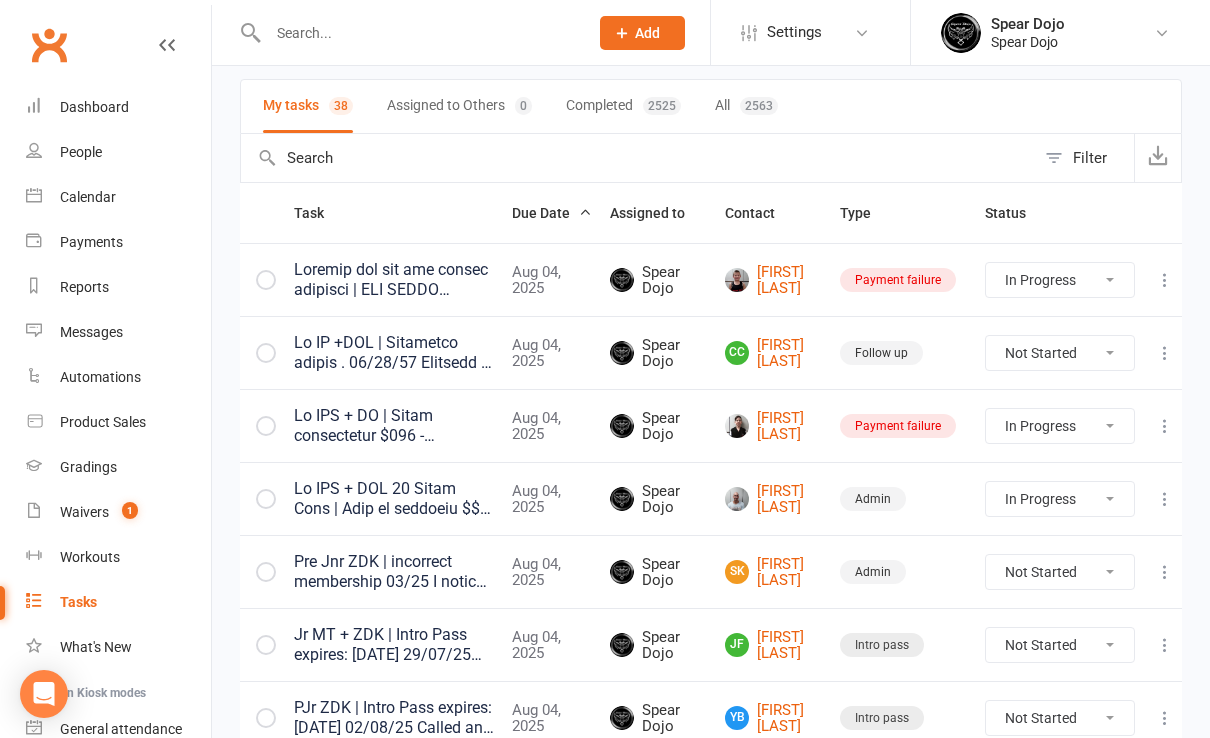 click at bounding box center [1165, 353] 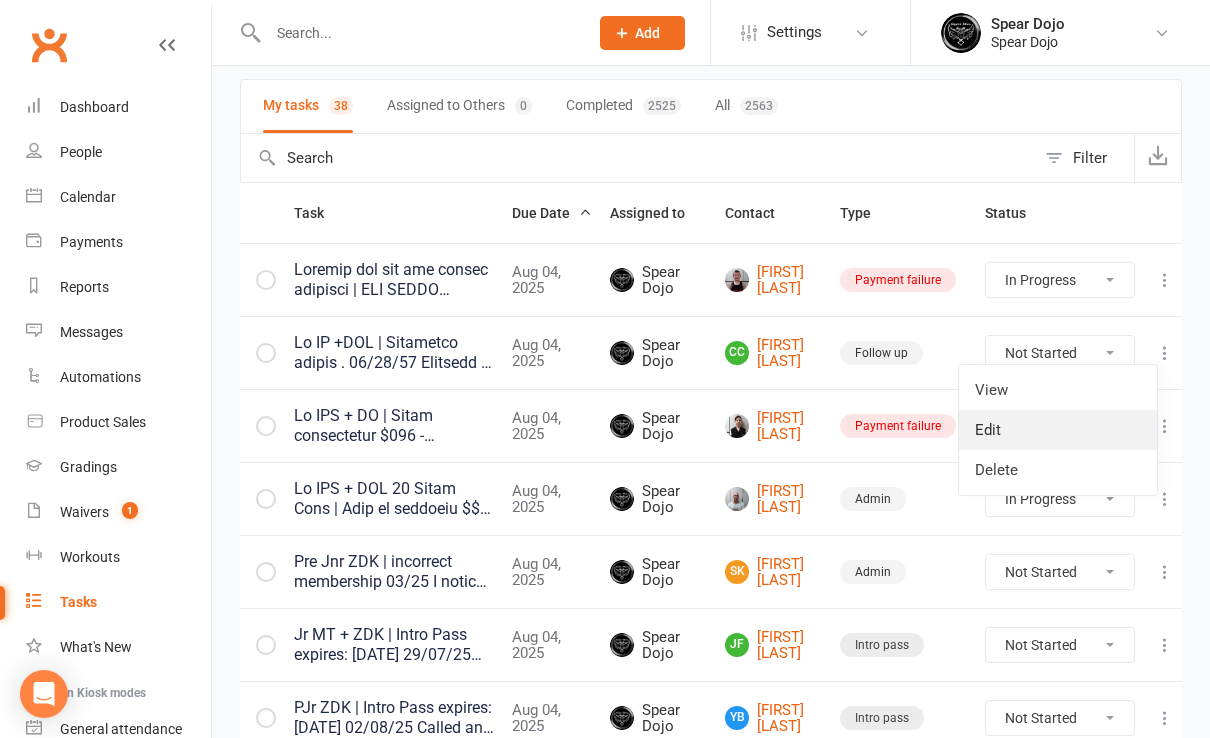 click on "Edit" at bounding box center (1058, 430) 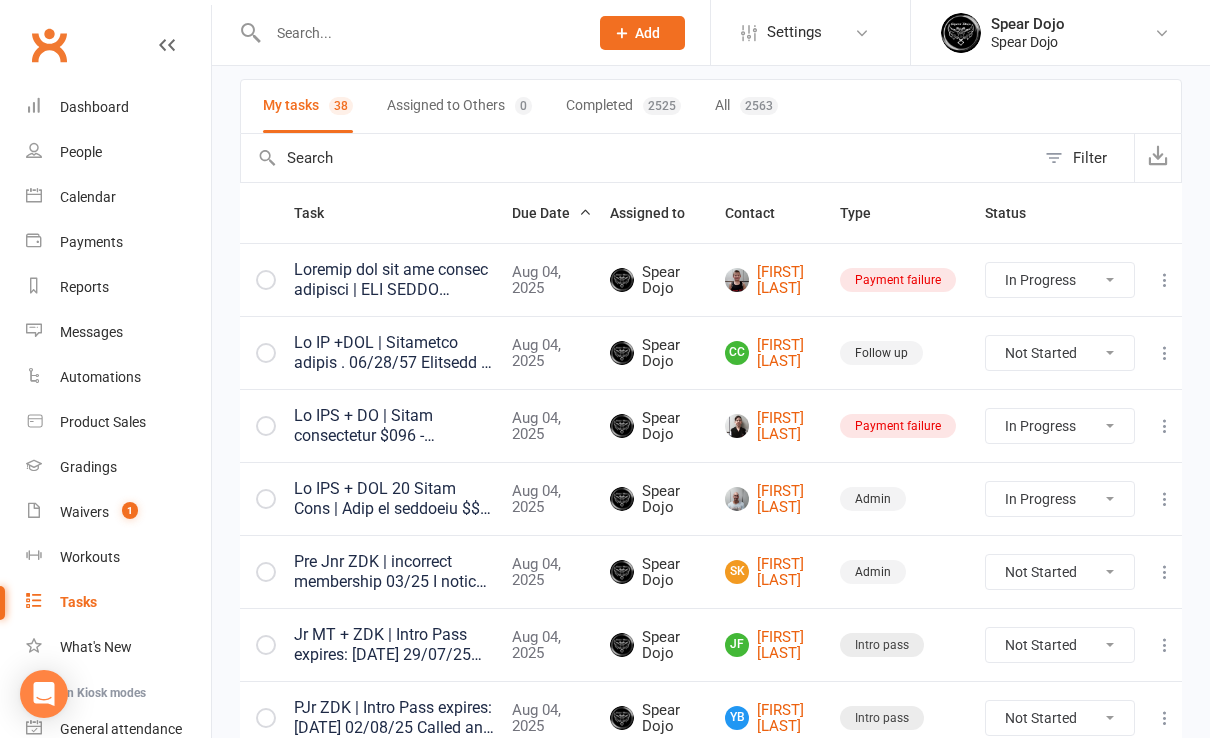 scroll, scrollTop: 0, scrollLeft: 22, axis: horizontal 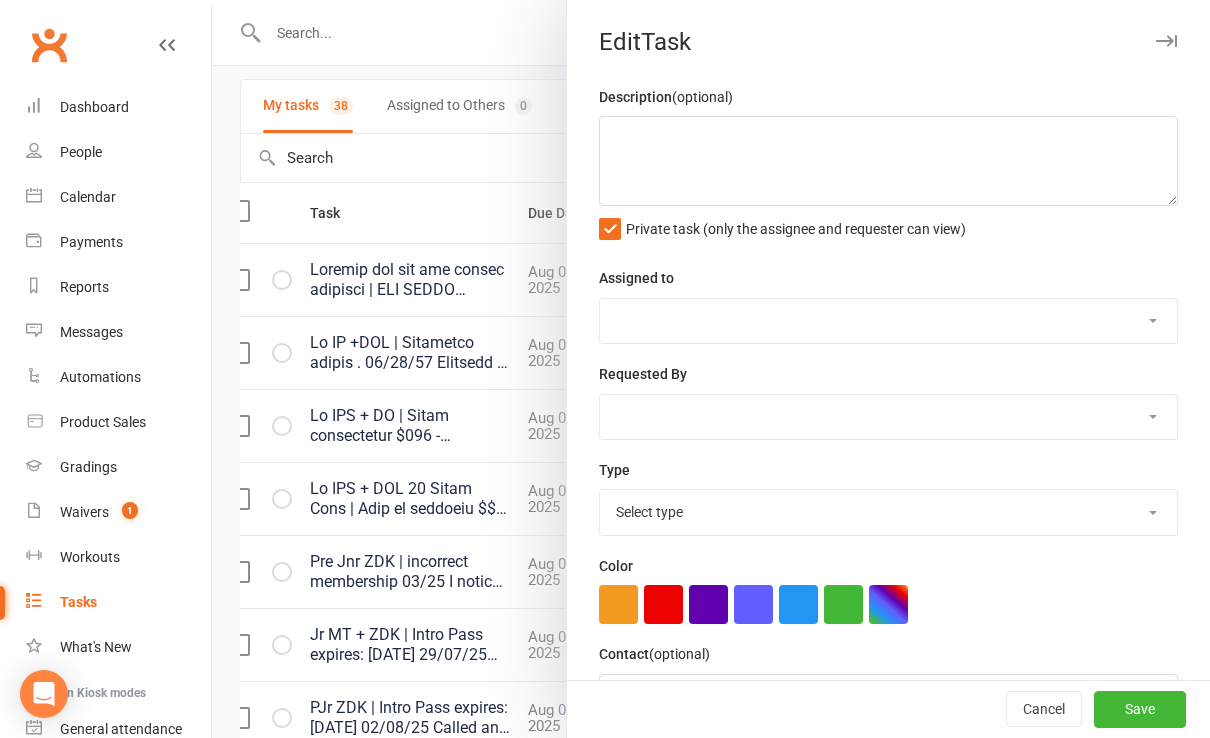 type on "Jr MT +ZDK | Returning member
.
02/08/25 Attended Jr MT and was with Sempai [LAST], I asked if she enjoyed her class and she said yes. She did not know when she would be coming to next class so she has not been booked in for another class. Mum was not with her. - L
31/07/25 Attended MT. Reception as unavailable at that time please follow up to see how she enjoyed class with [FIRST] mum ex member ) - S
29/07/25 [FIRST] (Mum) bought [LAST] in for Jr ZDK wanting her to restart. [LAST] refused to join in the class as she wasn't wearing the same colours as the other students (she was in blue, which I informed her was perfectly fine and that she should be wearing different clothing to the other students). She argued with Mum for a few minutes and they decided they will come back on Thursday for Jr MT. [FIRST] said she will fill out an intro pass online before then. [FIRST] told [LAST] she has to do Martial Arts if she wants to go to a public school and the times of our classes worked with their schedule.
FYI Son..." 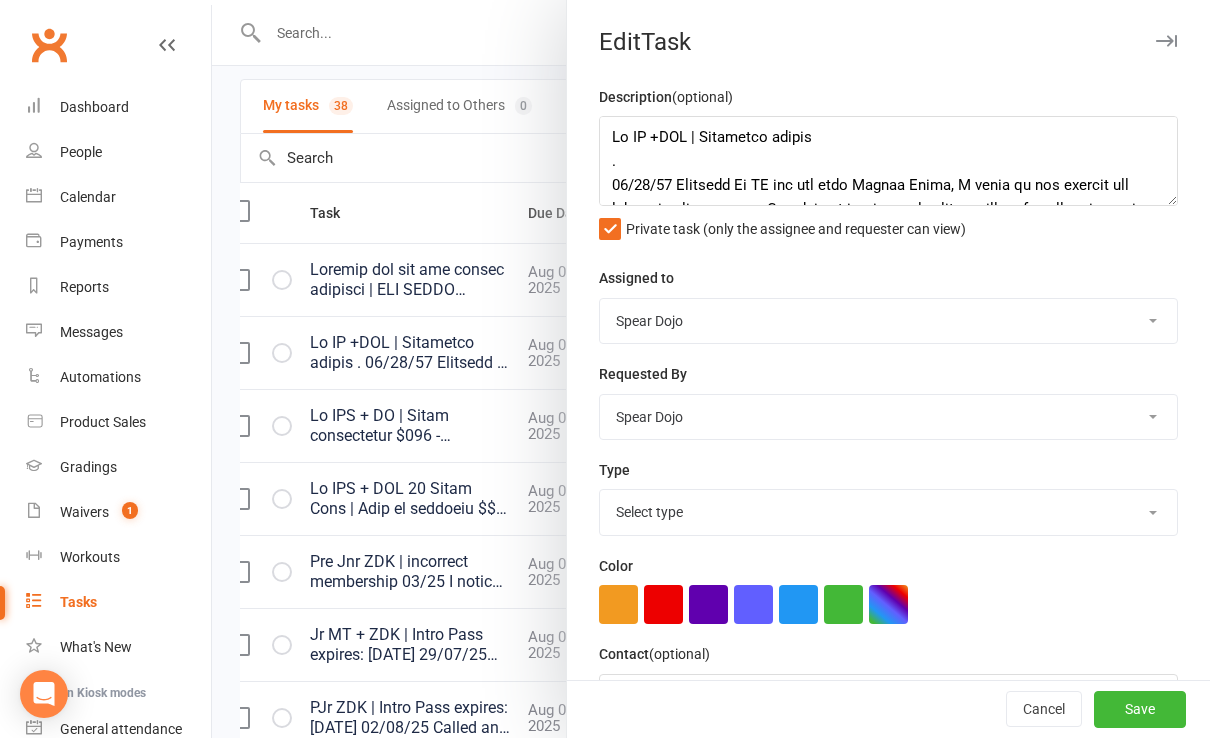 select on "[NUMBER]" 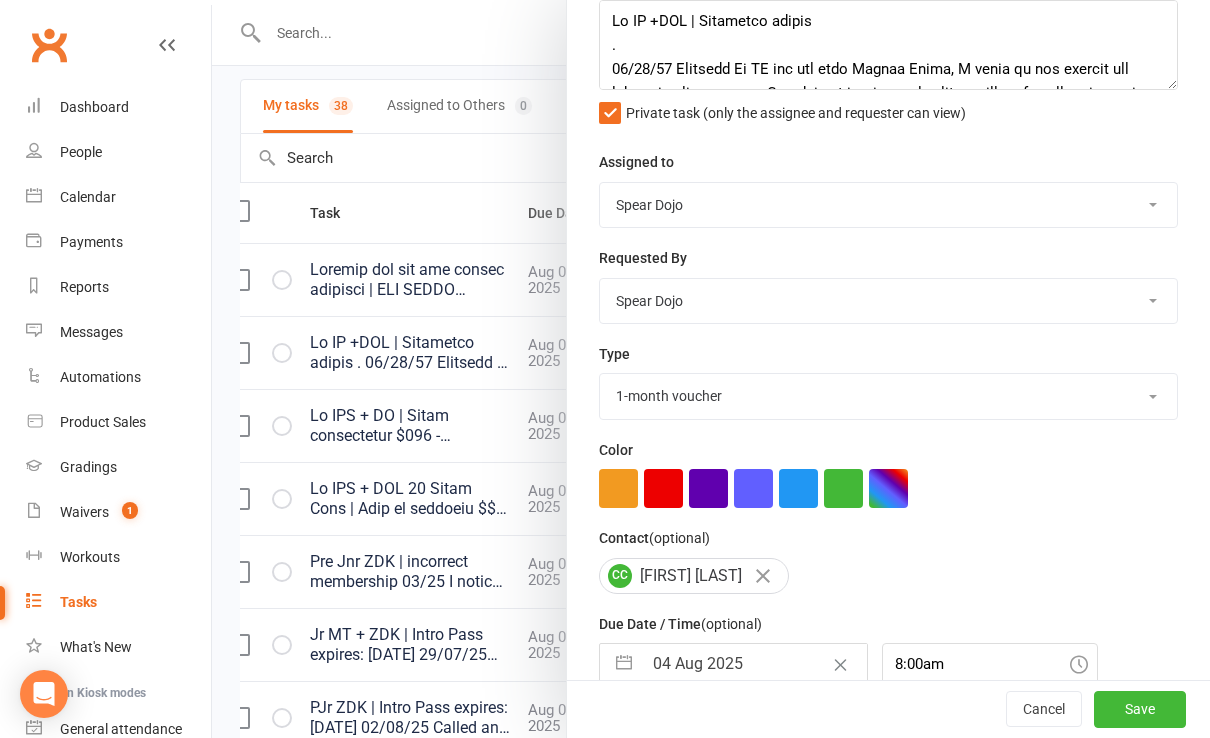 scroll, scrollTop: 205, scrollLeft: 0, axis: vertical 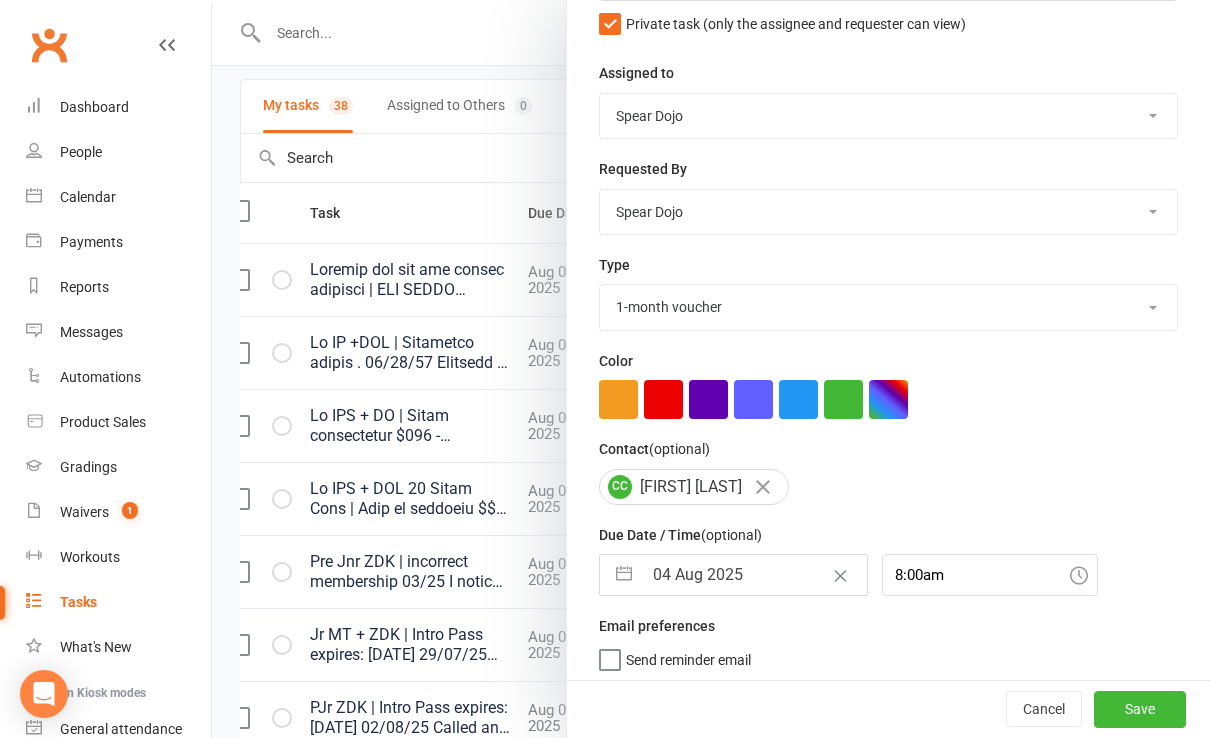 drag, startPoint x: 605, startPoint y: 570, endPoint x: 751, endPoint y: 609, distance: 151.11916 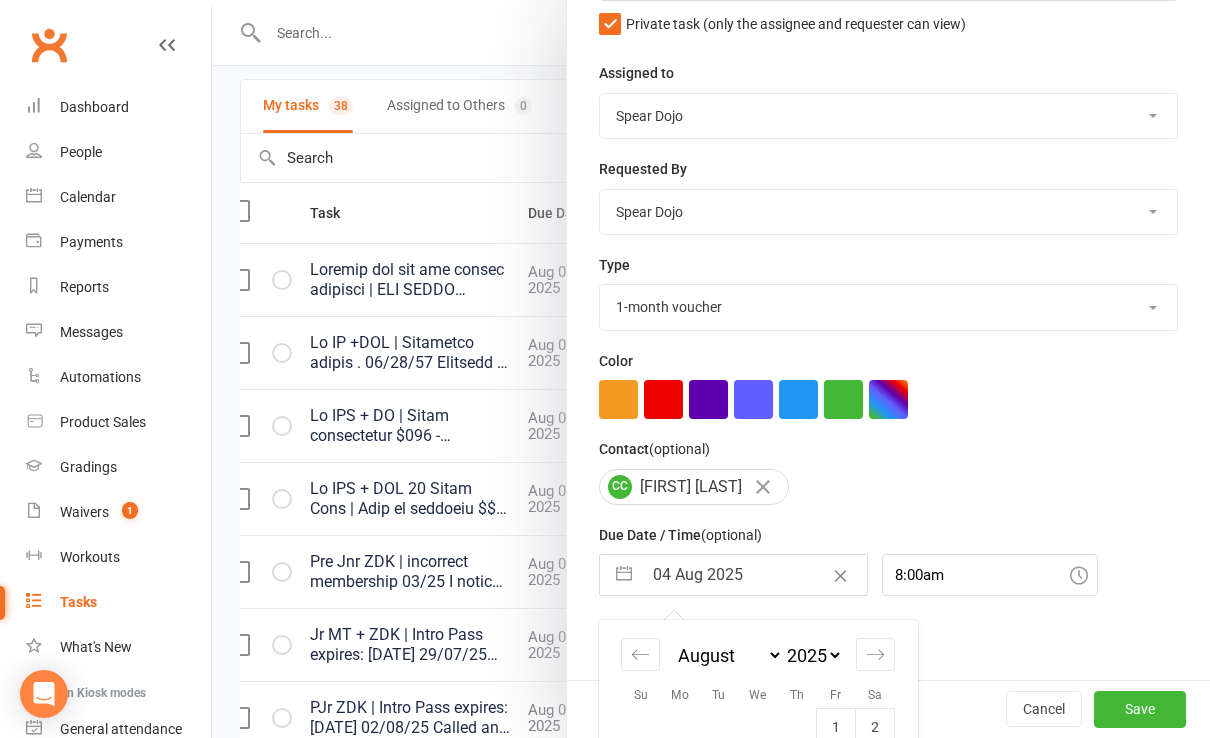 scroll, scrollTop: 422, scrollLeft: 0, axis: vertical 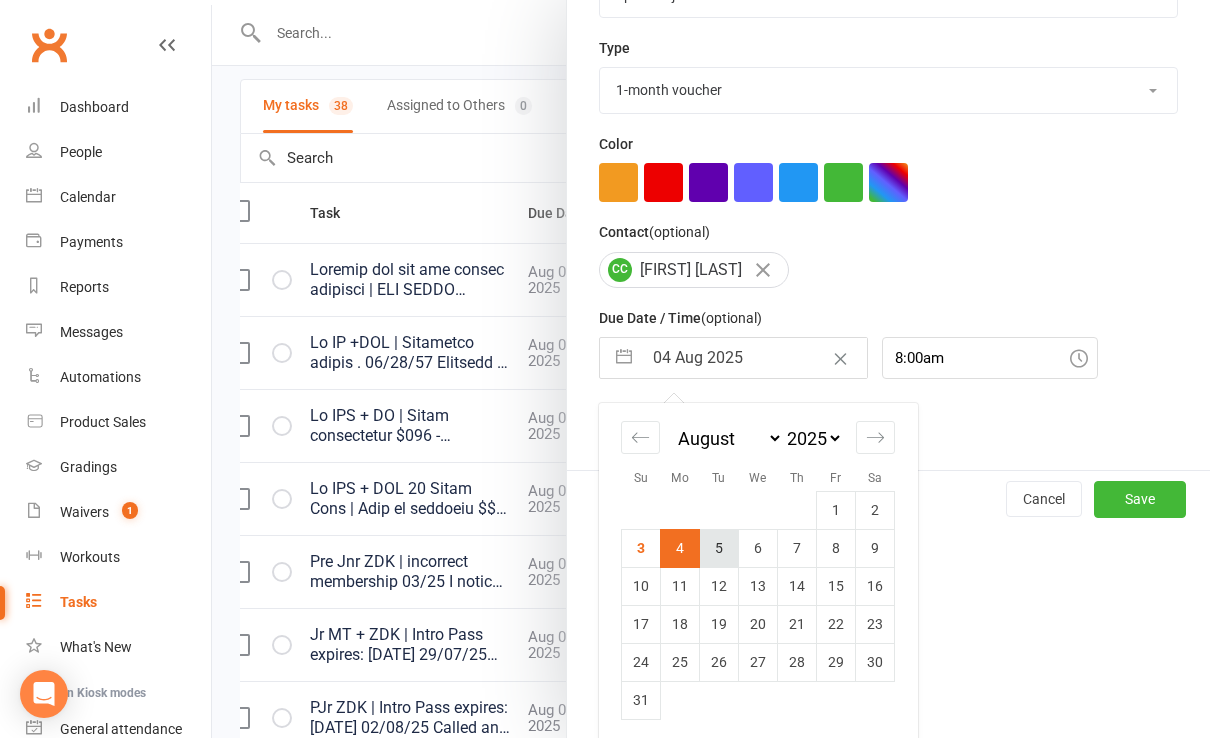 click on "5" at bounding box center [719, 548] 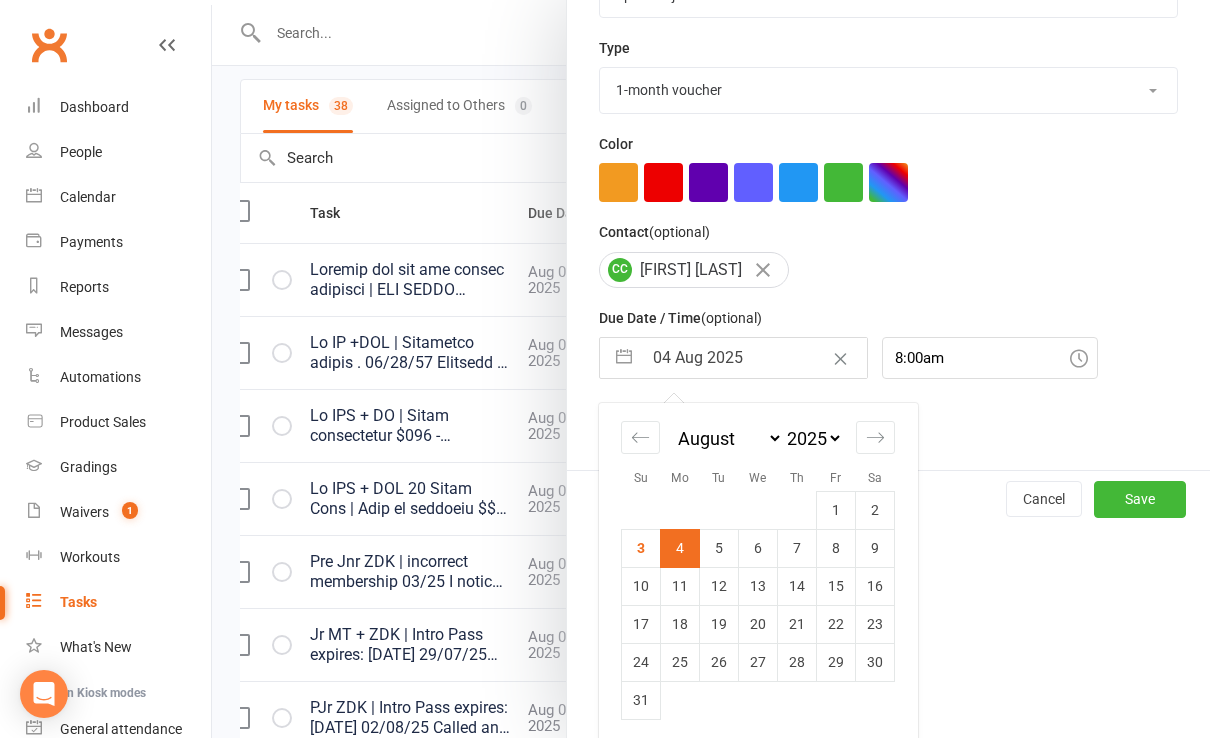 type on "05 Aug 2025" 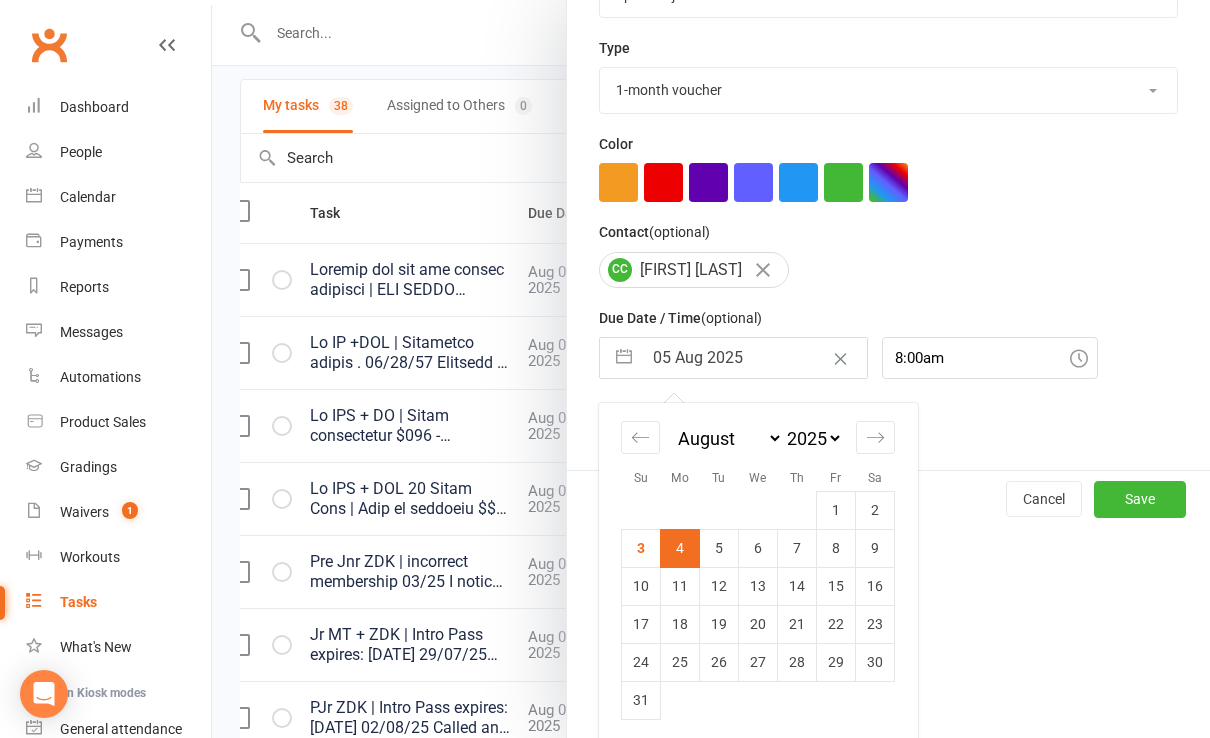 scroll, scrollTop: 205, scrollLeft: 0, axis: vertical 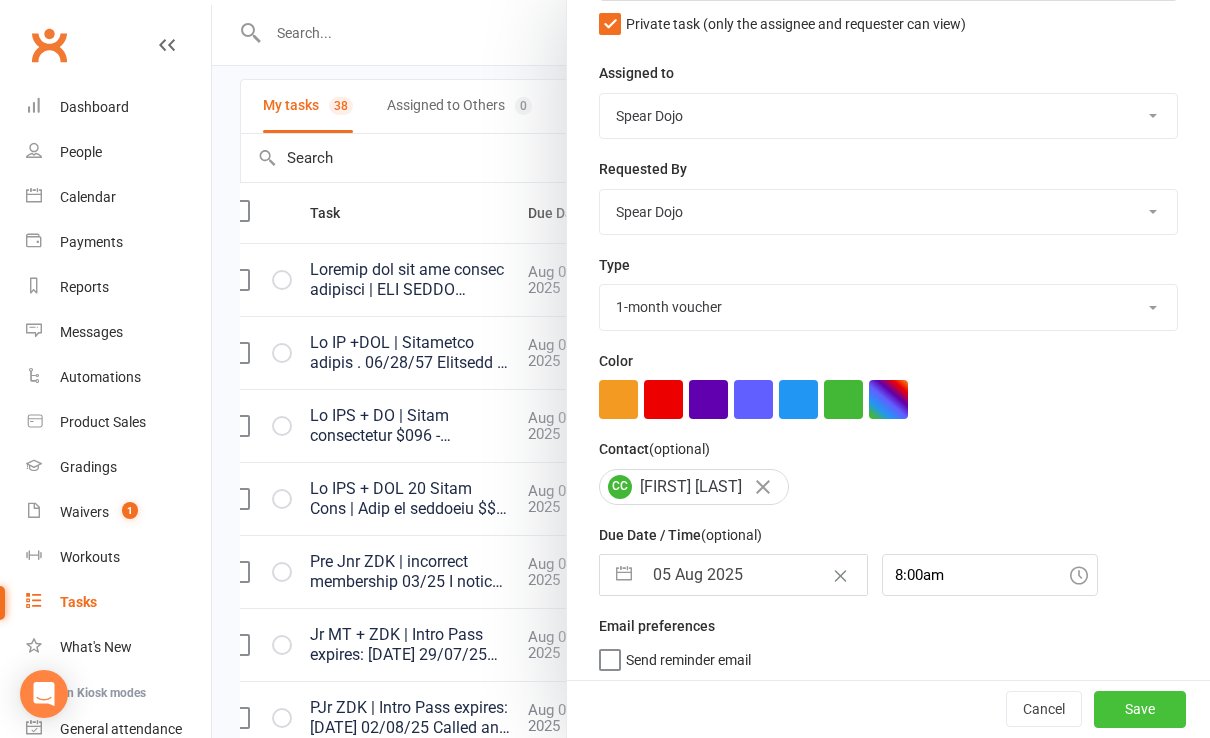 click on "Save" at bounding box center (1140, 710) 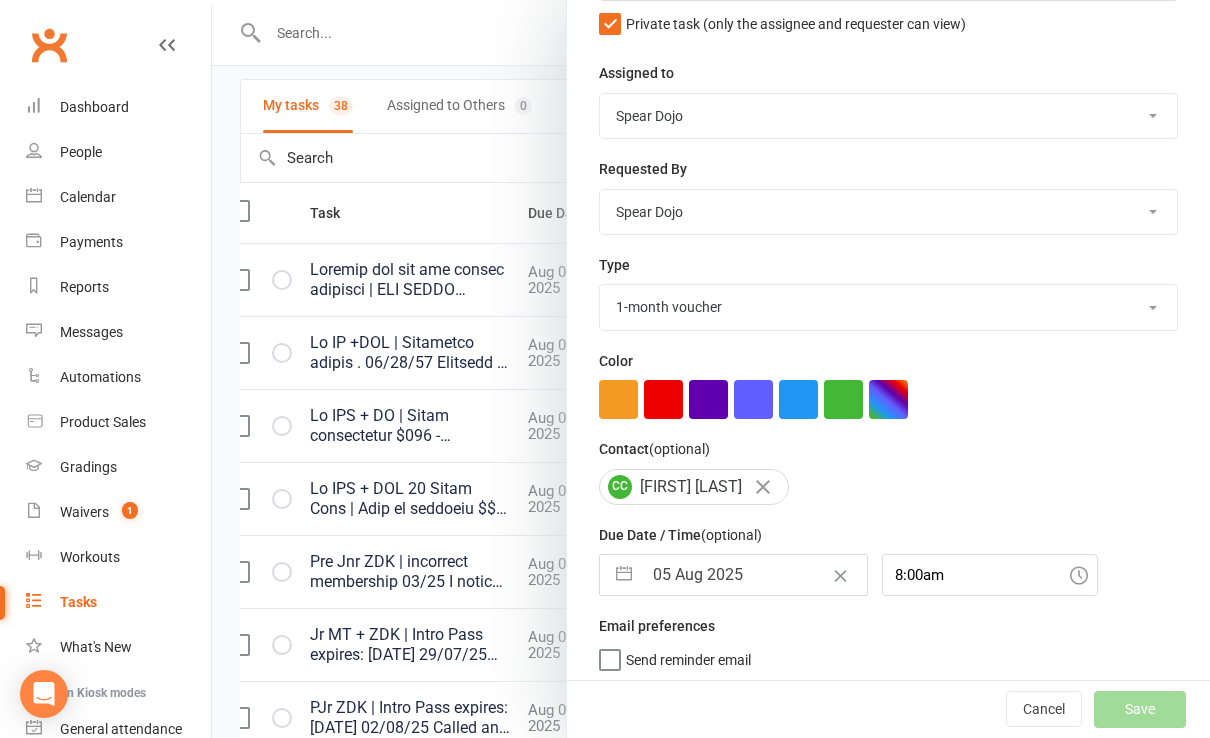 select on "started" 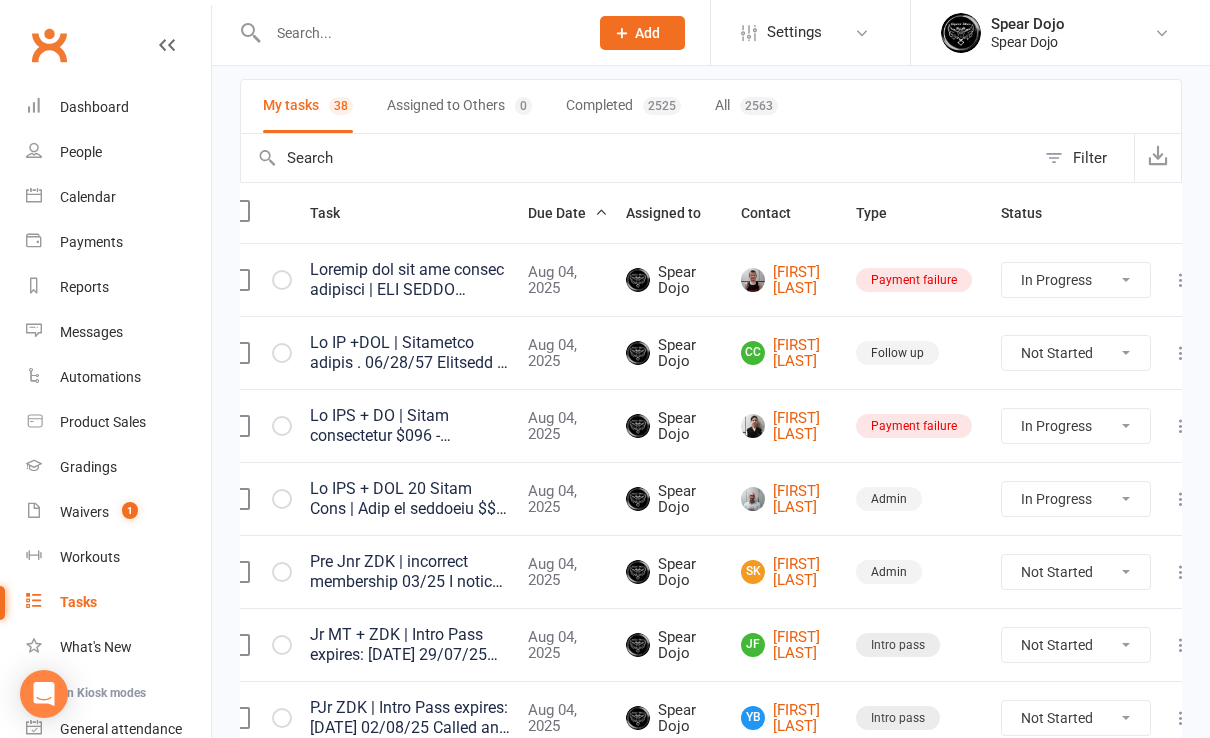 select on "started" 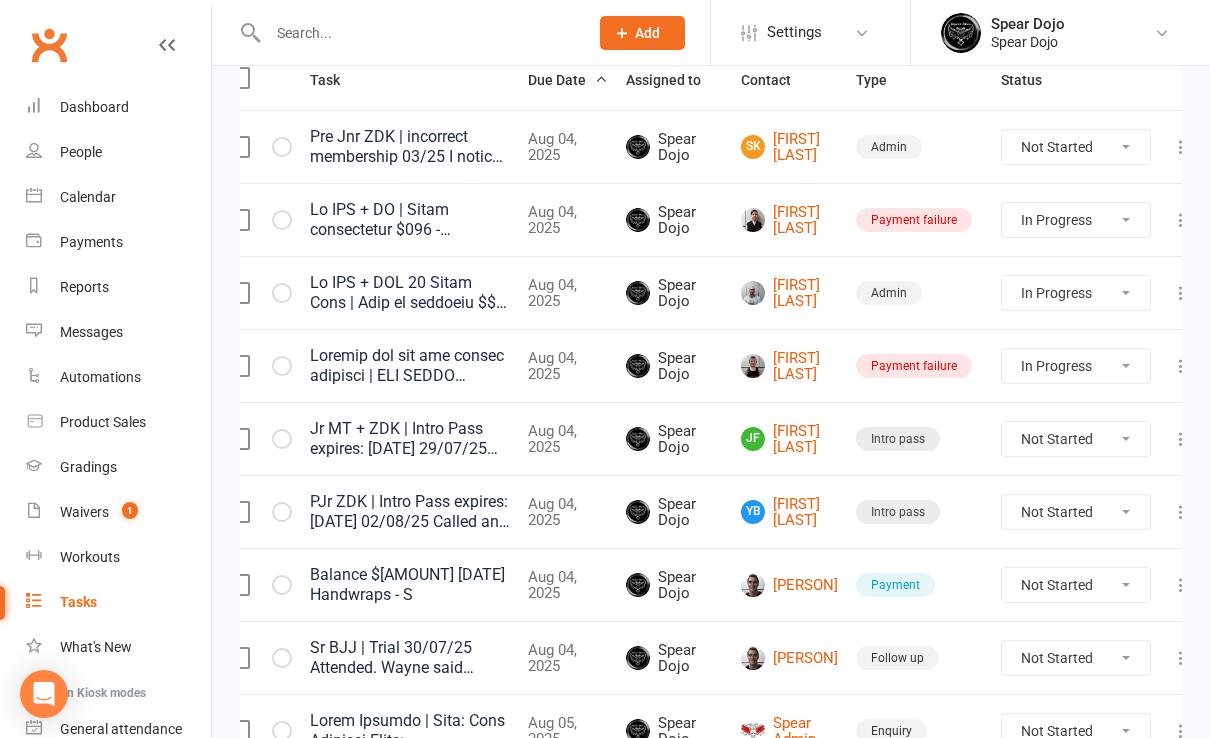 scroll, scrollTop: 266, scrollLeft: 0, axis: vertical 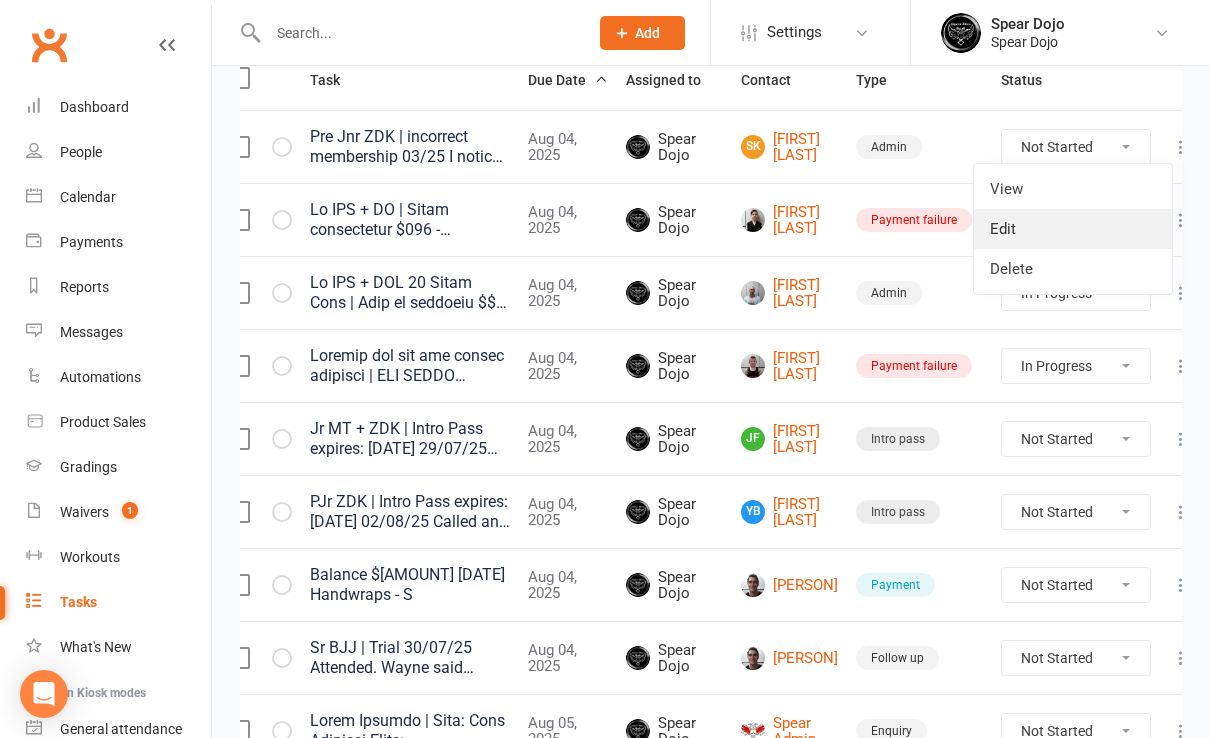 click on "Edit" at bounding box center (1073, 229) 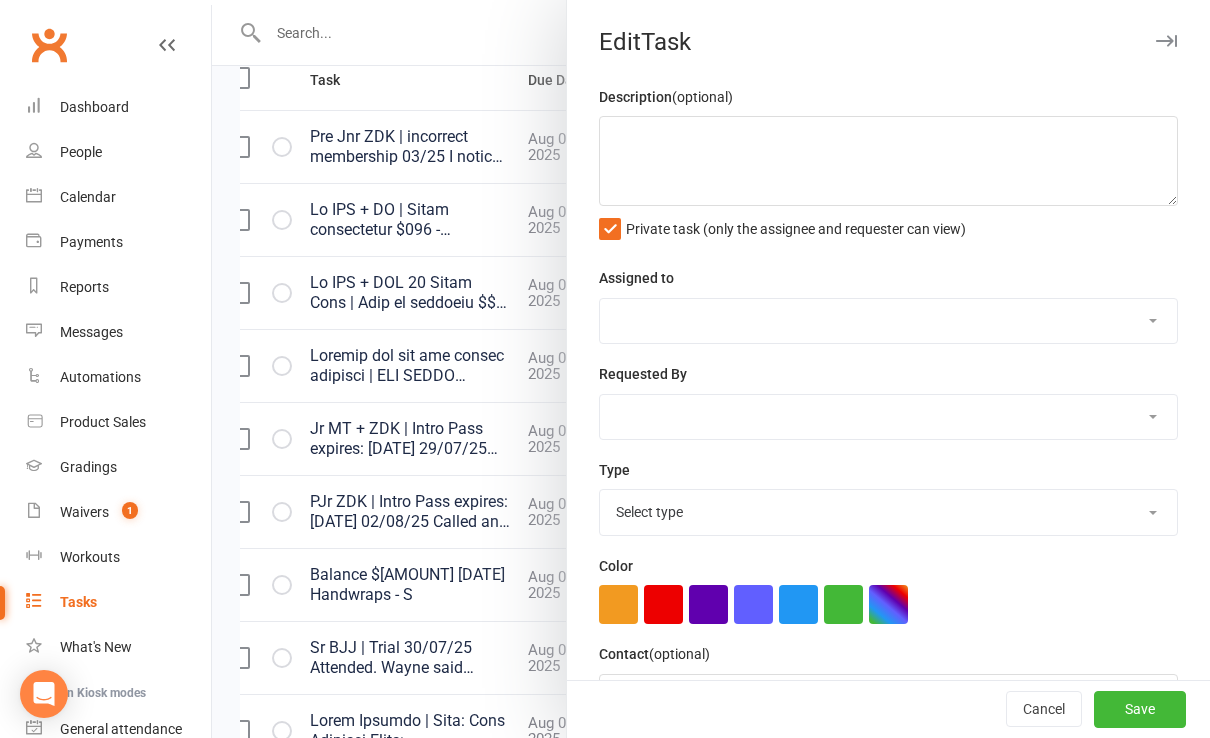 type on "Pre Jnr ZDK | incorrect membership
03/25 I noticed Saturday morning he has senior membership. Please action and adjust any outstanding $$ on his next payment - S" 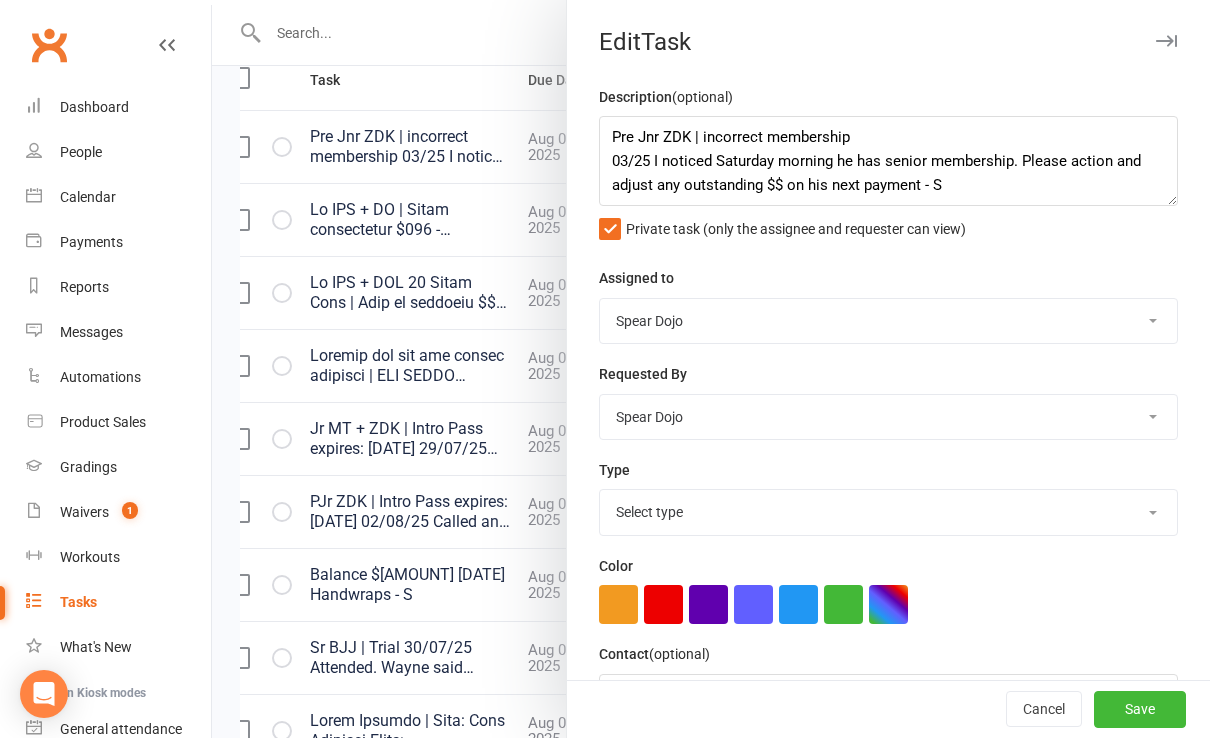 select on "19839" 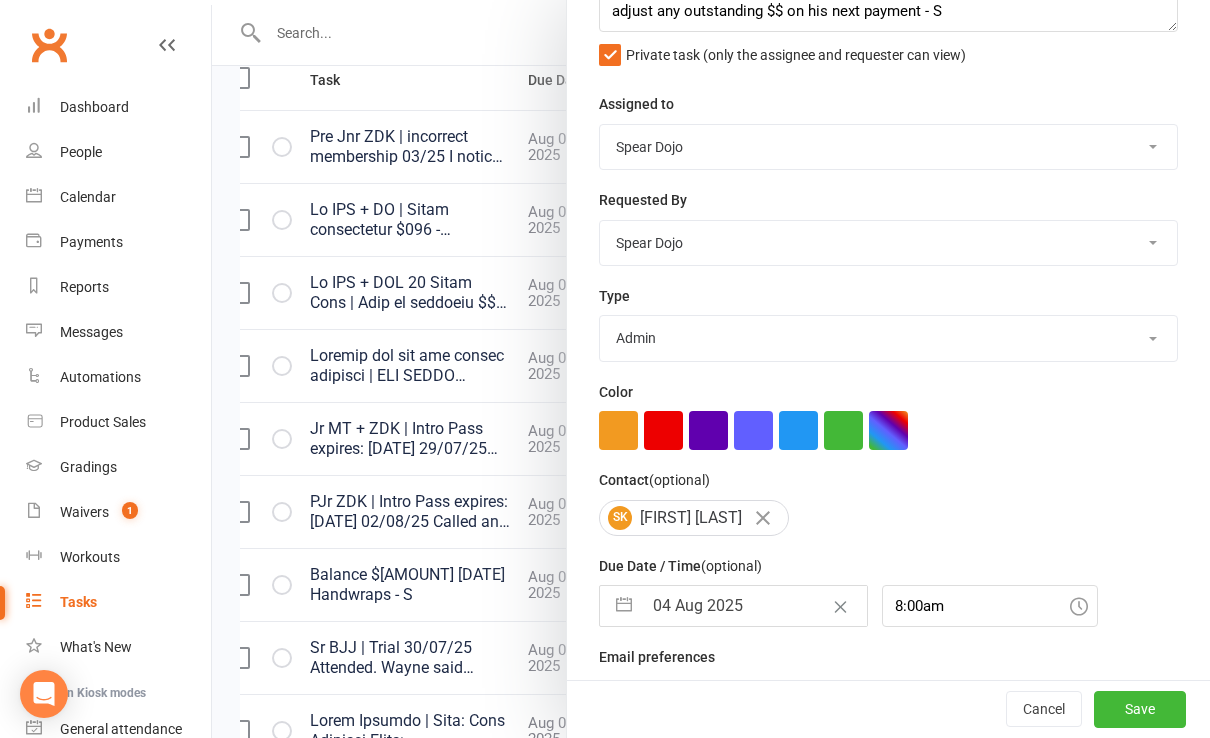scroll, scrollTop: 205, scrollLeft: 0, axis: vertical 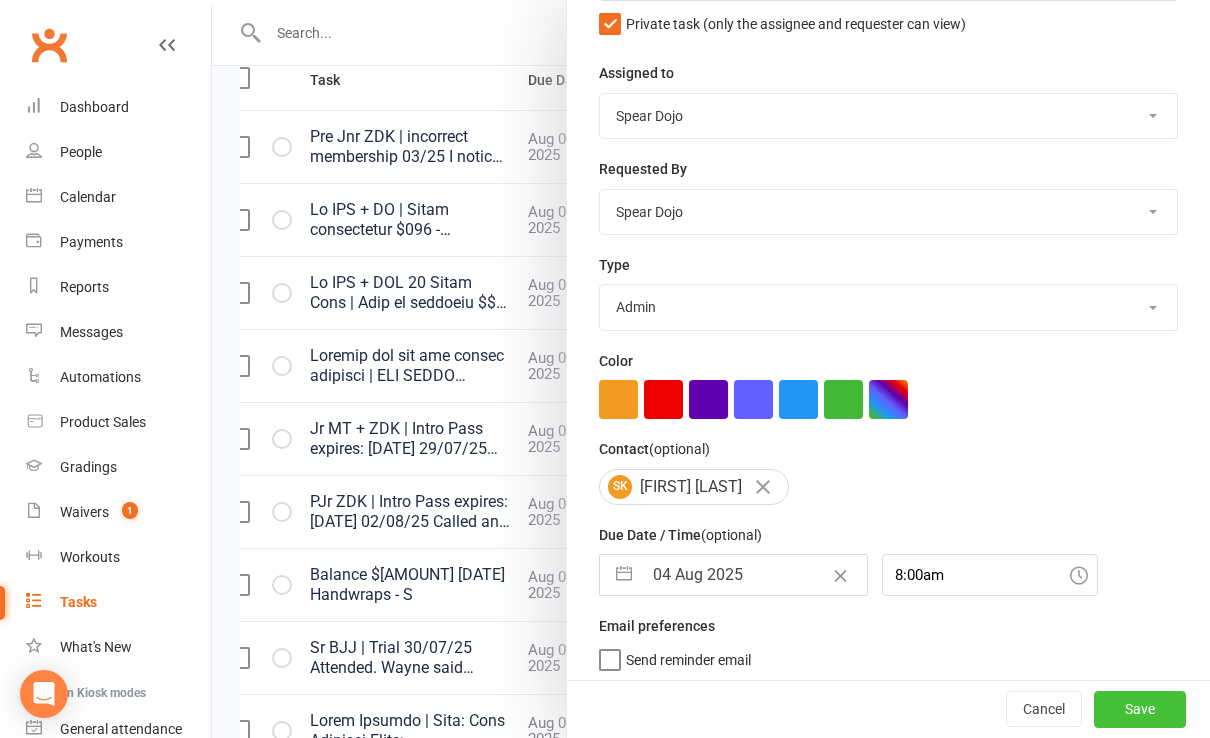 click on "Save" at bounding box center (1140, 710) 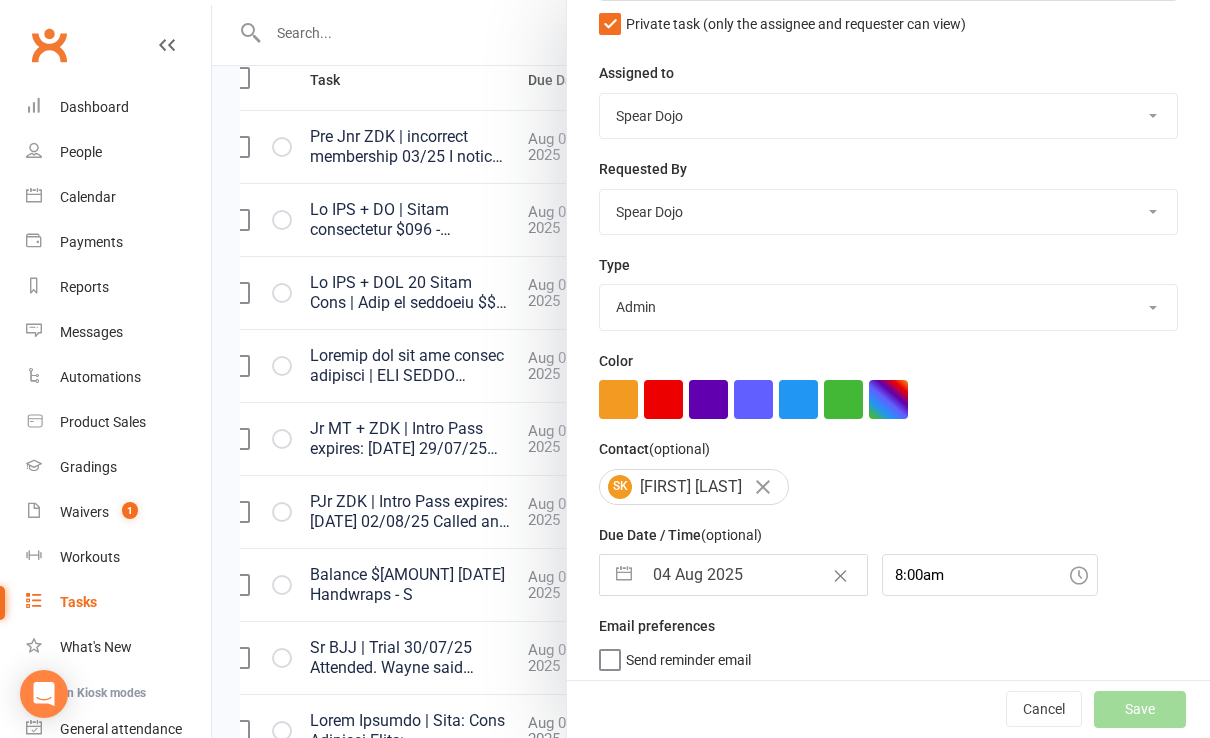 select on "started" 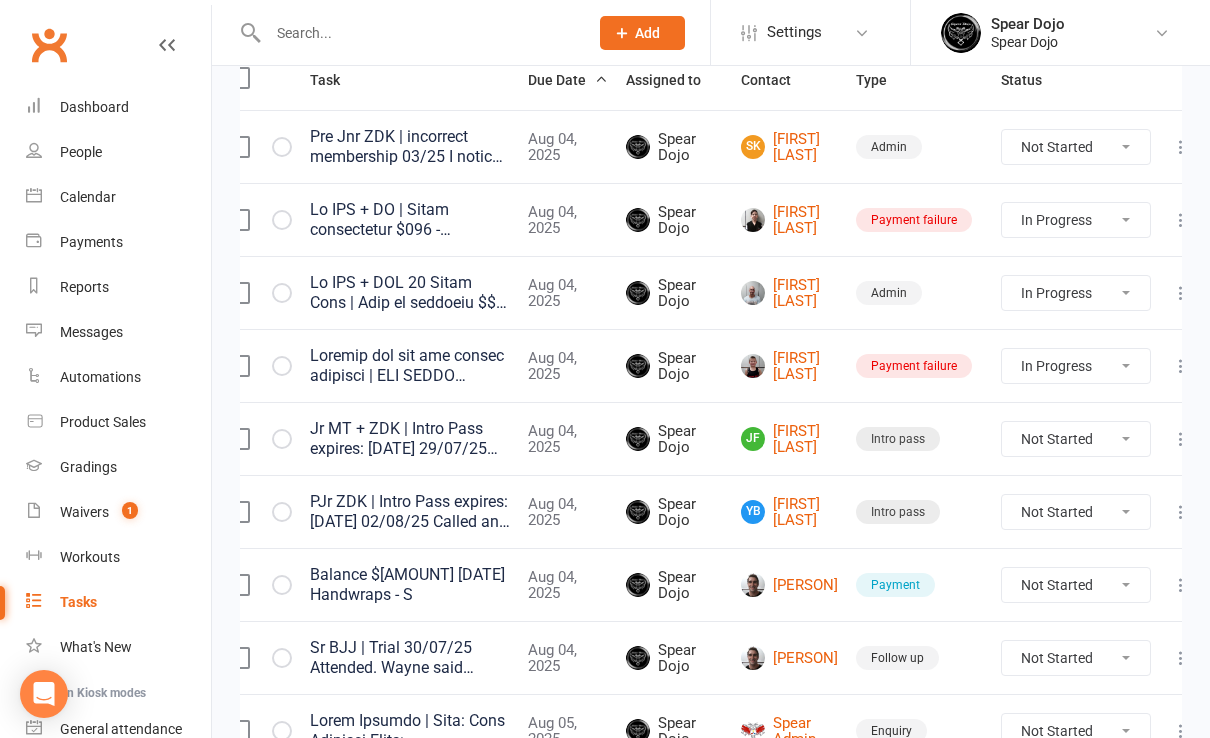 select on "started" 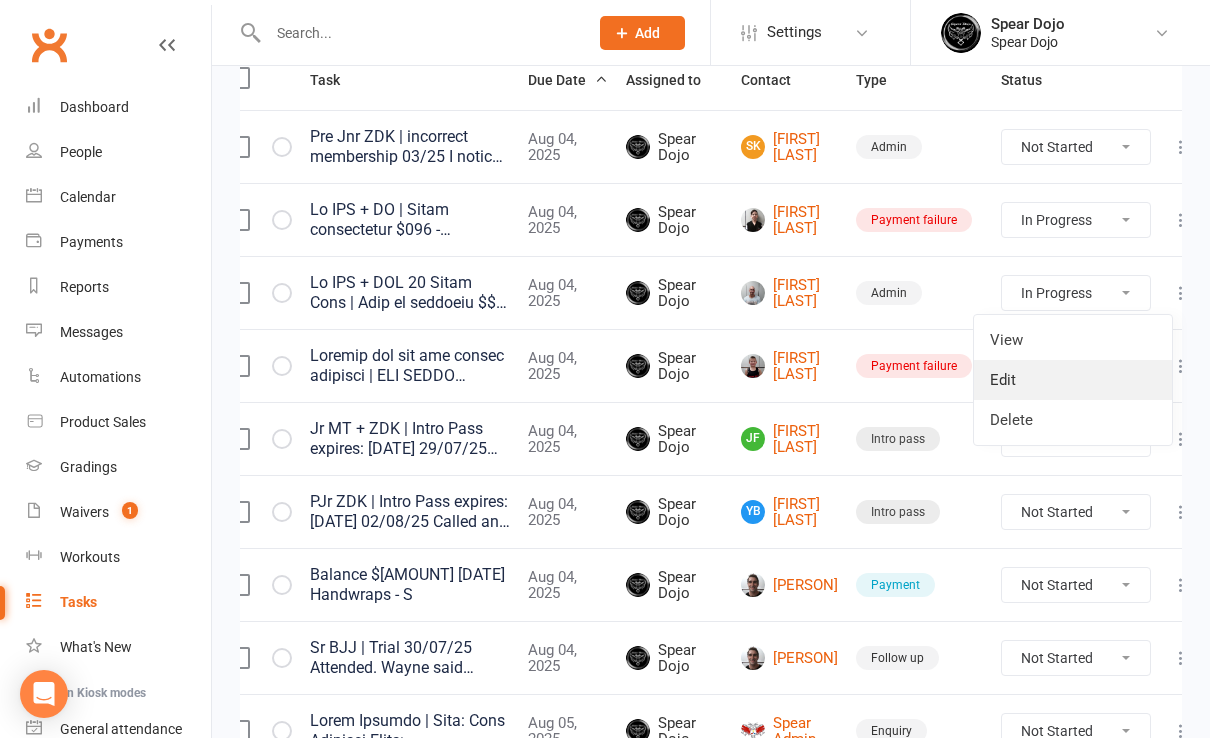 click on "Edit" at bounding box center (1073, 380) 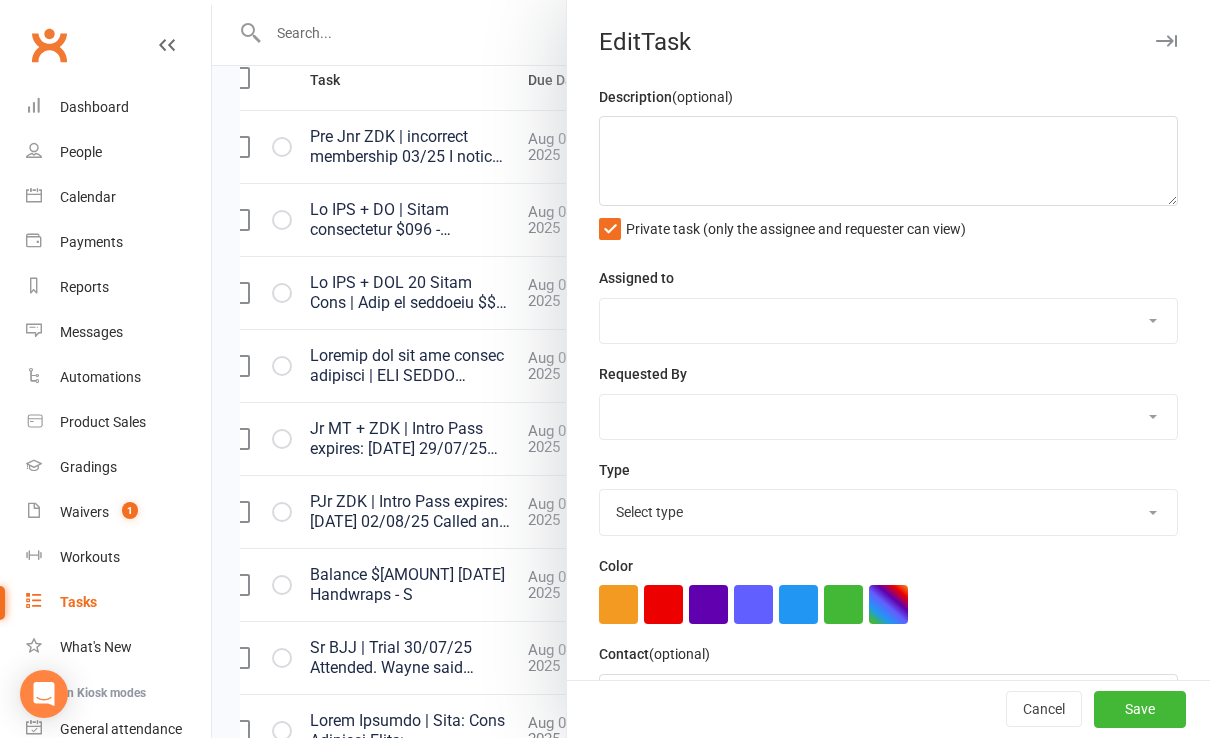 type on "Sr BJJ | Trial
30/07/25 Attended BJJ & ZDK - S
28/07/25 Paid $445 via bank transfer. New 20 class pass added - H
Note : Payments via Bank transfer ( he has details ) or cash as discounted.
26/07/25 Did not call in will probably do on Mon or Wed. -  L
23/07/25 Attended BJJ and ZDK, will call in on Weekend to pay for another Pass. - L
09/07/25 Attended BJJ. - L
25/06/25 Attended BJJ only. - L
18/06/25 Did not attend. - L
11/06/25 Attended BJJ only - L
04/06/25 Attended BJJ and ZDK. - L
28/05/25 Attended BJJ onl..." 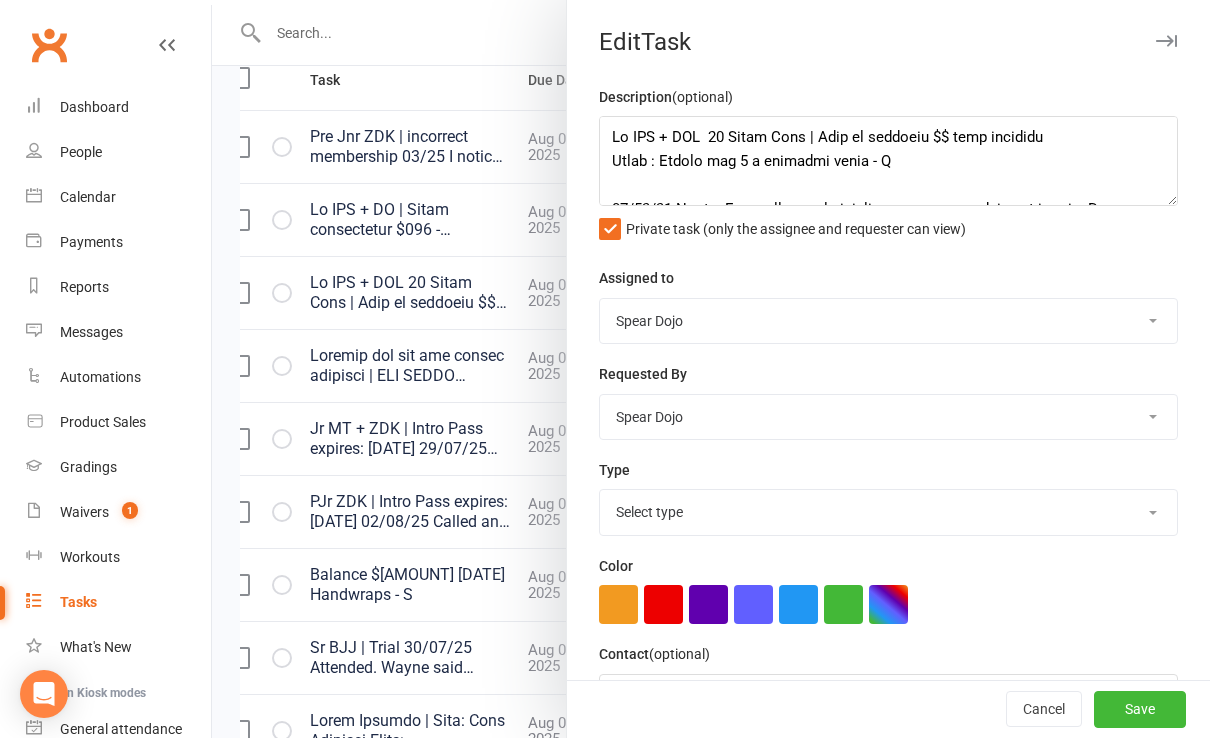 select on "19839" 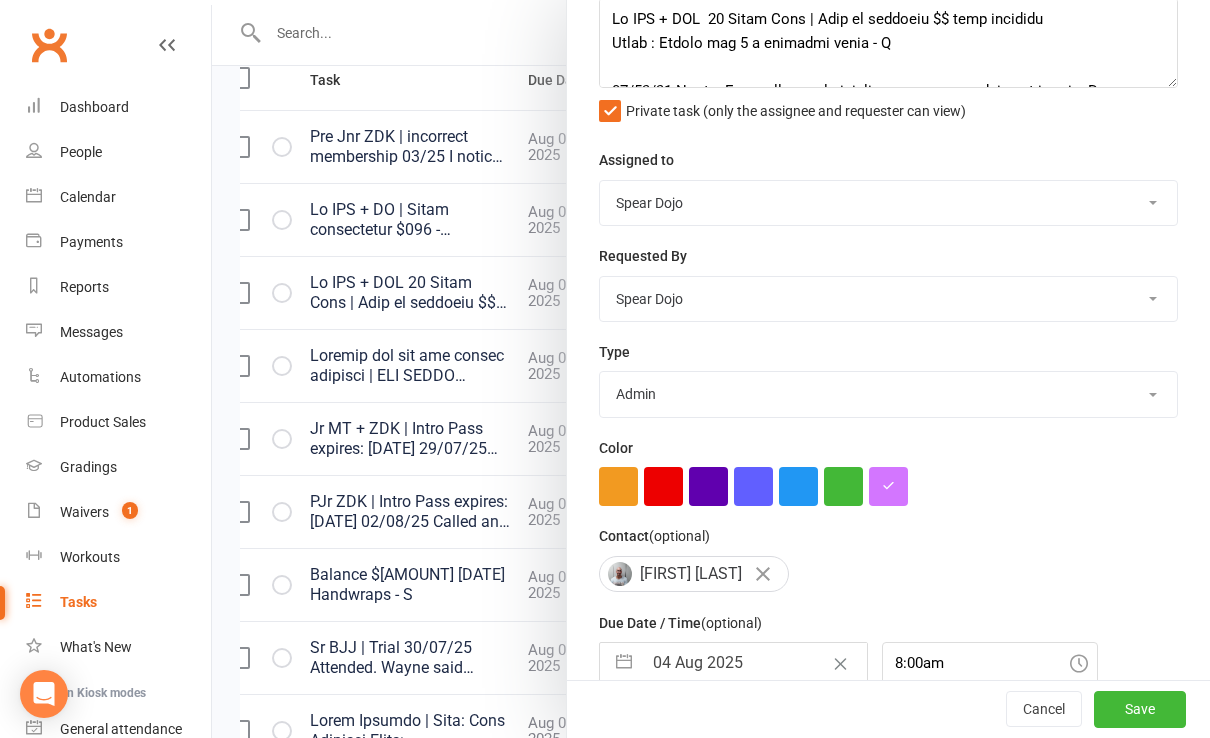 scroll, scrollTop: 206, scrollLeft: 0, axis: vertical 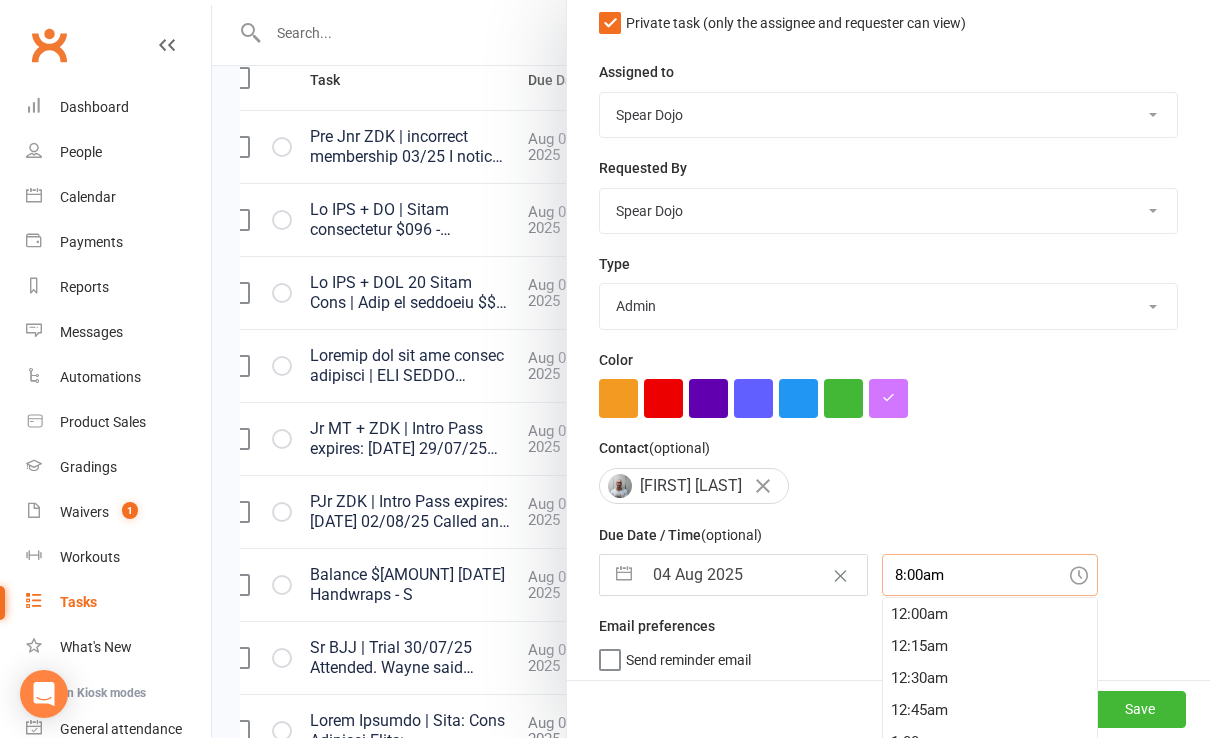 click on "8:00am" at bounding box center [990, 575] 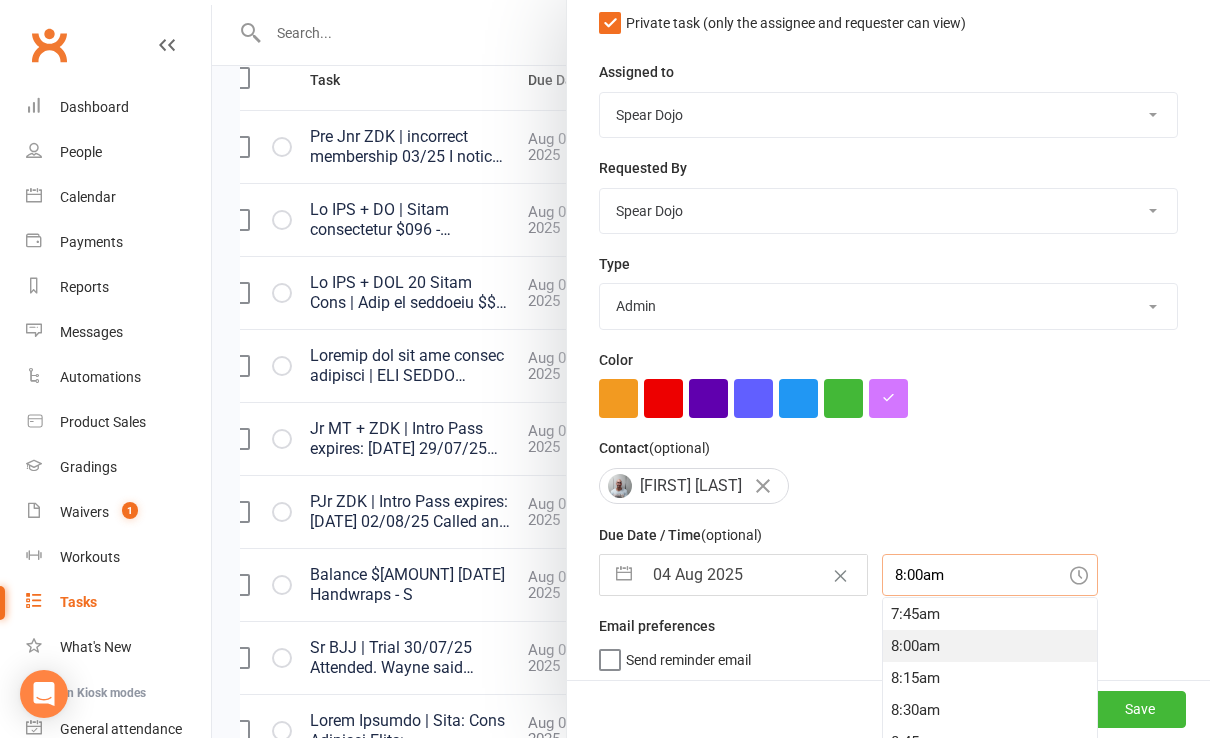 drag, startPoint x: 890, startPoint y: 602, endPoint x: 904, endPoint y: 603, distance: 14.035668 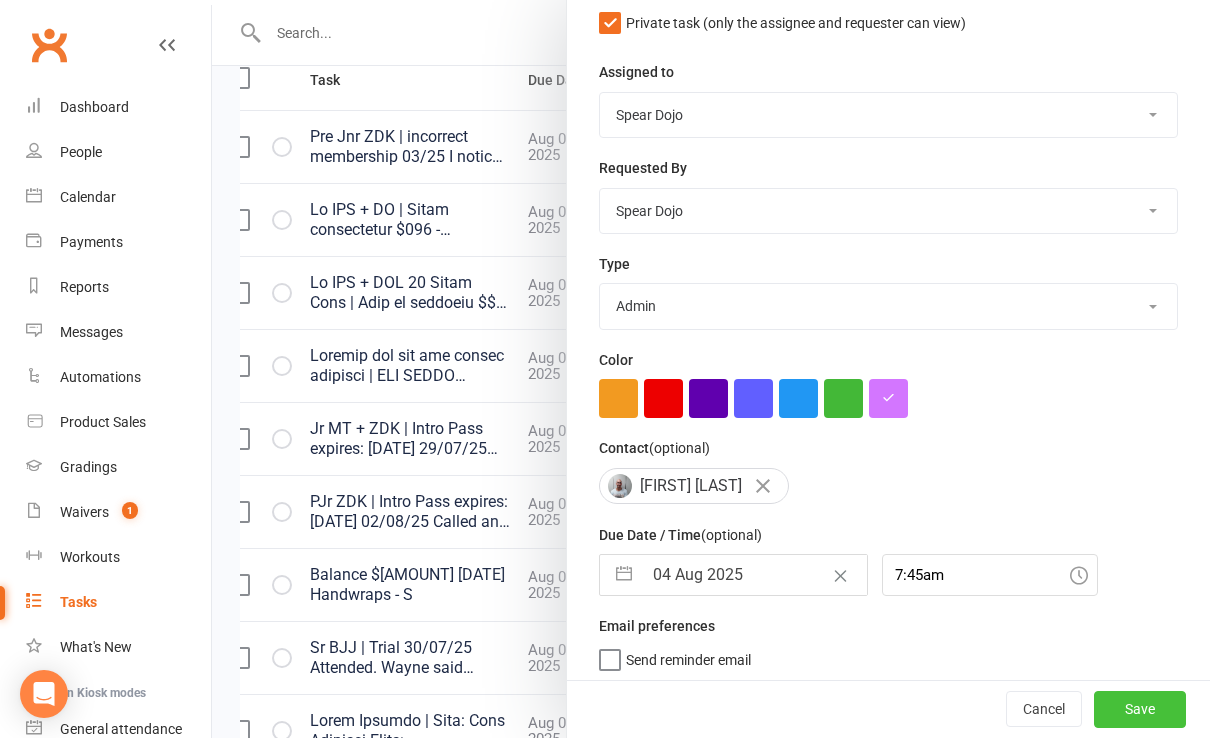 click on "Save" at bounding box center [1140, 710] 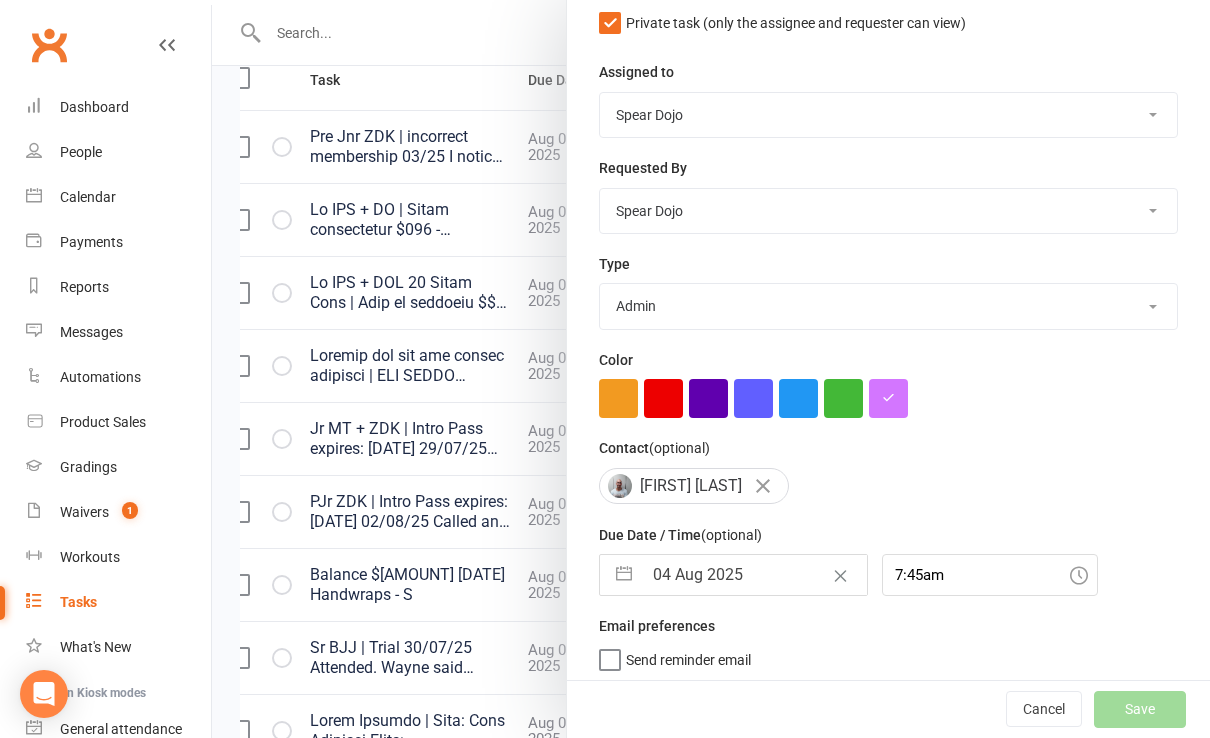 select on "started" 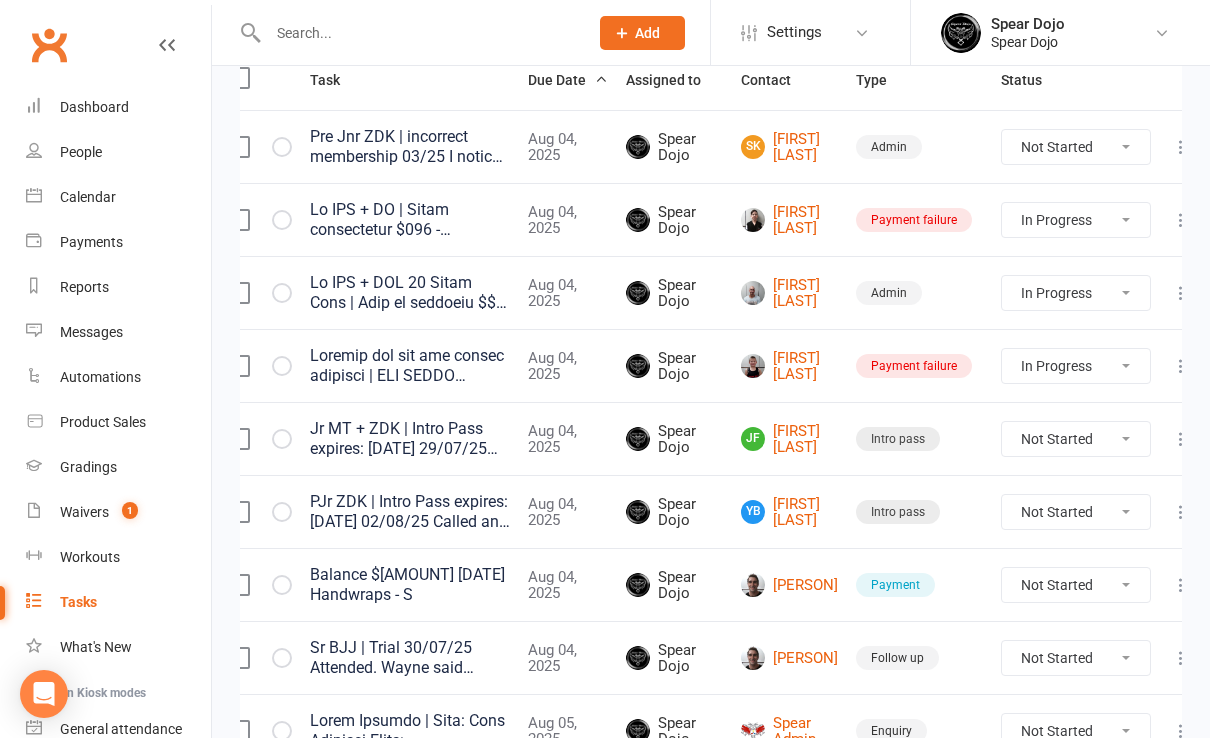 select on "started" 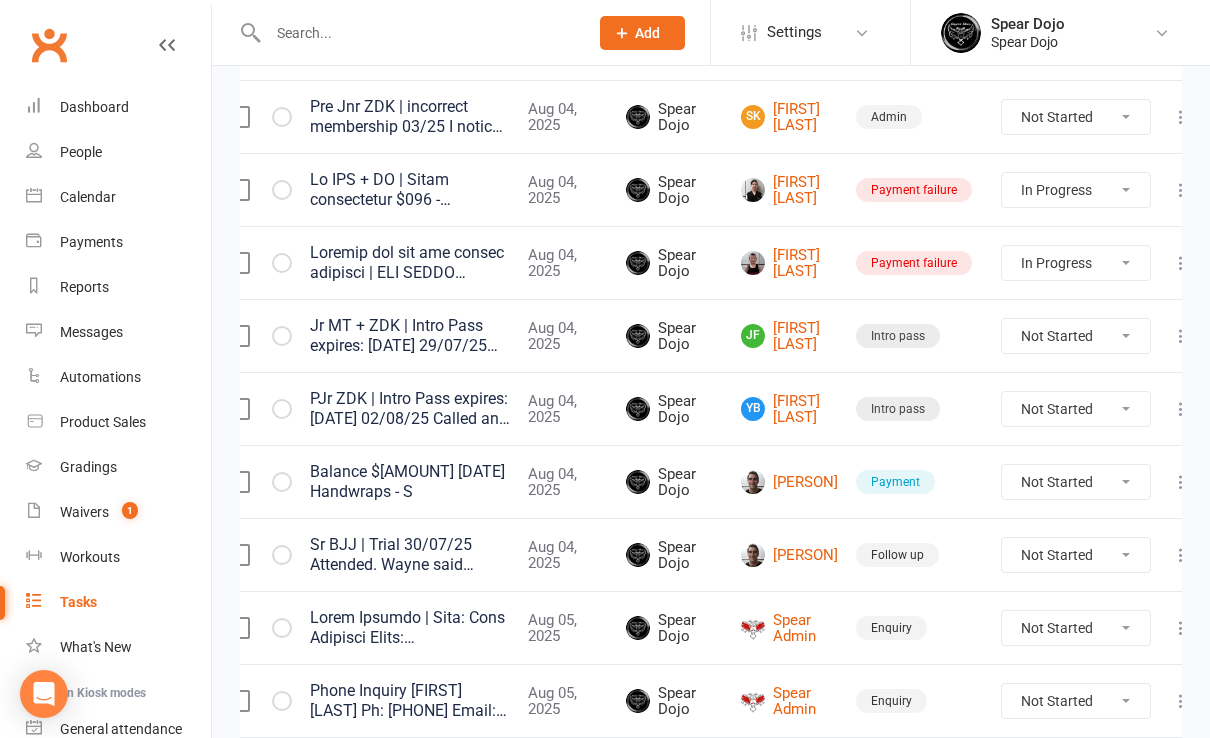 scroll, scrollTop: 400, scrollLeft: 0, axis: vertical 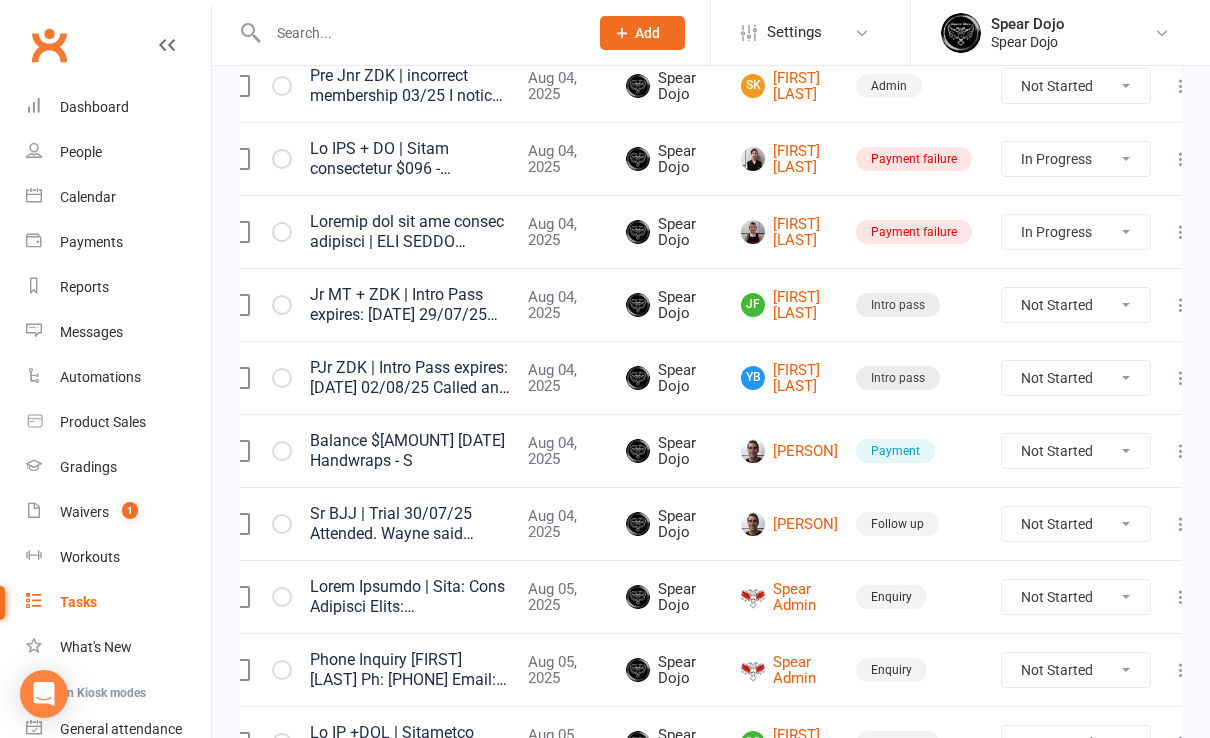 click at bounding box center (1181, 524) 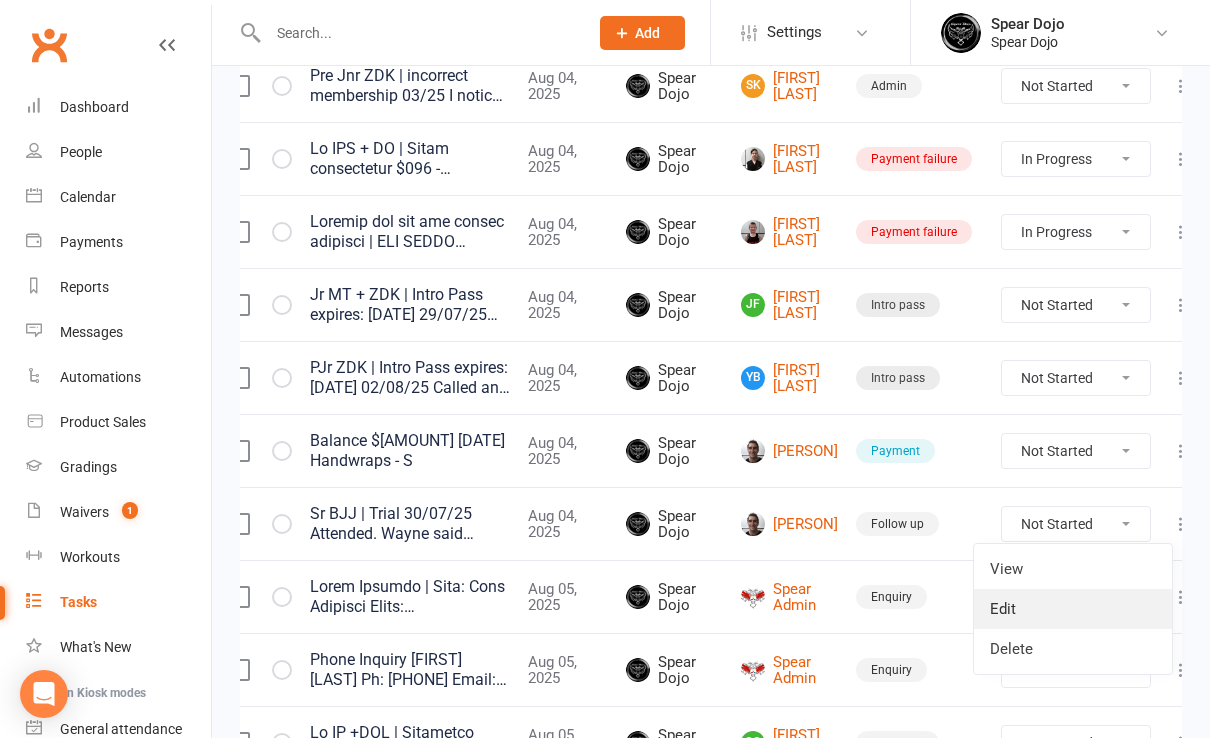 click on "Edit" at bounding box center [1073, 609] 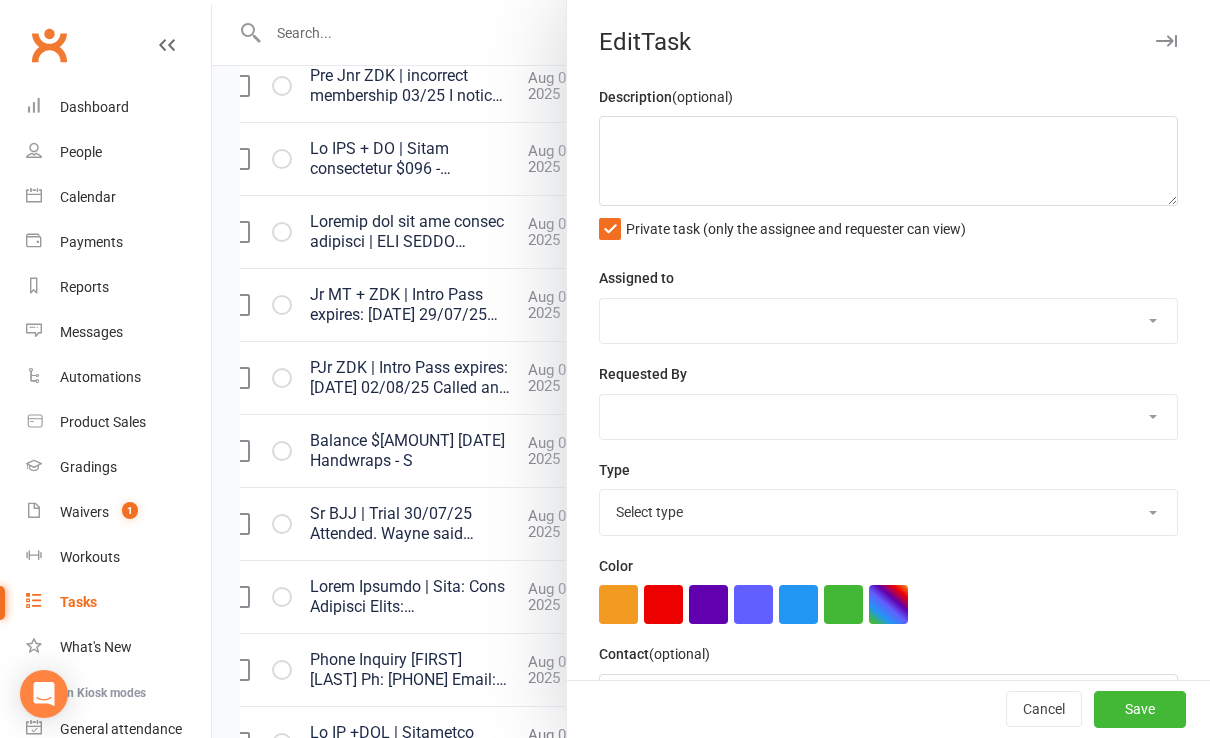 type on "Sr BJJ | Trial
30/07/25 Attended. Wayne said enjoying class. No one was in reception so needs follow up.  - S
23/07/25 Attended first class of BJJ. He really enjoyed it . I have booked him in for another class next Wednesday and let him know about Gi costing and also the Registration cost. - L
19/07/25 [PERSON] was unwell, will attend next Wednesday, have booked in. - L
16/07/25 and 17/07/25  Did not attend. See if he wants tickets for [PERSON]'s fight also.- L
15/07/25 asked to try BJJ tomorrow, have emailed him the details and booked him in - H" 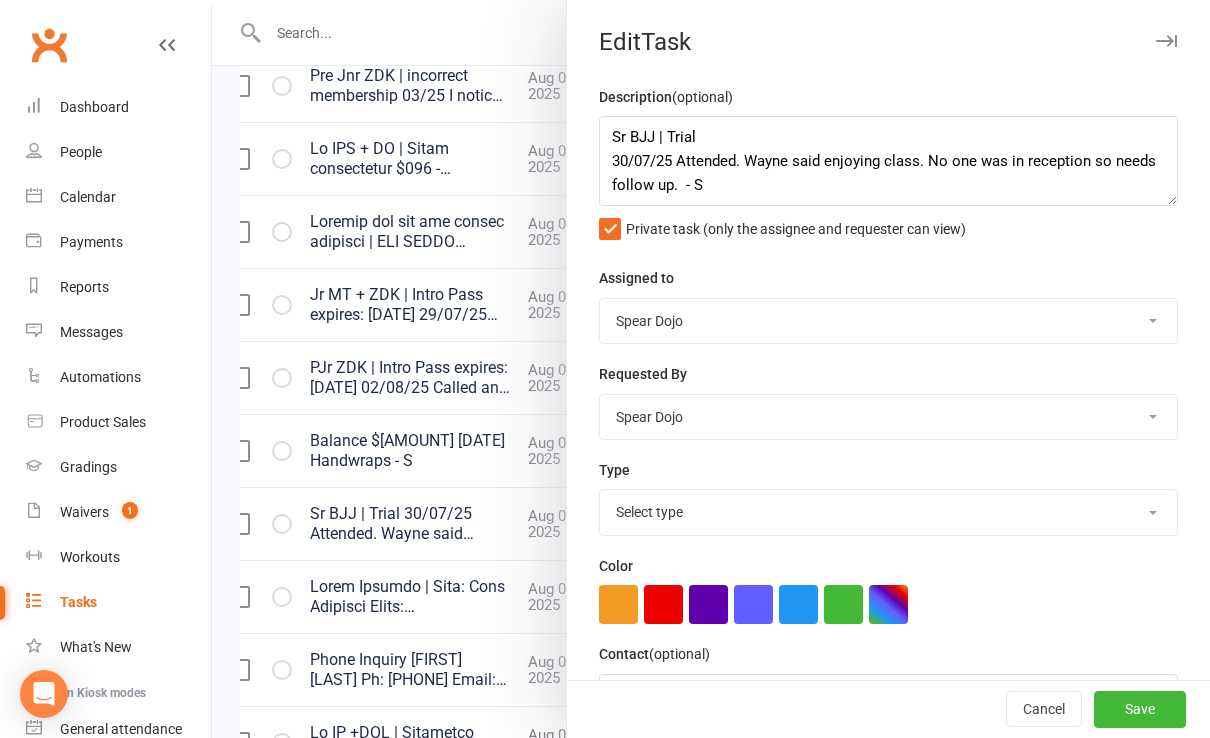 select on "[NUMBER]" 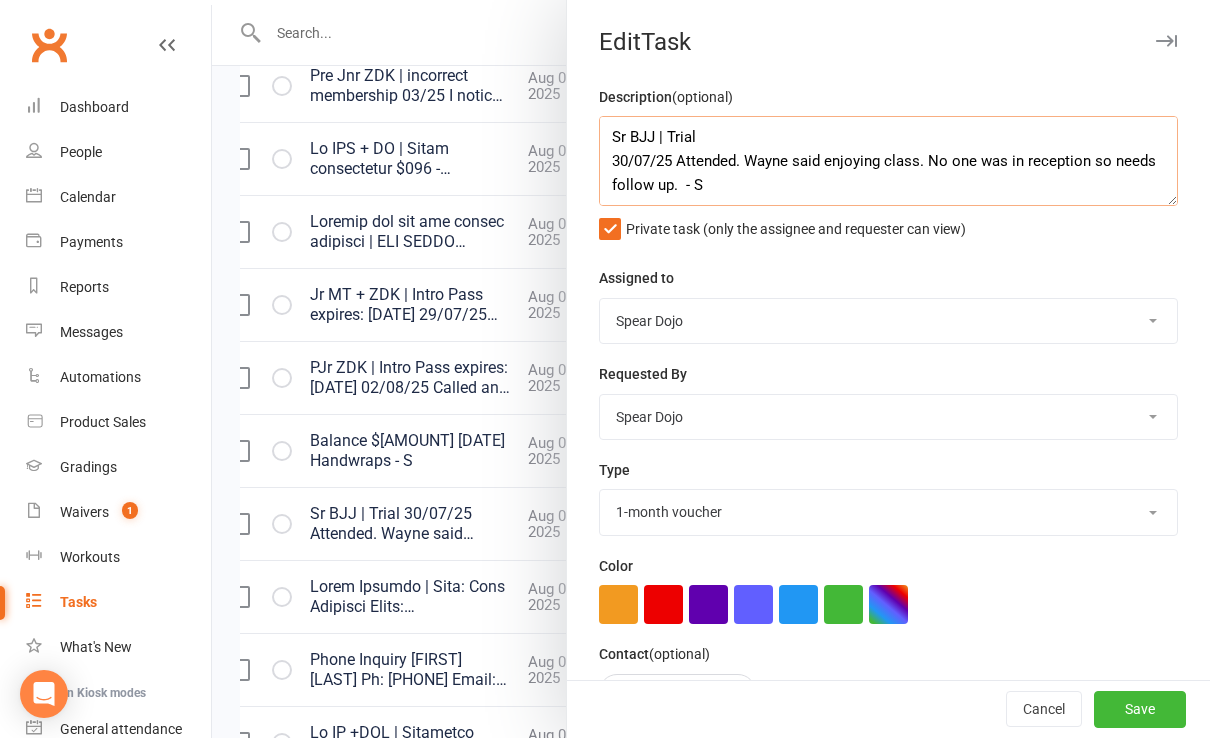 click on "Sr BJJ | Trial
30/07/25 Attended. Wayne said enjoying class. No one was in reception so needs follow up.  - S
23/07/25 Attended first class of BJJ. He really enjoyed it . I have booked him in for another class next Wednesday and let him know about Gi costing and also the Registration cost. - L
19/07/25 [PERSON] was unwell, will attend next Wednesday, have booked in. - L
16/07/25 and 17/07/25  Did not attend. See if he wants tickets for [PERSON]'s fight also.- L
15/07/25 asked to try BJJ tomorrow, have emailed him the details and booked him in - H" at bounding box center [888, 161] 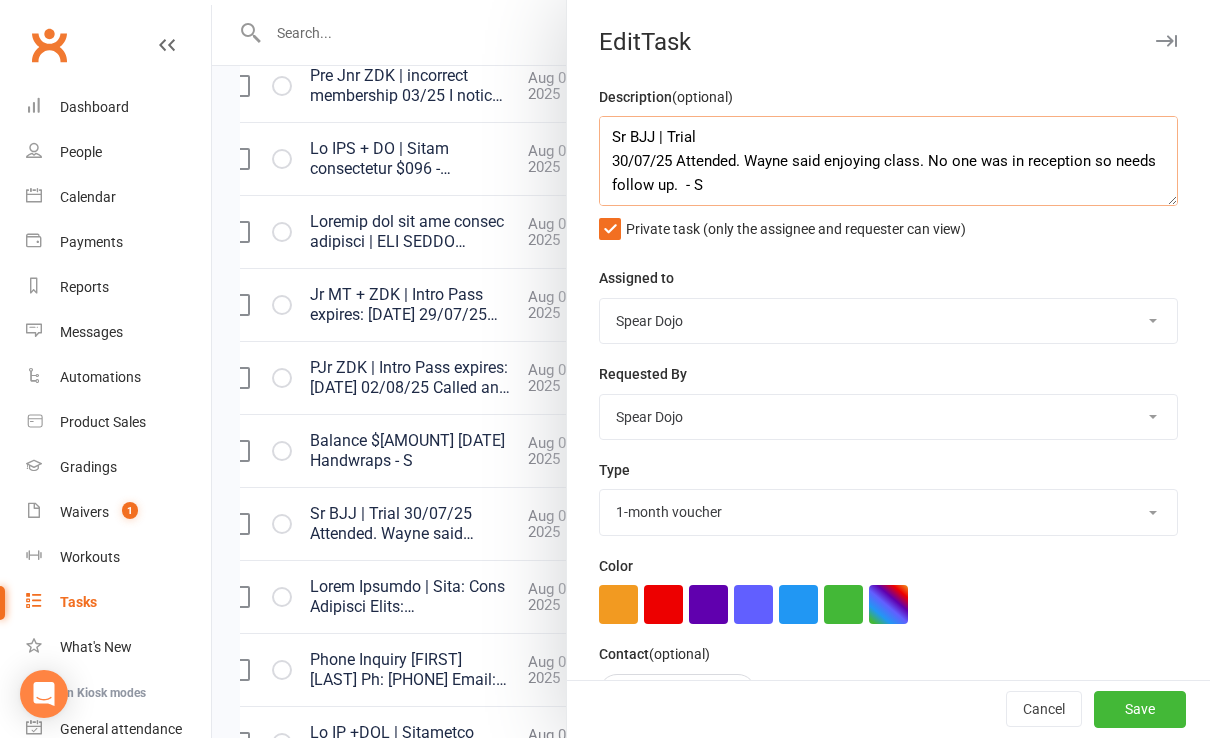 click on "Sr BJJ | Trial
30/07/25 Attended. Wayne said enjoying class. No one was in reception so needs follow up.  - S
23/07/25 Attended first class of BJJ. He really enjoyed it . I have booked him in for another class next Wednesday and let him know about Gi costing and also the Registration cost. - L
19/07/25 [PERSON] was unwell, will attend next Wednesday, have booked in. - L
16/07/25 and 17/07/25  Did not attend. See if he wants tickets for [PERSON]'s fight also.- L
15/07/25 asked to try BJJ tomorrow, have emailed him the details and booked him in - H" at bounding box center [888, 161] 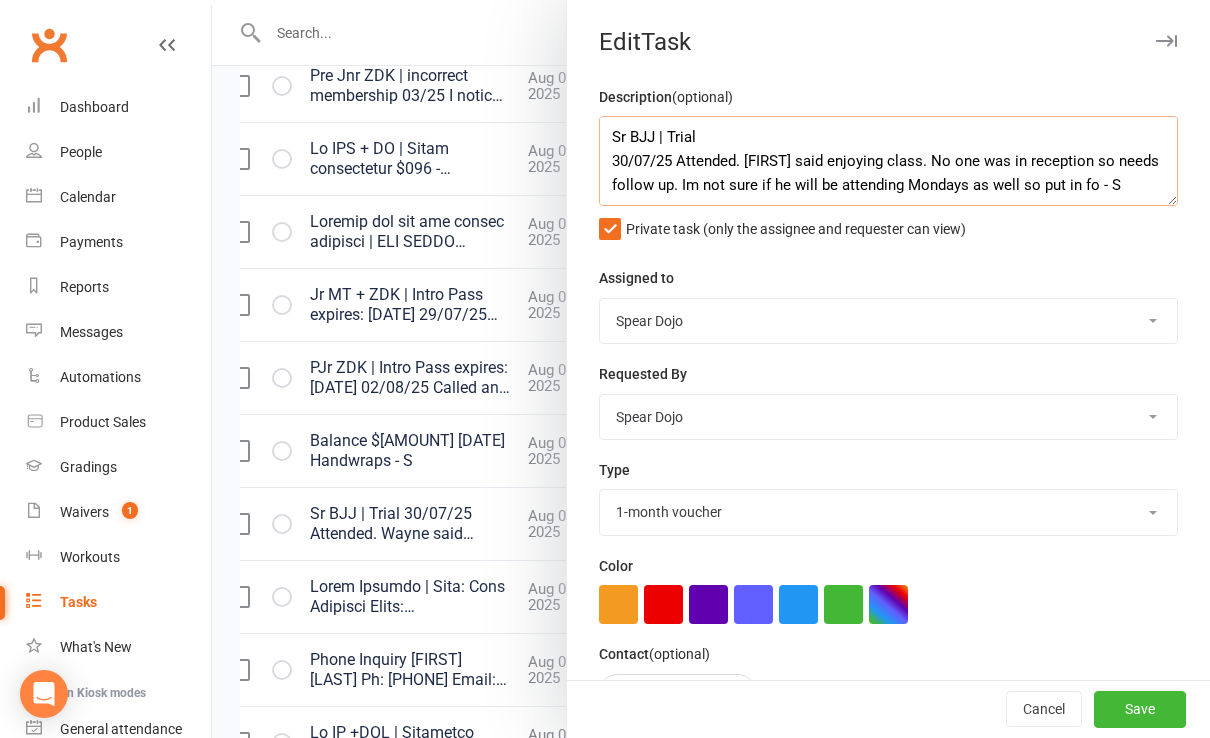 scroll, scrollTop: 13, scrollLeft: 0, axis: vertical 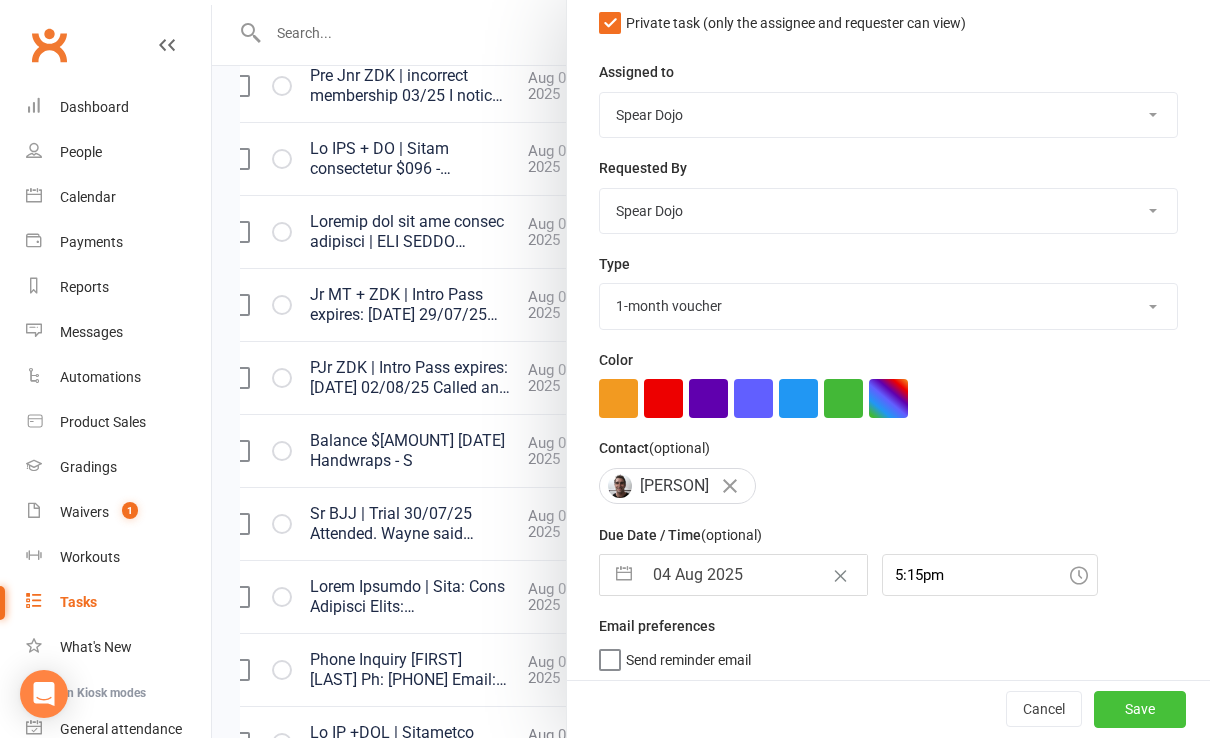 type on "Sr BJJ | Trial
30/07/25 Attended. Wayne said enjoying class. No one was in reception so needs follow up. Im not sure if he will be attending Mondays as well so put in for today to look out for him - S
23/07/25 Attended first class of BJJ. He really enjoyed it . I have booked him in for another class next Wednesday and let him know about Gi costing and also the Registration cost. - L
19/07/25 [PERSON] was unwell, will attend next Wednesday, have booked in. - L
16/07/25 and 17/07/25  Did not attend. See if he wants tickets for [PERSON]'s fight also.- L
15/07/25 asked to try BJJ tomorrow, have emailed him the details and booked him in - H" 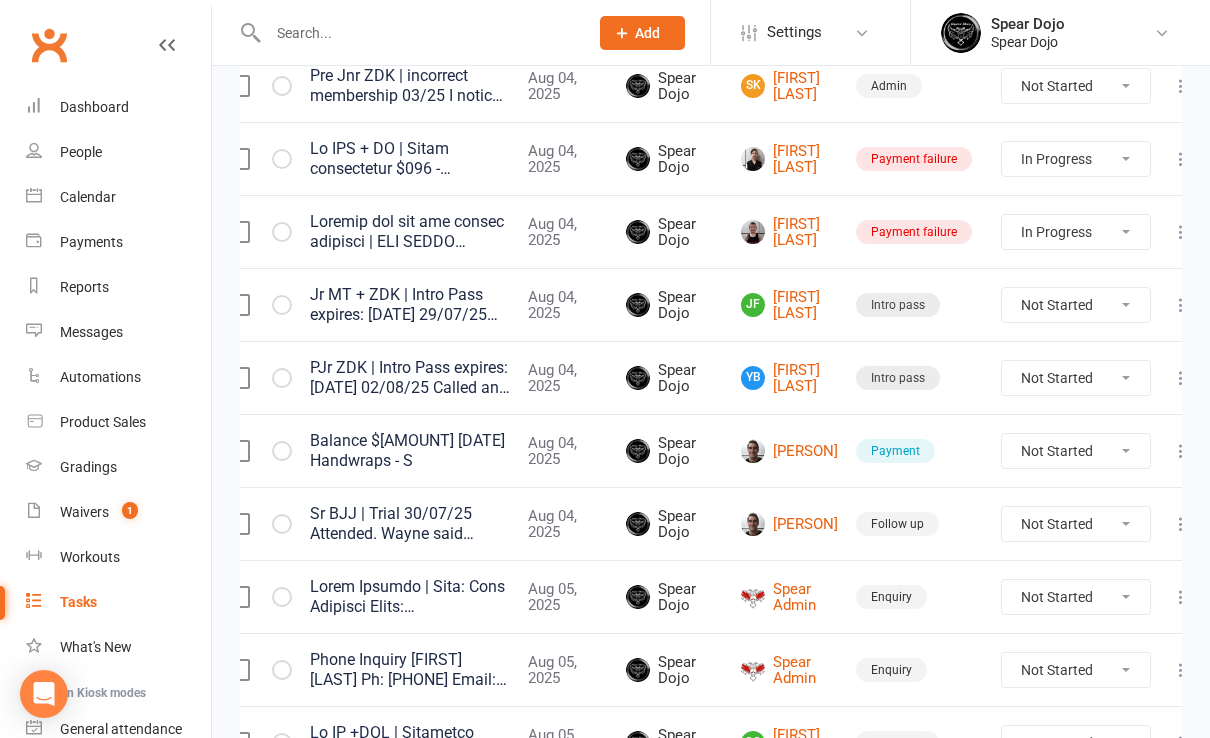 select on "started" 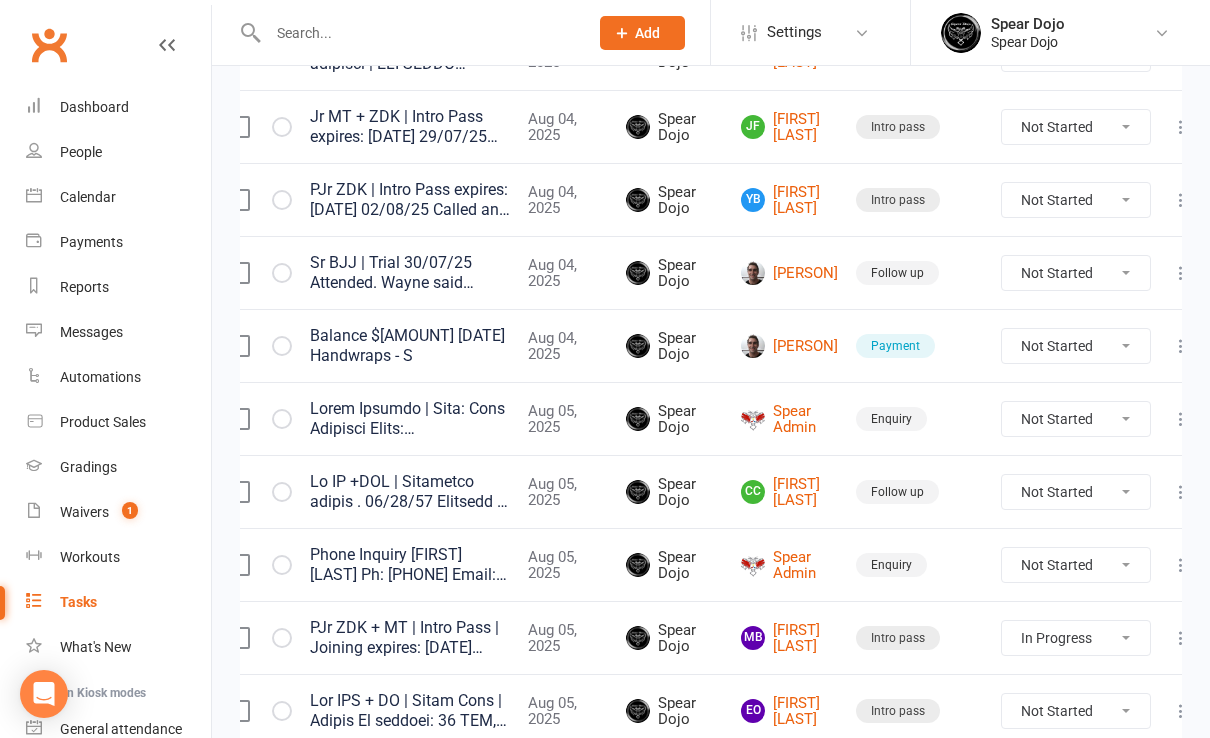 scroll, scrollTop: 666, scrollLeft: 0, axis: vertical 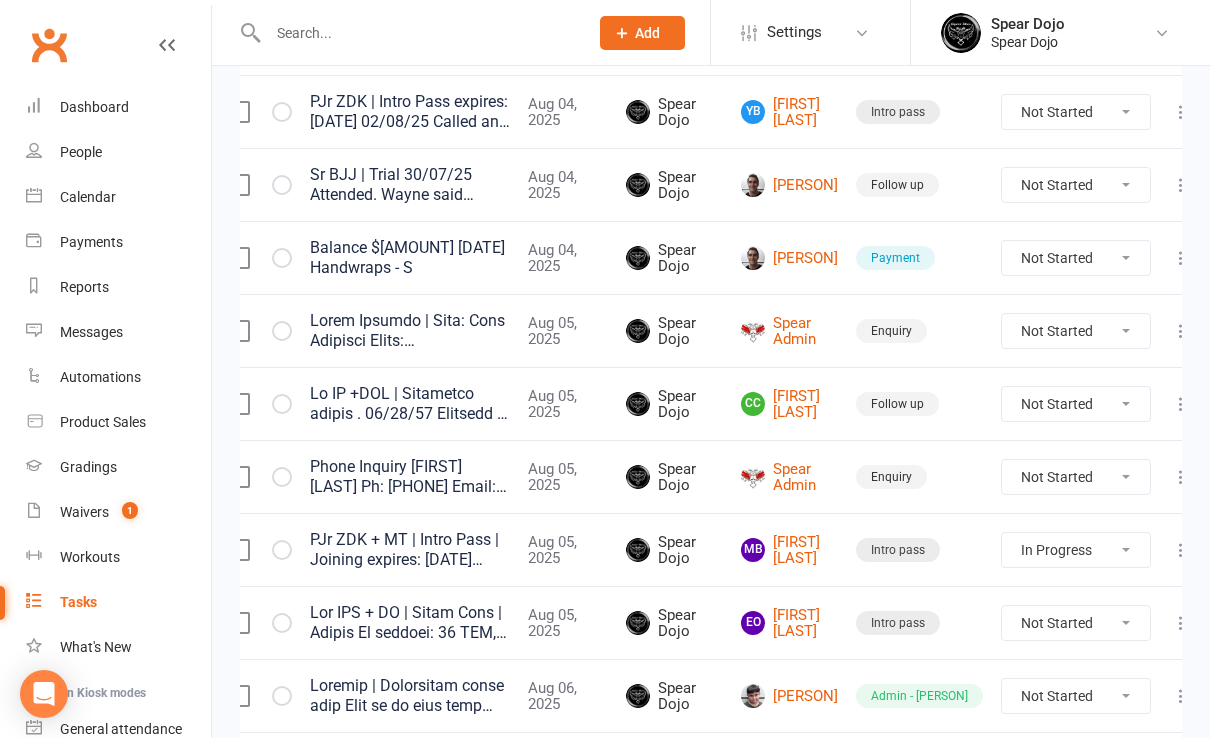 click at bounding box center [418, 33] 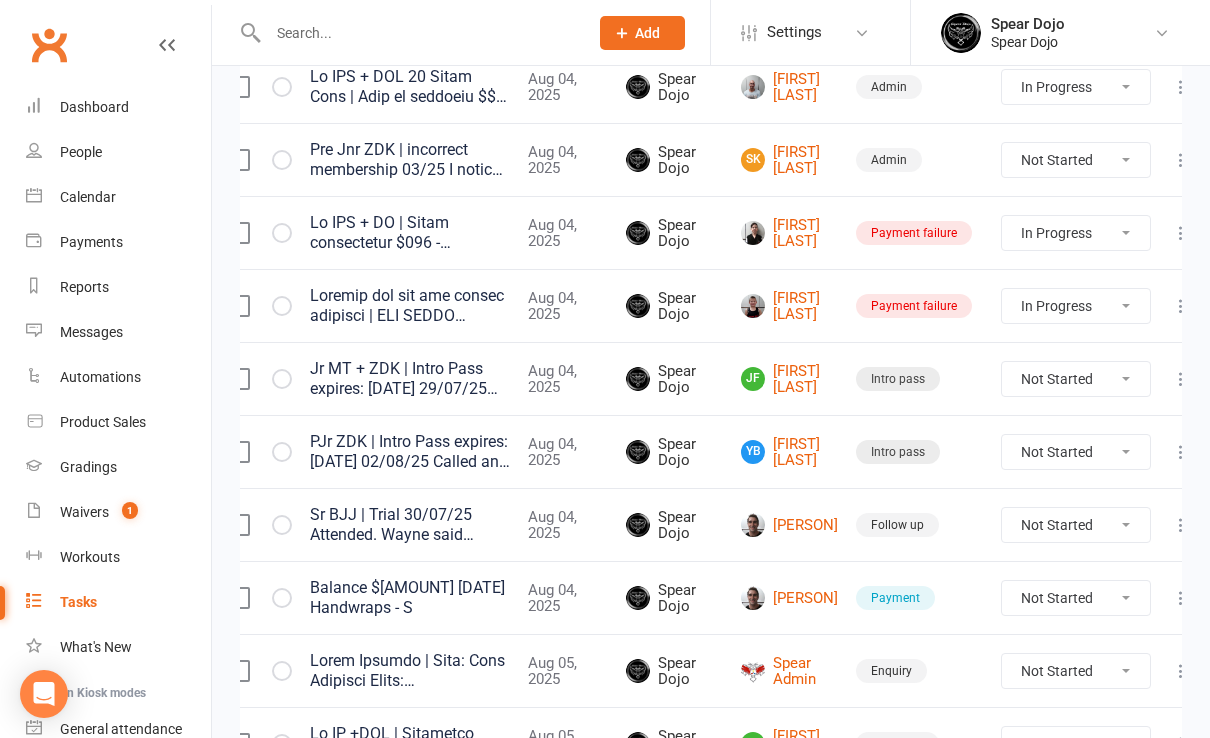 scroll, scrollTop: 266, scrollLeft: 0, axis: vertical 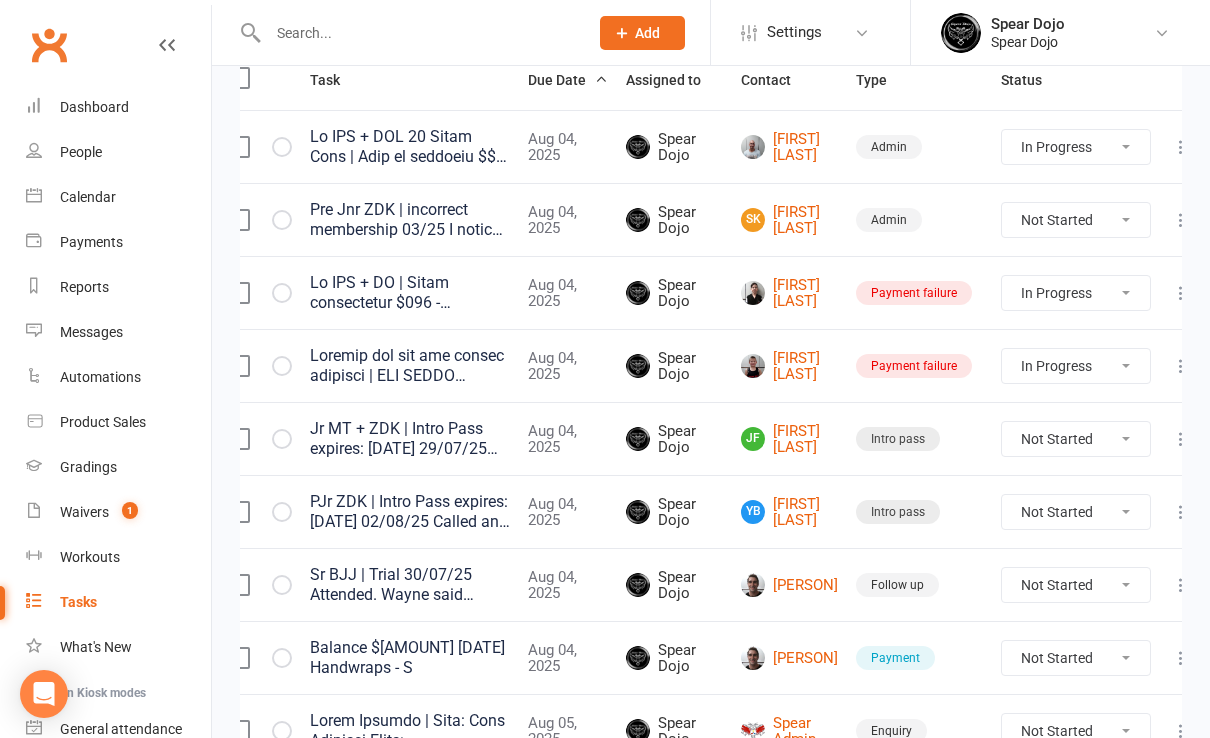 click at bounding box center (418, 33) 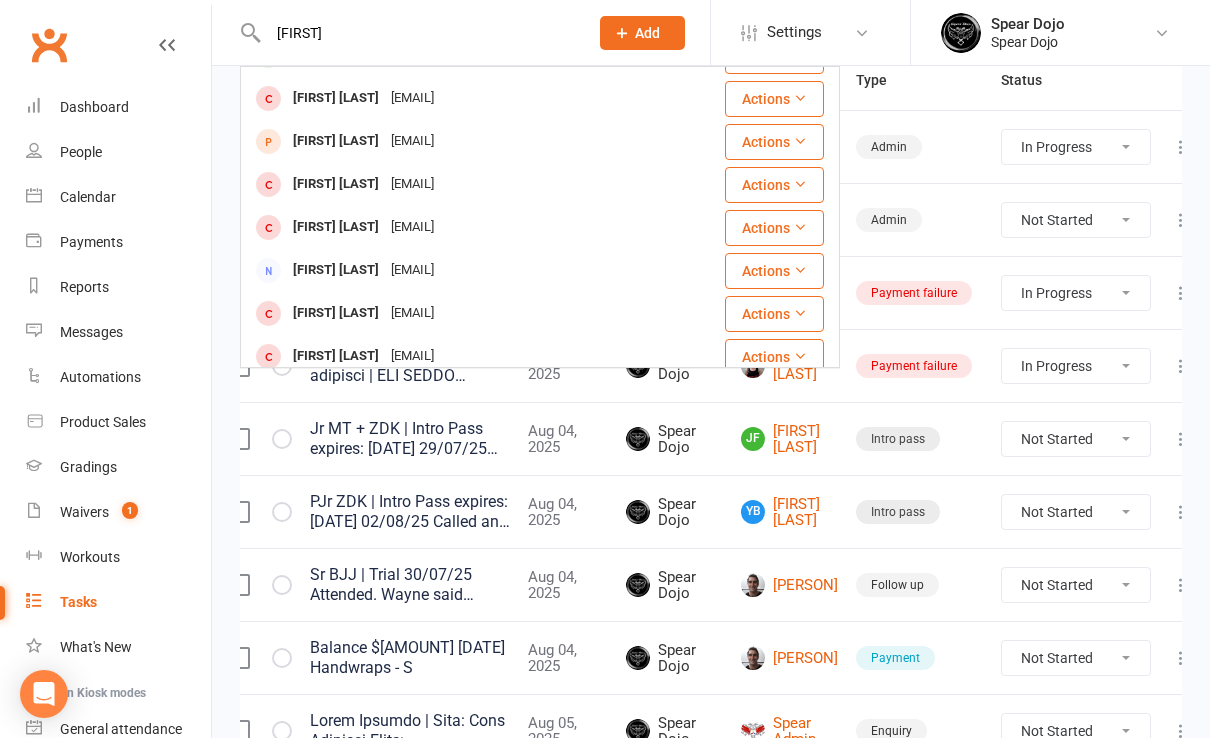 scroll, scrollTop: 516, scrollLeft: 0, axis: vertical 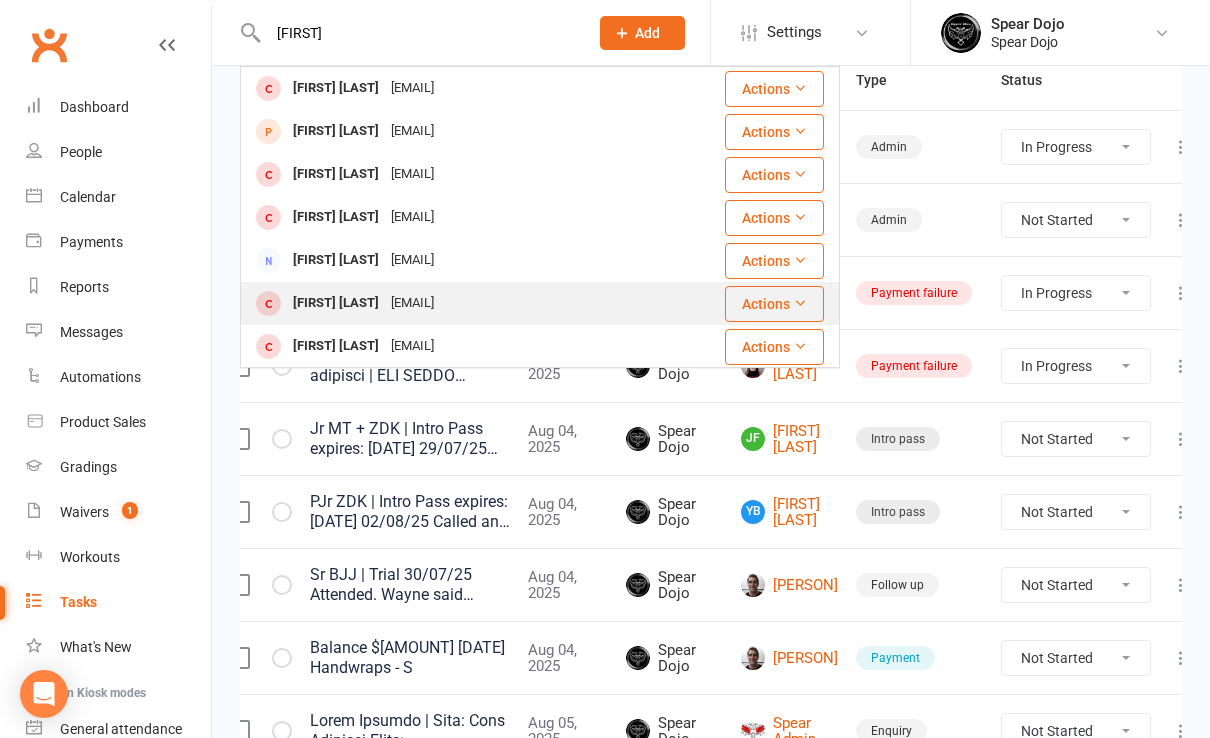 type on "[FIRST]" 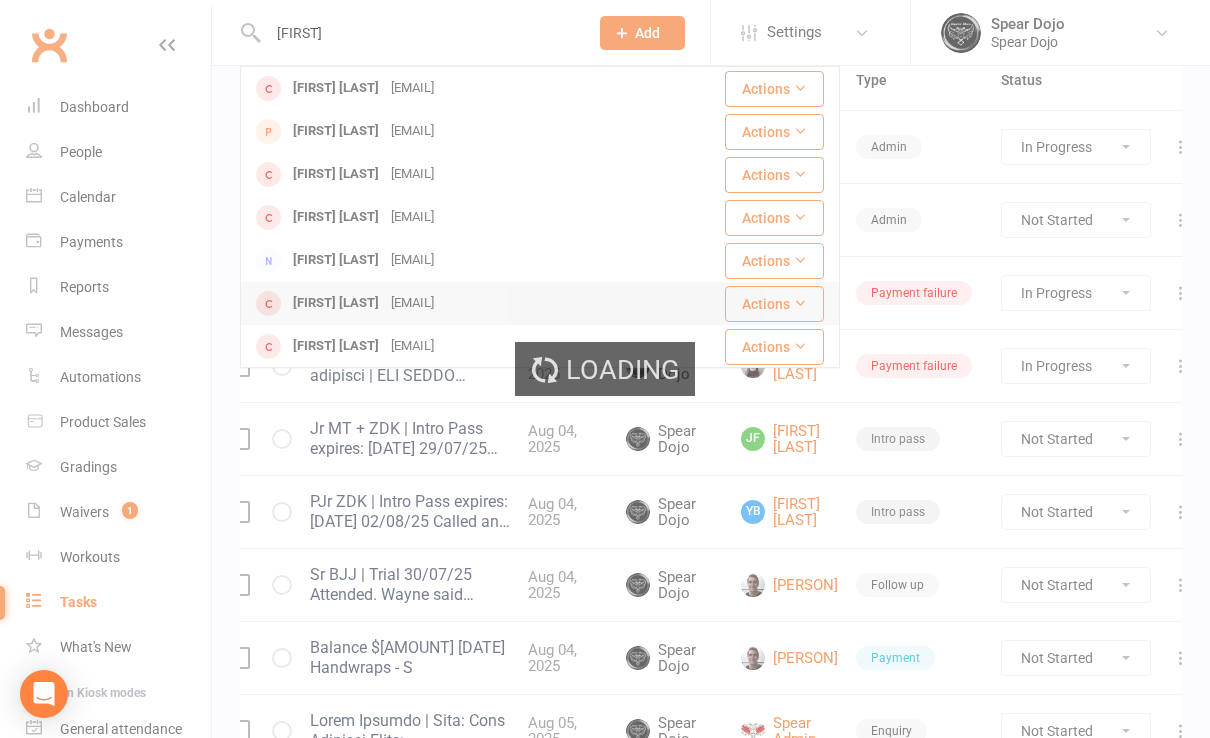 type 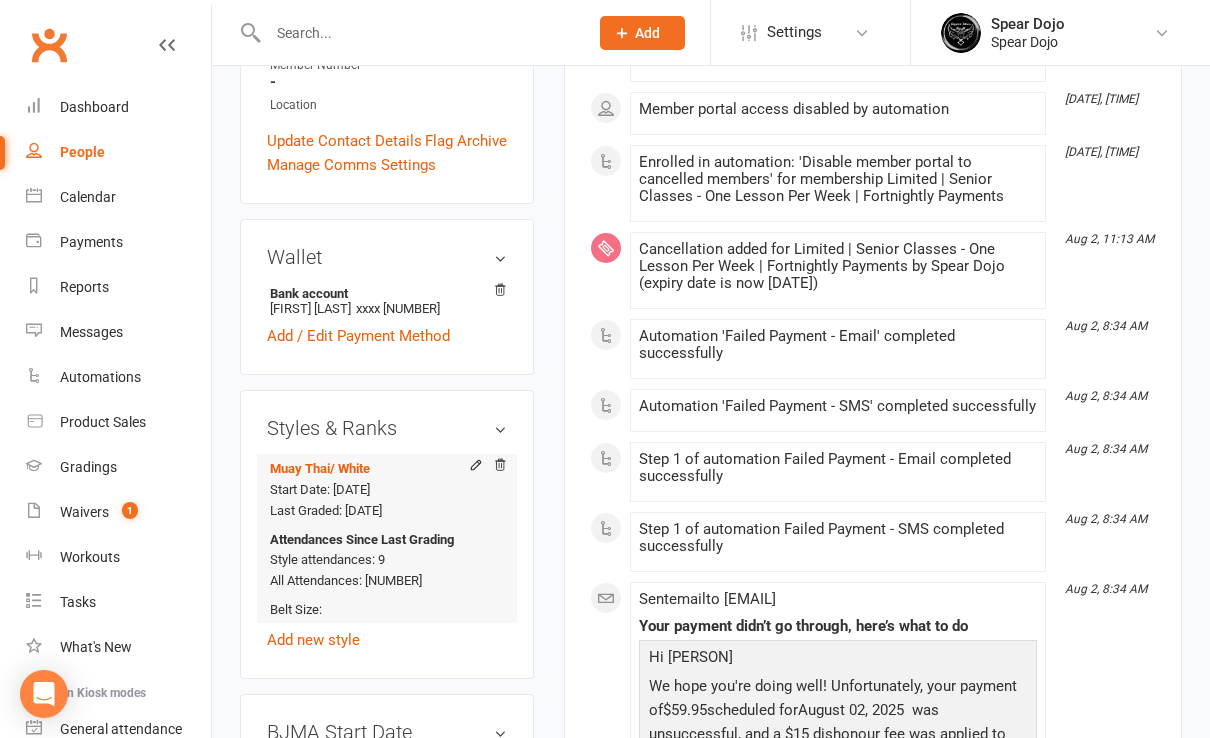 scroll, scrollTop: 666, scrollLeft: 0, axis: vertical 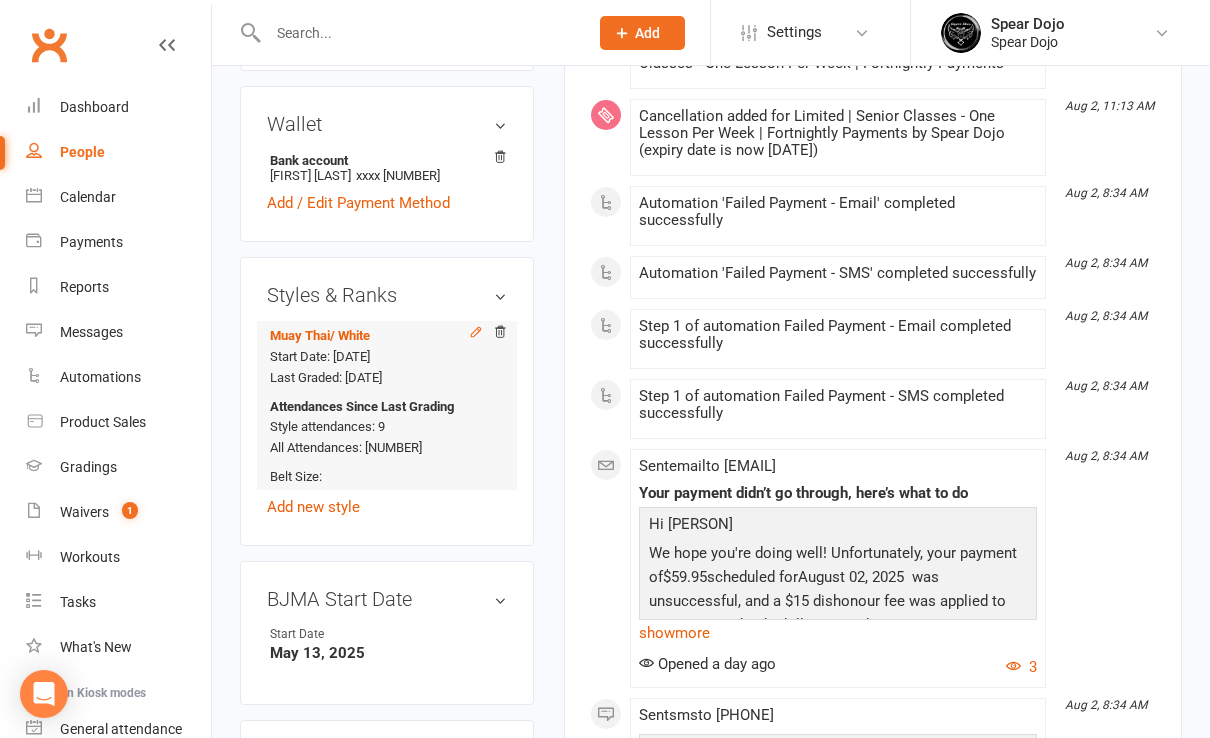 click 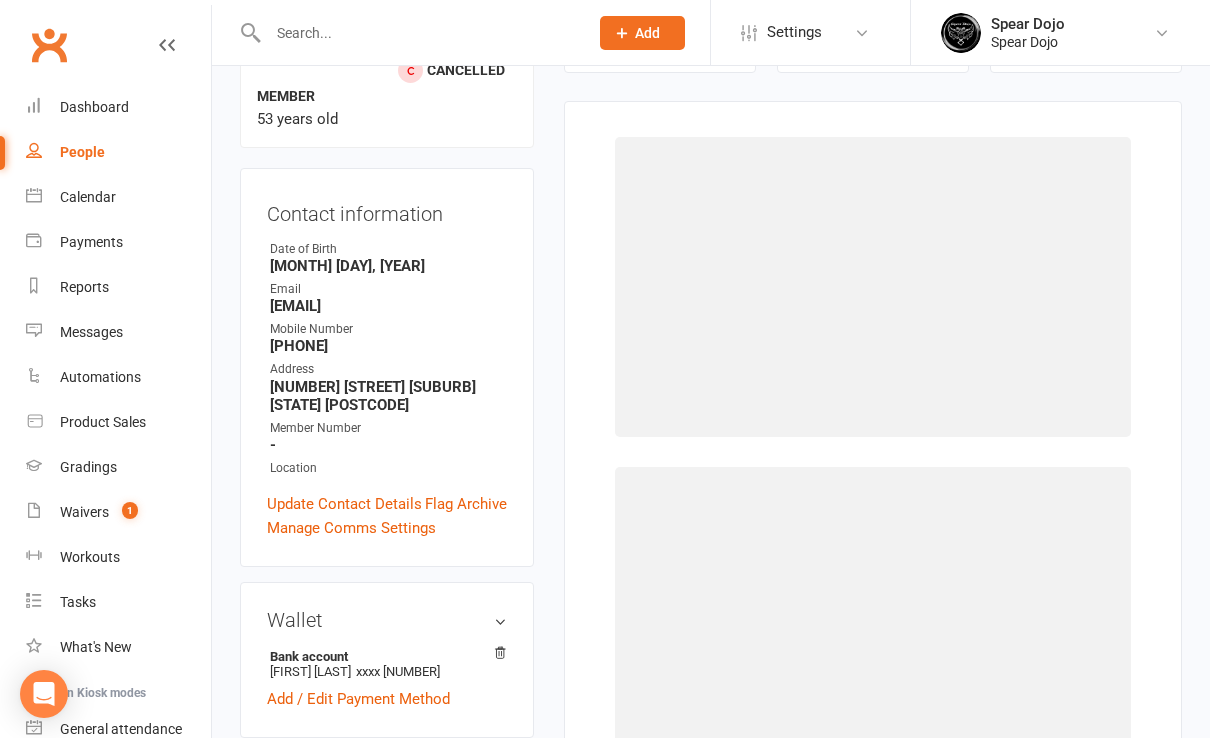 select on "1957" 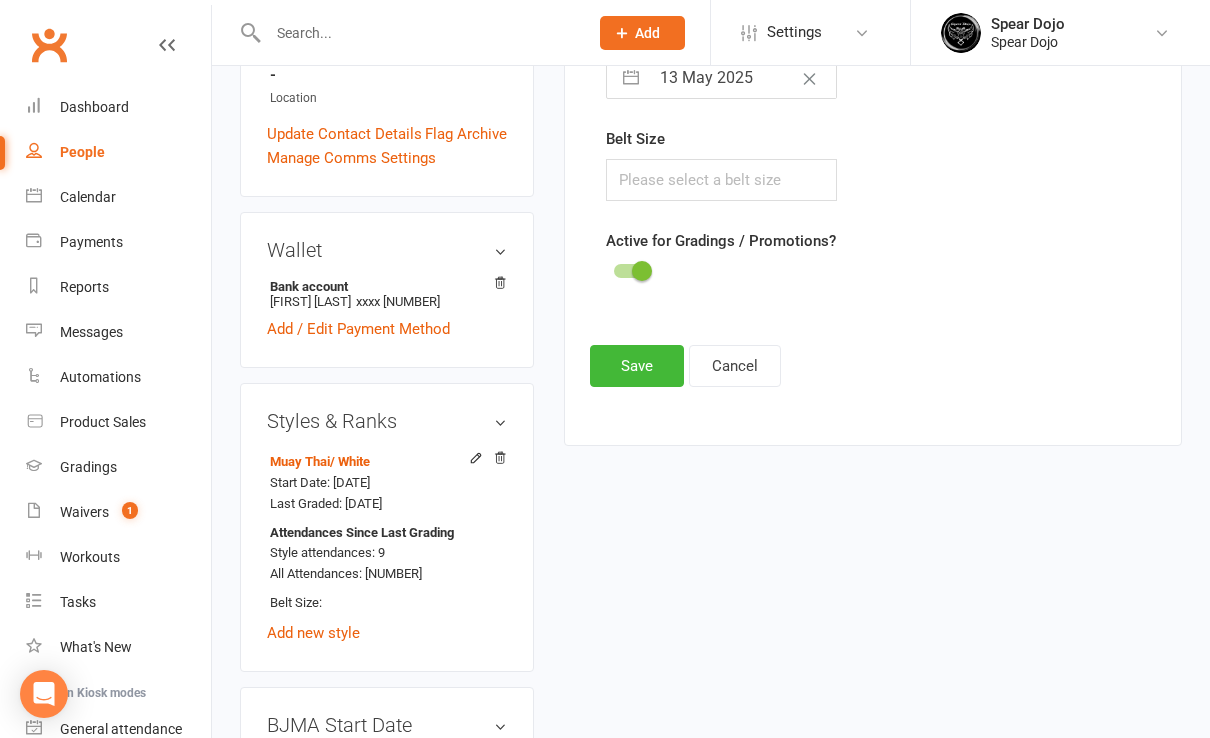 scroll, scrollTop: 570, scrollLeft: 0, axis: vertical 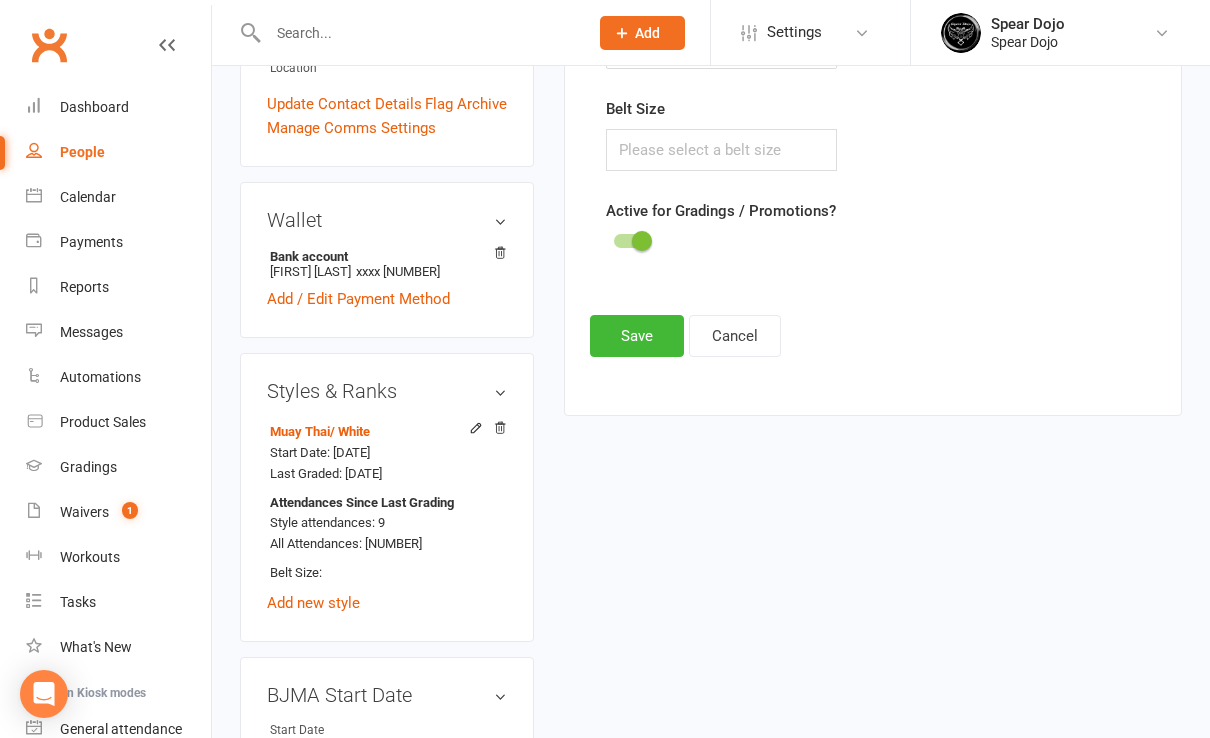 click at bounding box center (631, 241) 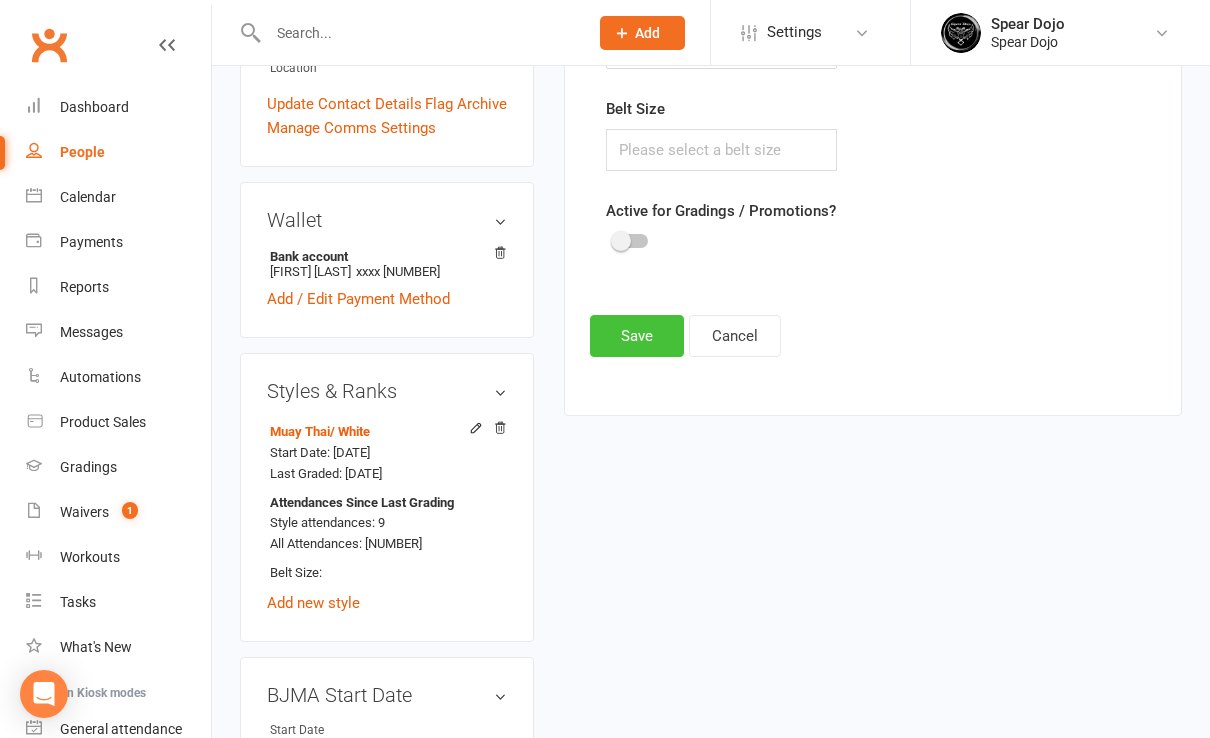 click on "Save" at bounding box center (637, 336) 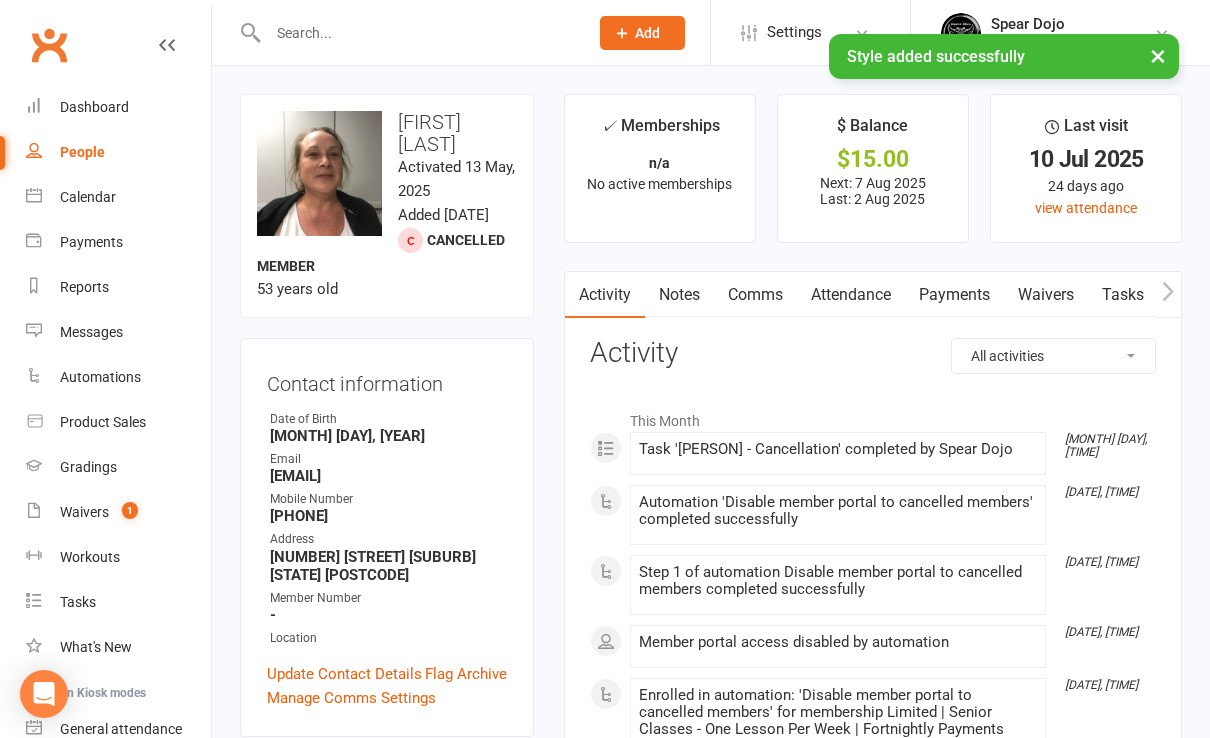scroll, scrollTop: 0, scrollLeft: 0, axis: both 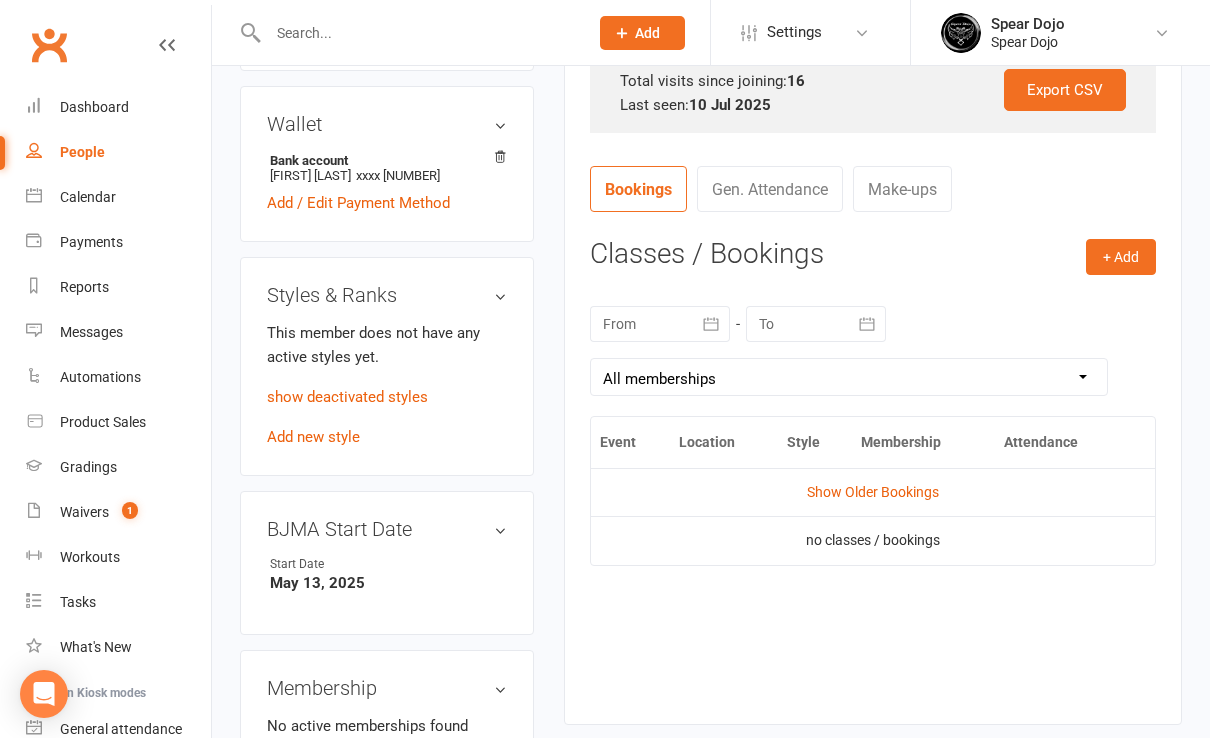 click 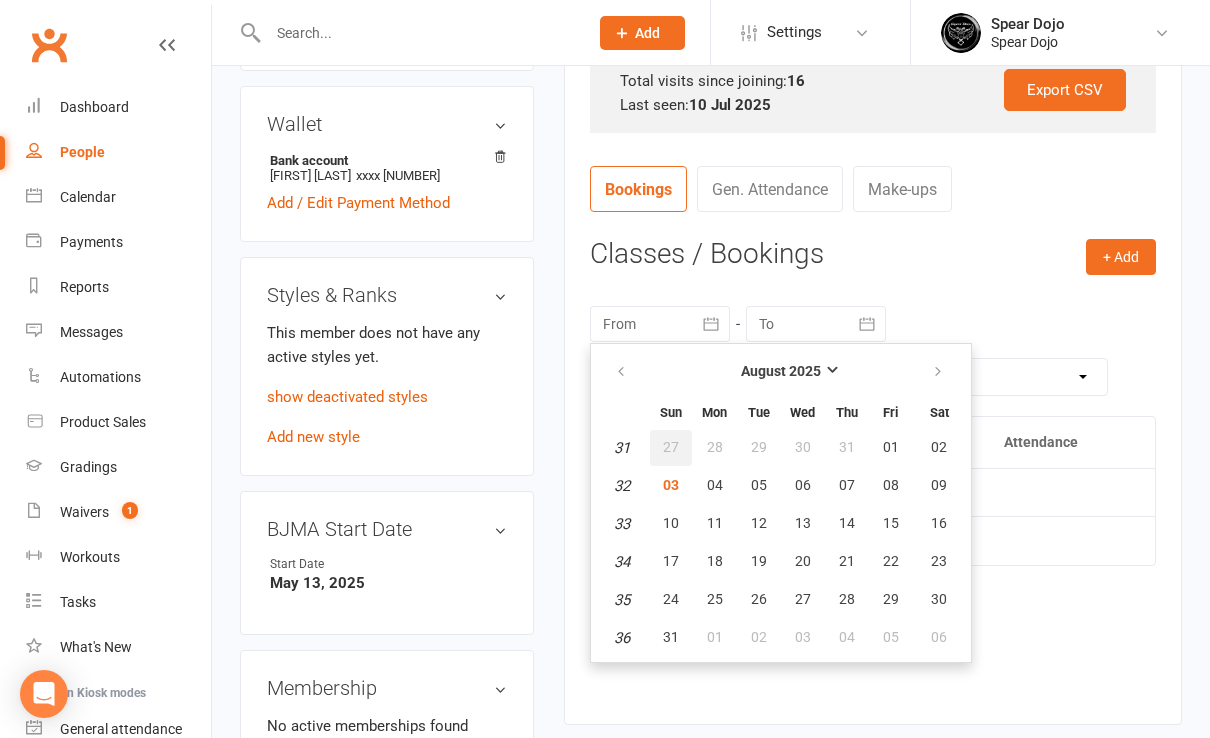 click on "27" at bounding box center [671, 447] 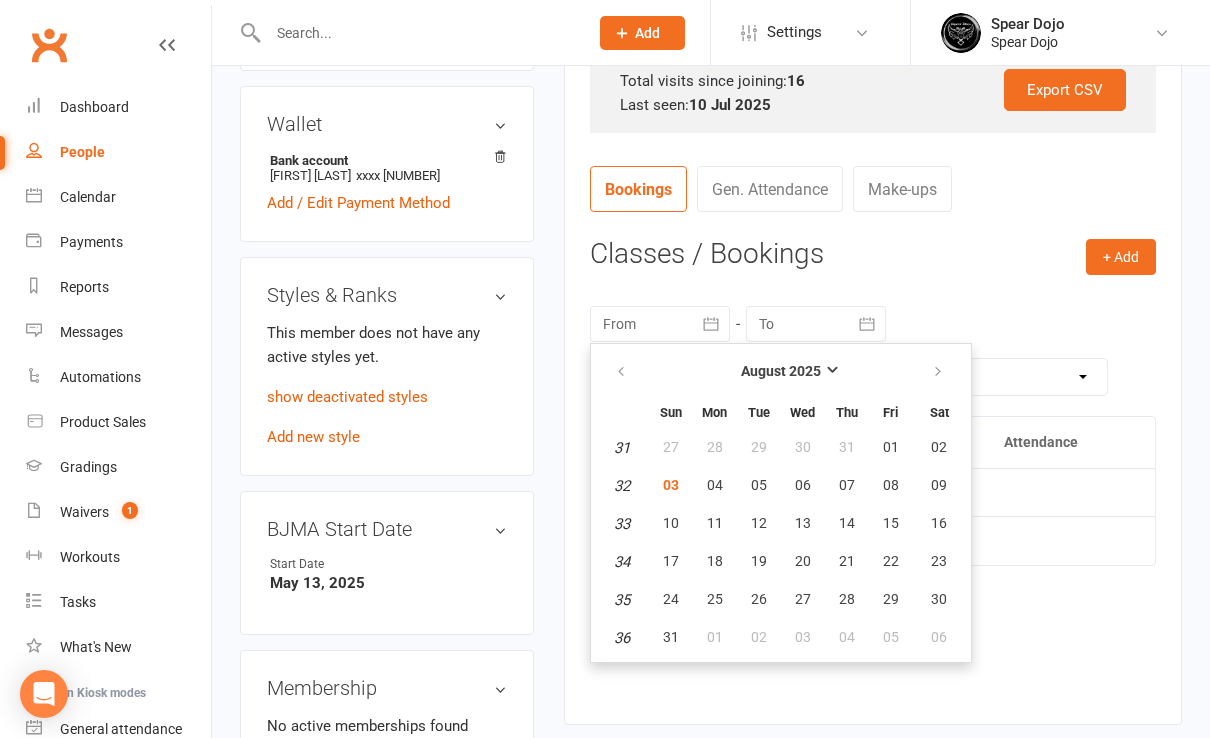 type on "27 Jul 2025" 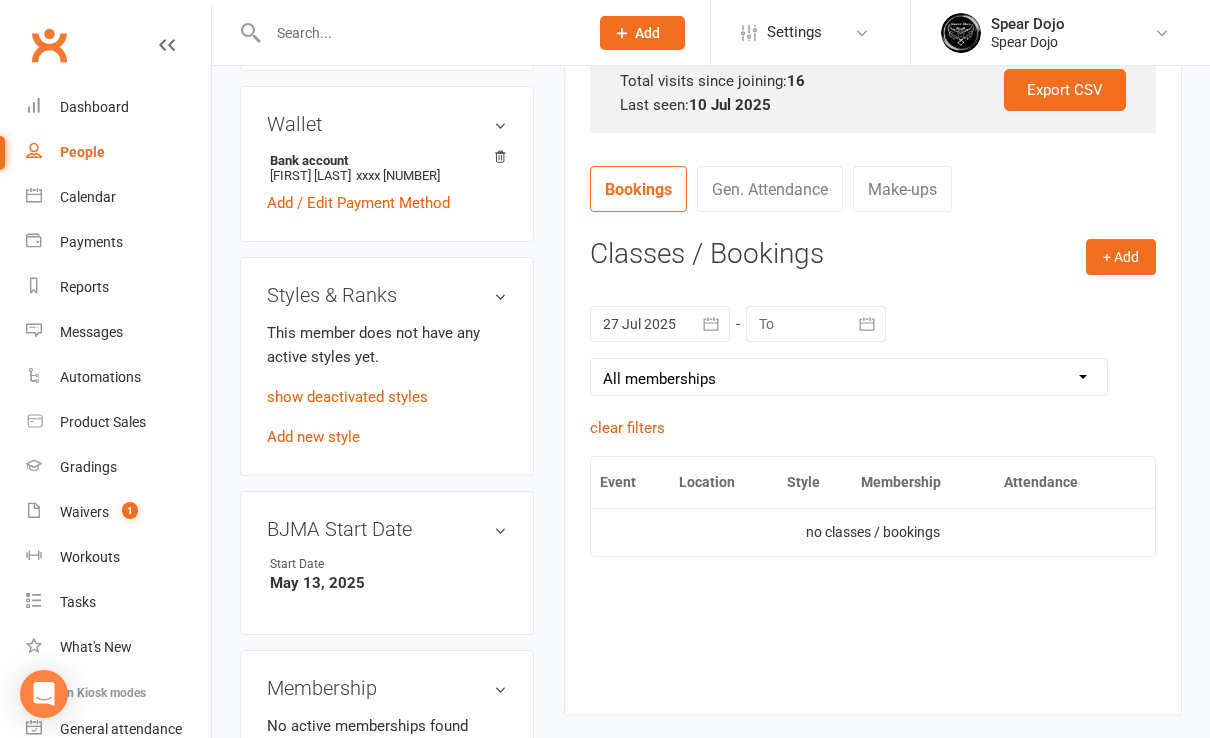 click 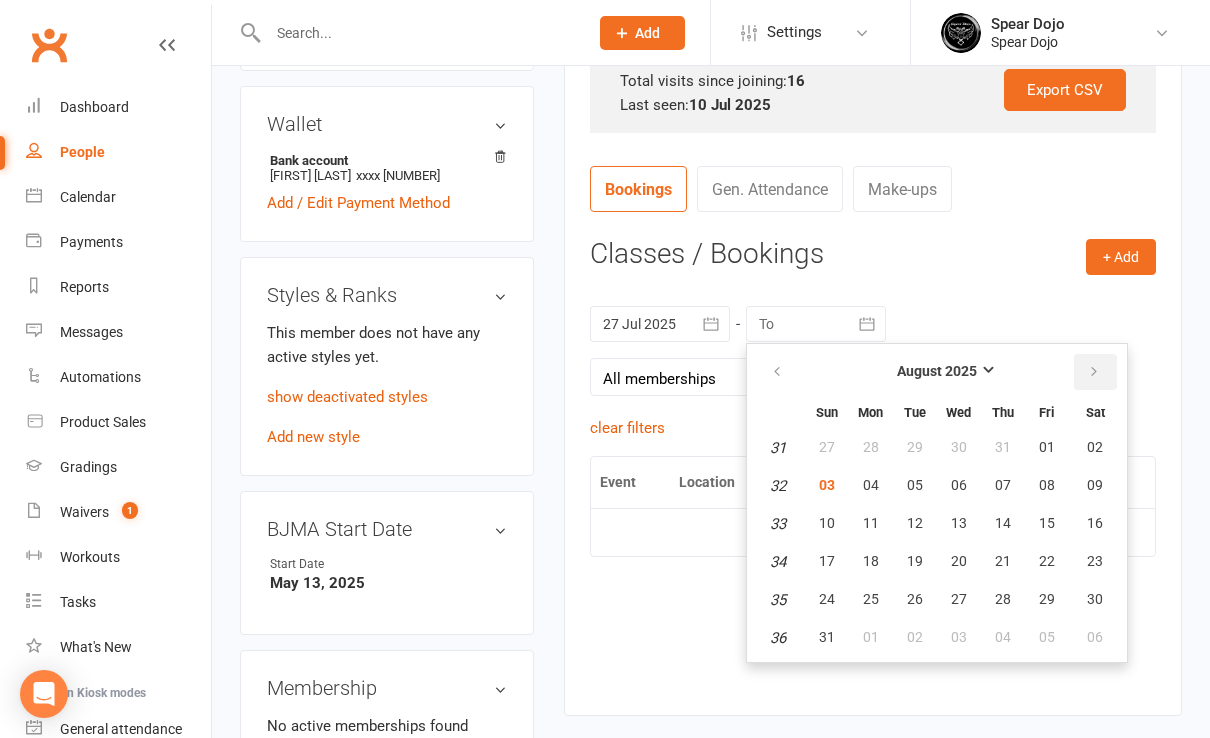 click at bounding box center (1095, 372) 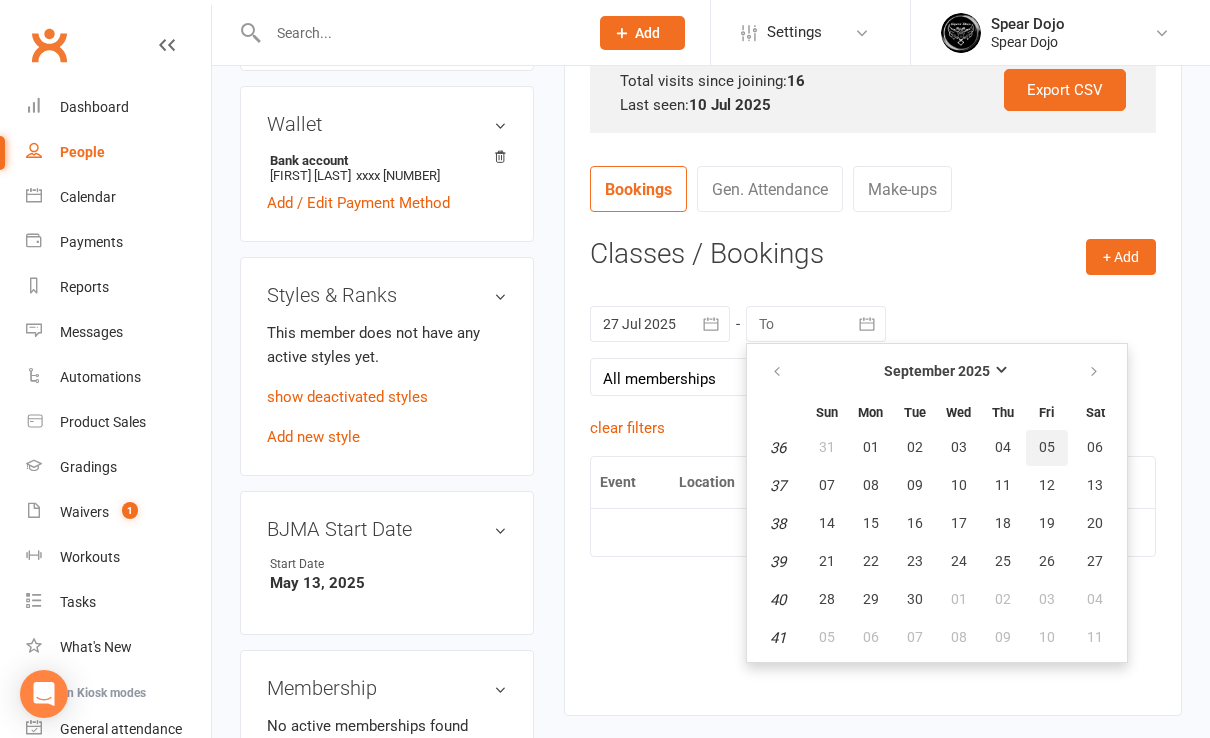 click on "05" at bounding box center (1047, 447) 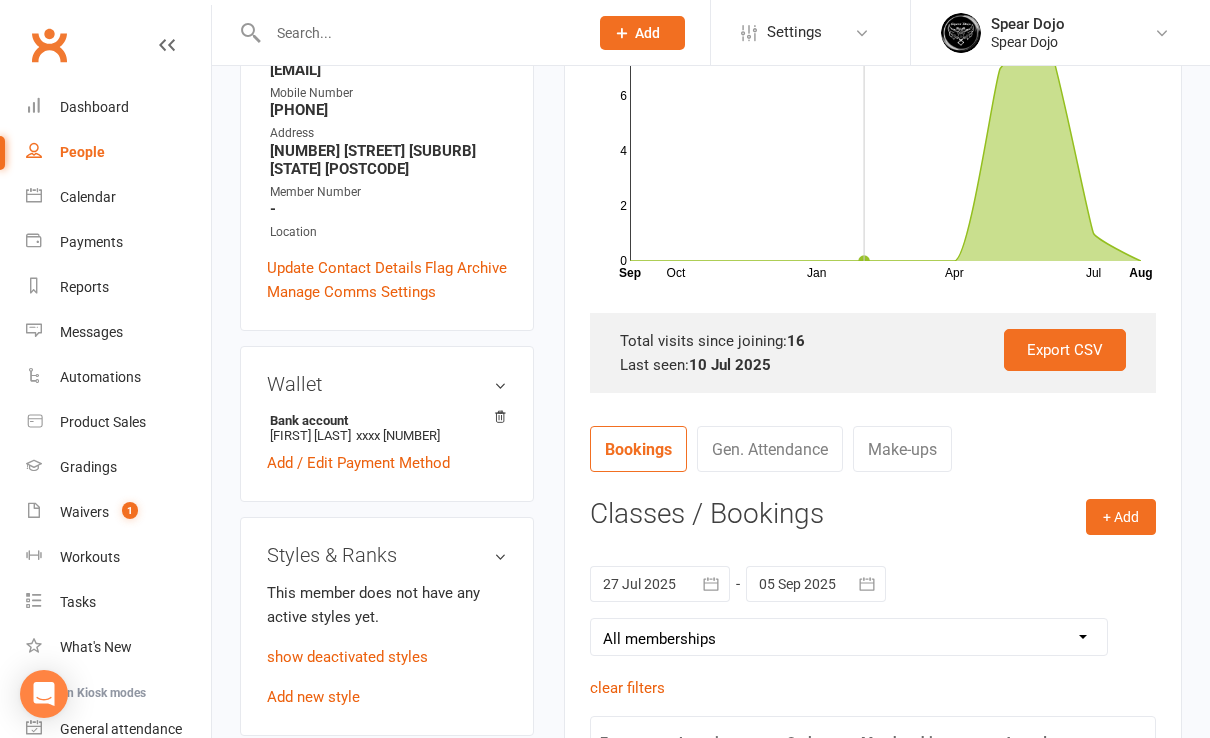 scroll, scrollTop: 0, scrollLeft: 0, axis: both 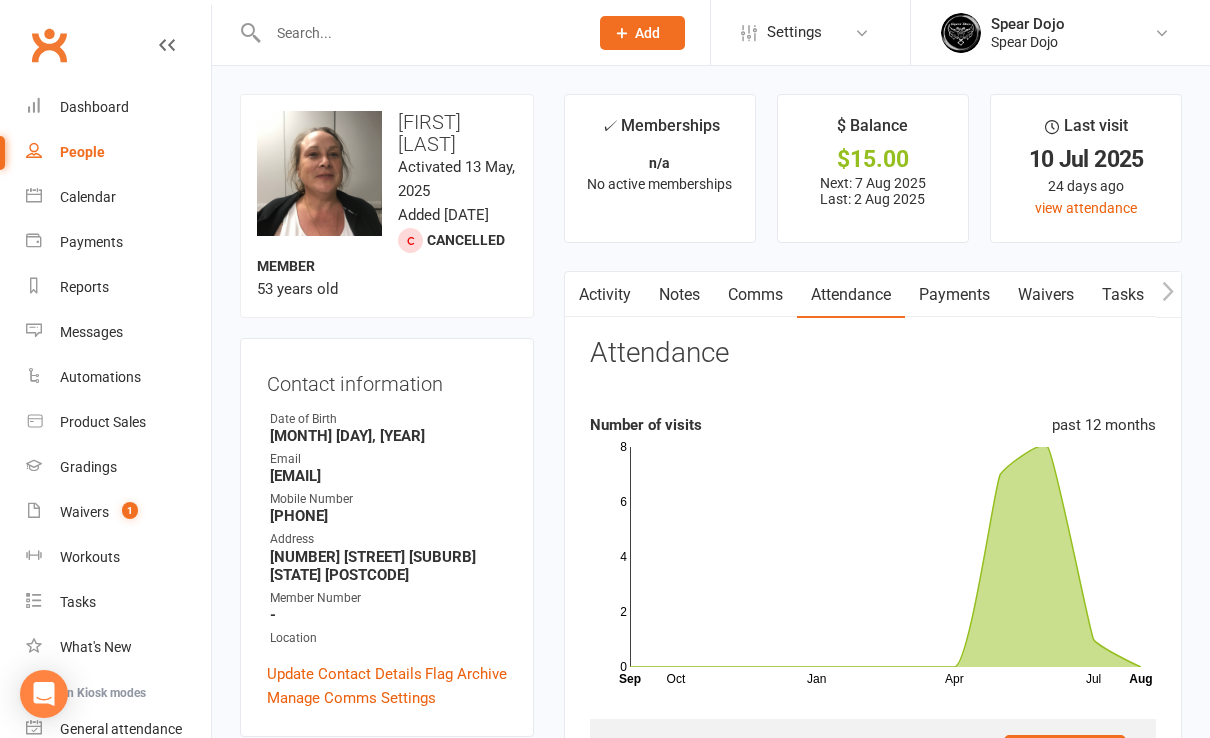 click on "Tasks" at bounding box center (1123, 295) 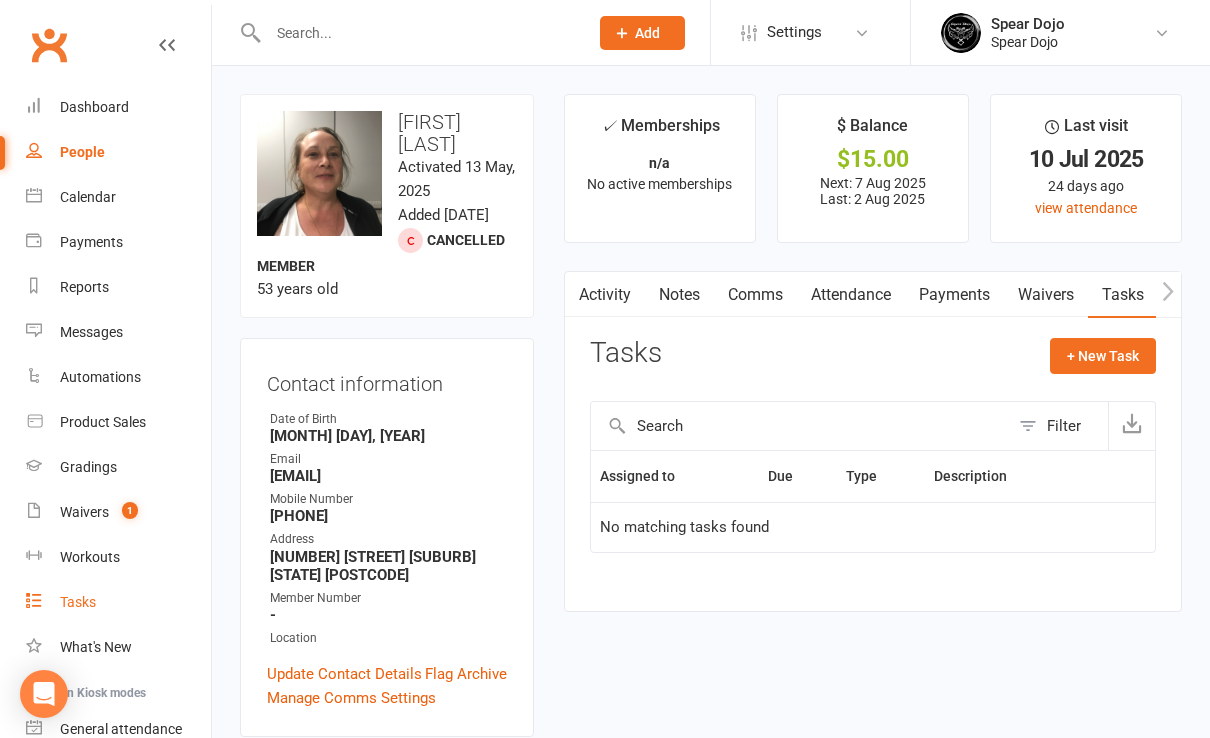 click on "Tasks" at bounding box center [78, 602] 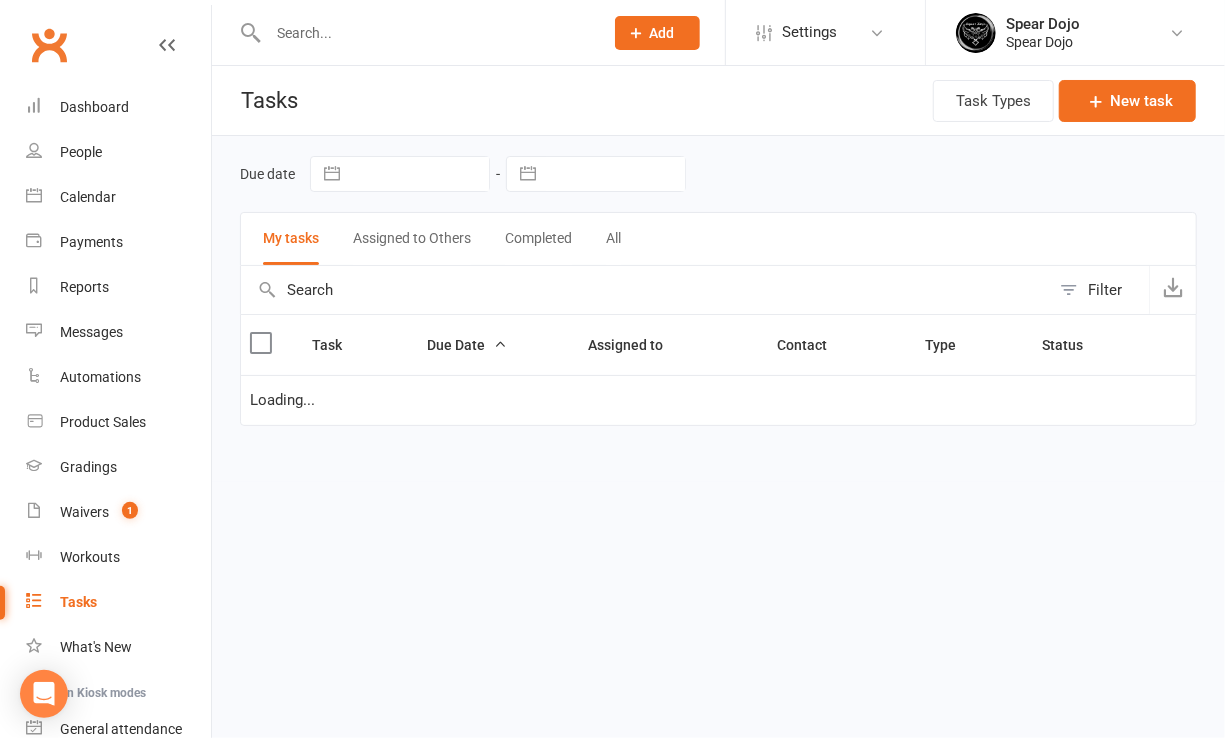 select on "started" 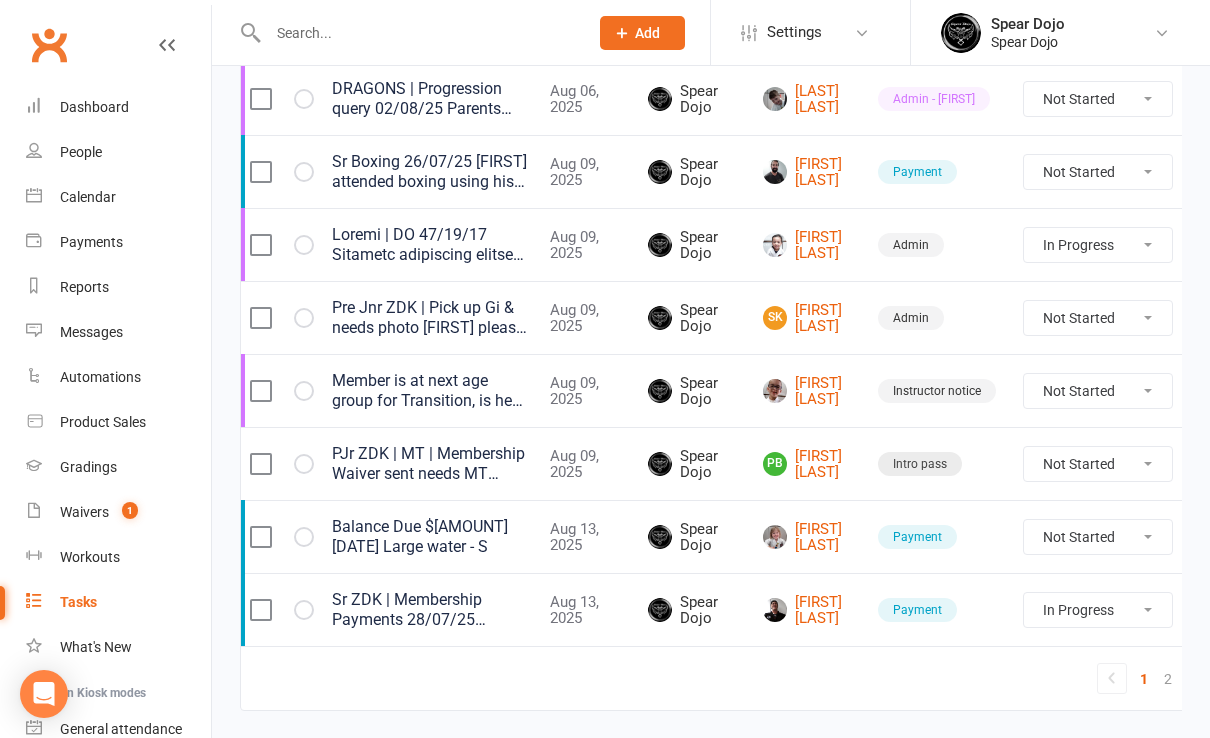 scroll, scrollTop: 1600, scrollLeft: 0, axis: vertical 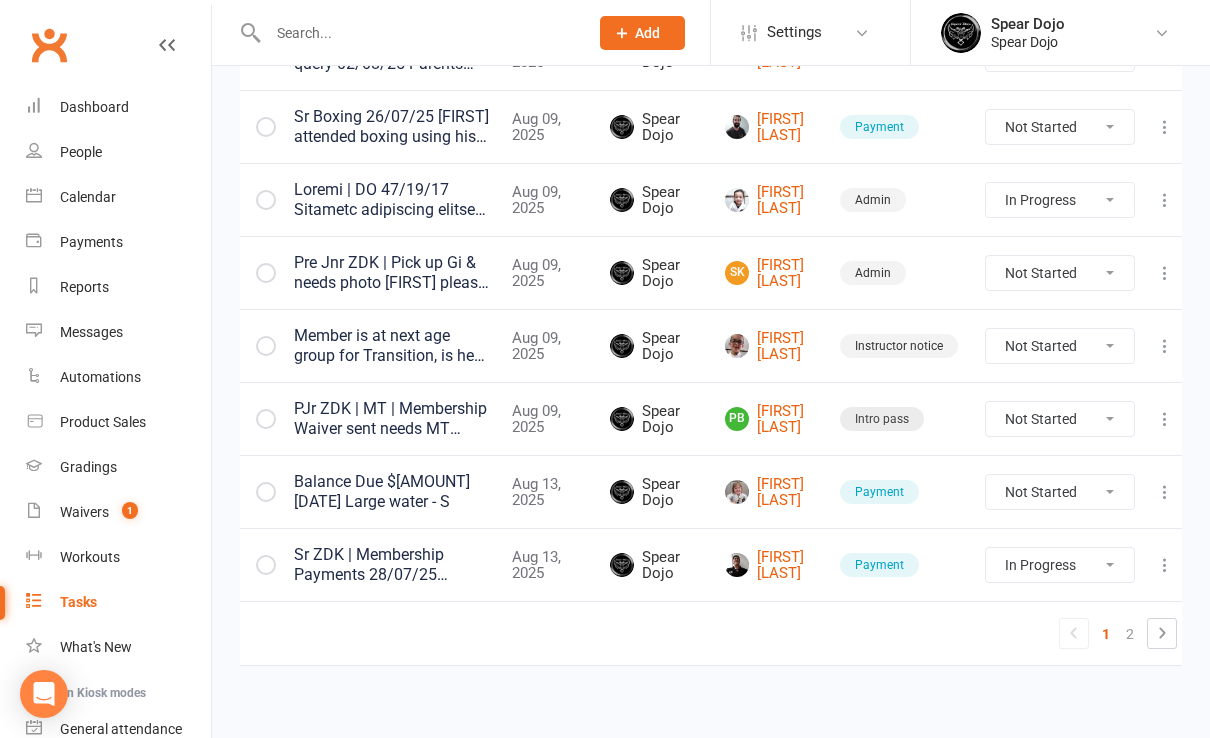 click at bounding box center [1165, 273] 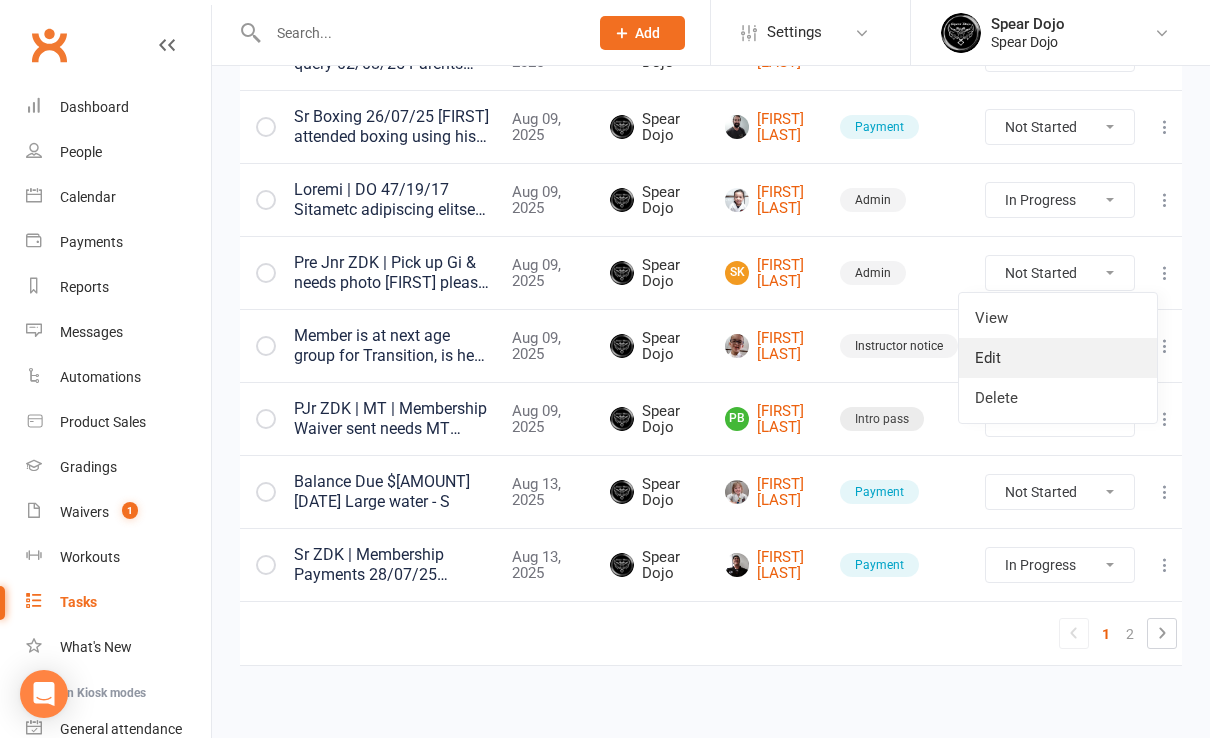 click on "Edit" at bounding box center [1058, 358] 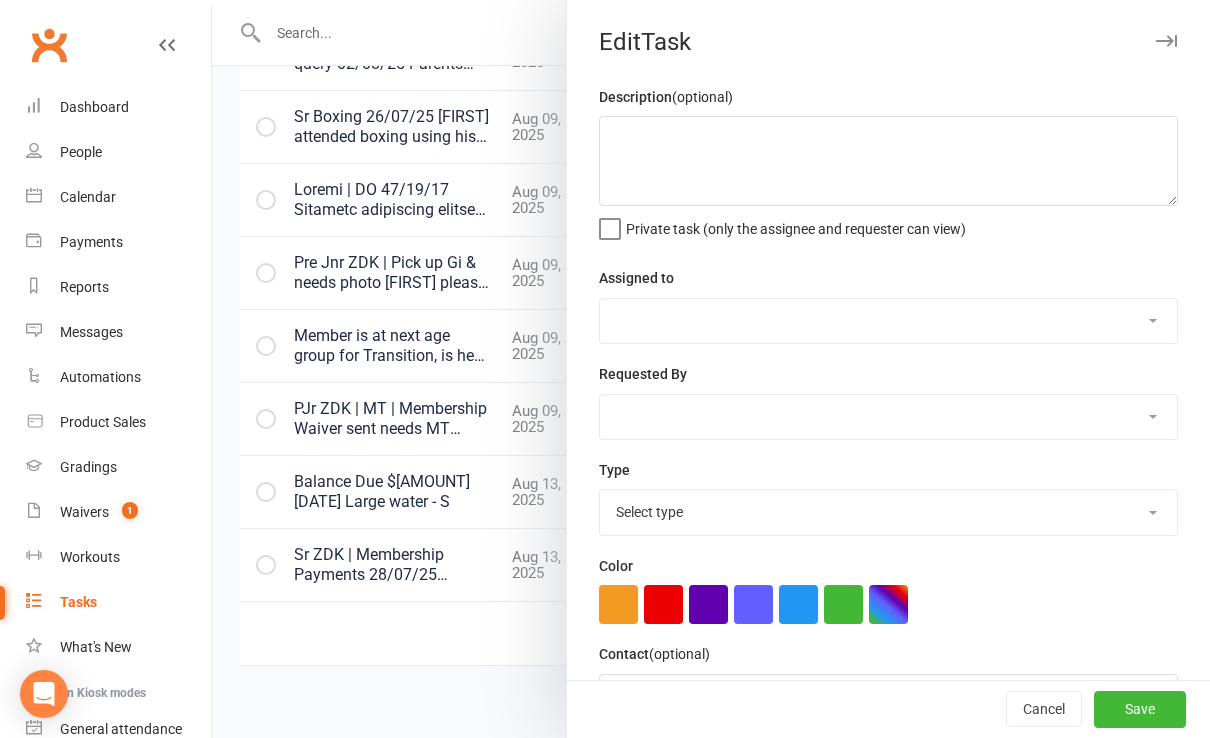 scroll, scrollTop: 0, scrollLeft: 22, axis: horizontal 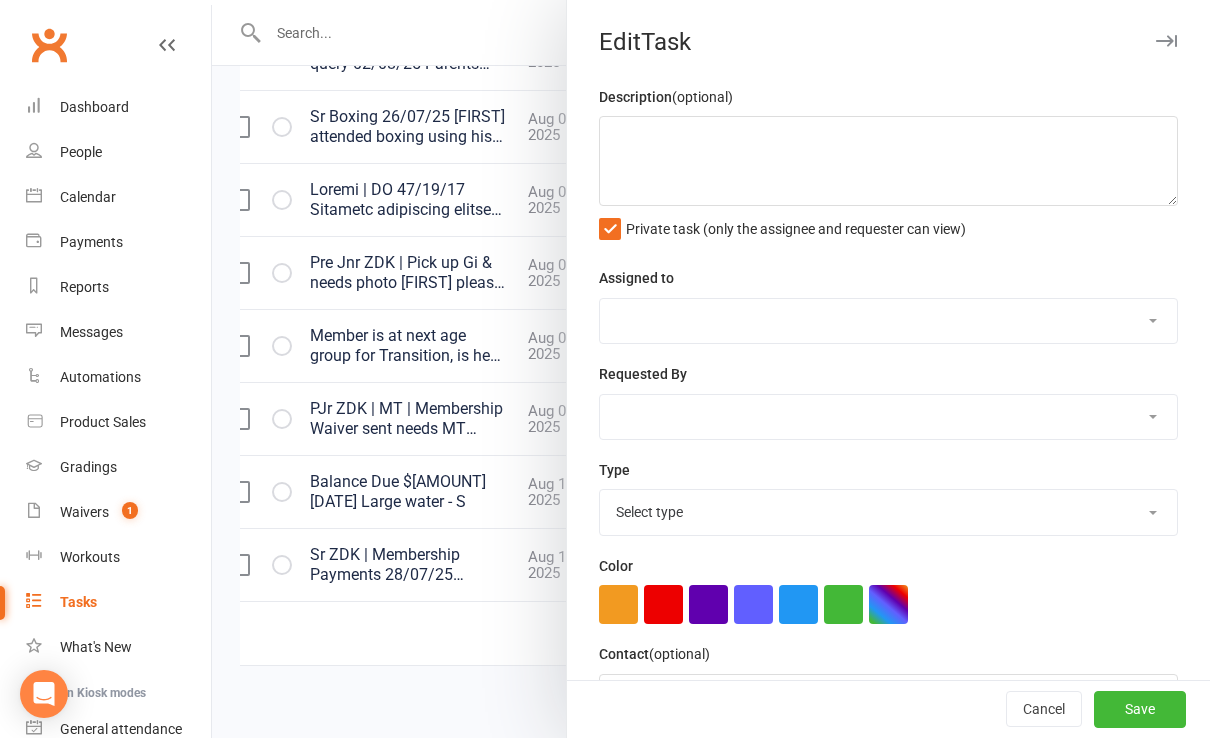 type on "Pre Jnr ZDK | Pick up Gi & needs photo
[FIRST] please ensure his Gi is ready for him to put on. (out of the bag) You will also need to check on instructor desk if he has received his belt. If he hasn't please ensure instructors present to him today - S" 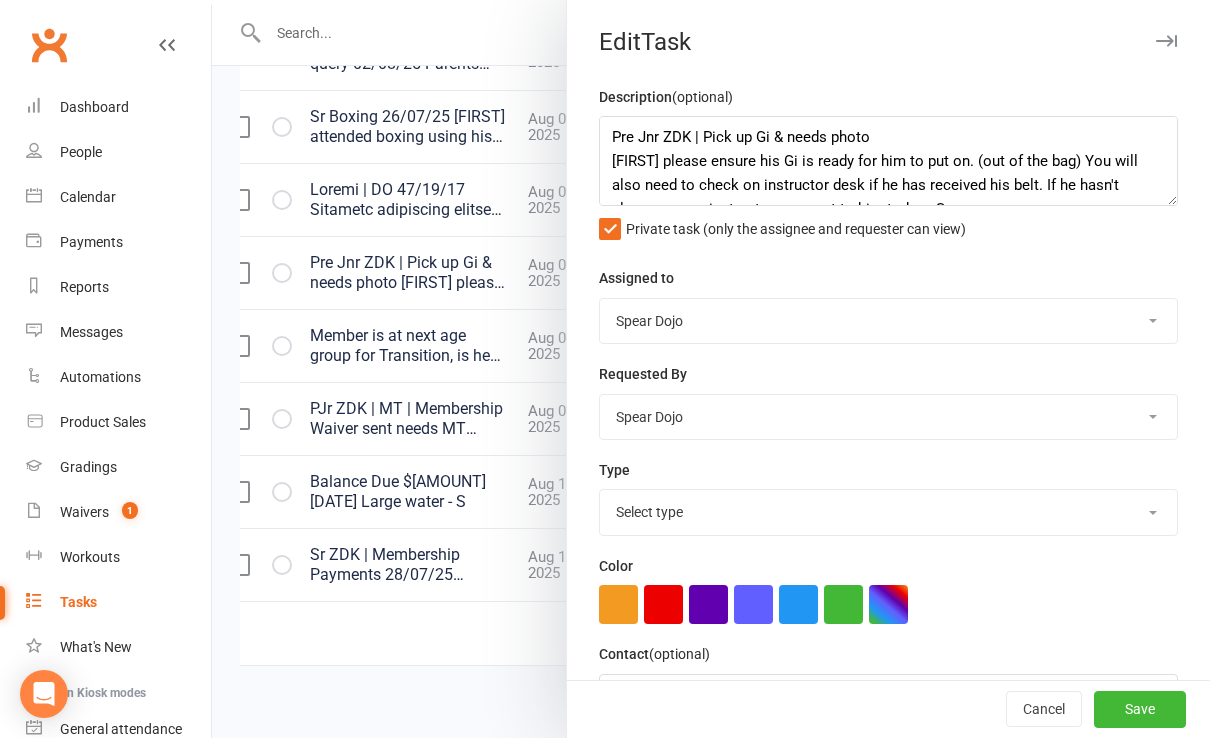 select on "19839" 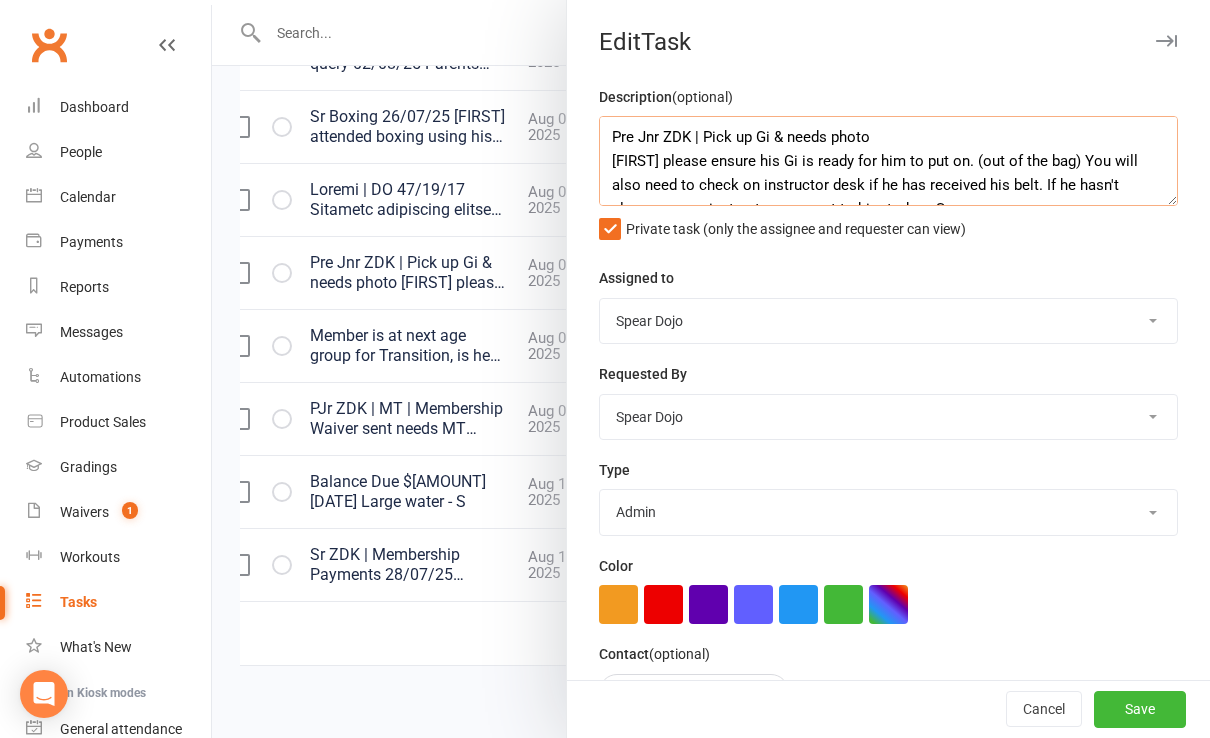click on "Pre Jnr ZDK | Pick up Gi & needs photo
[FIRST] please ensure his Gi is ready for him to put on. (out of the bag) You will also need to check on instructor desk if he has received his belt. If he hasn't please ensure instructors present to him today - S" at bounding box center (888, 161) 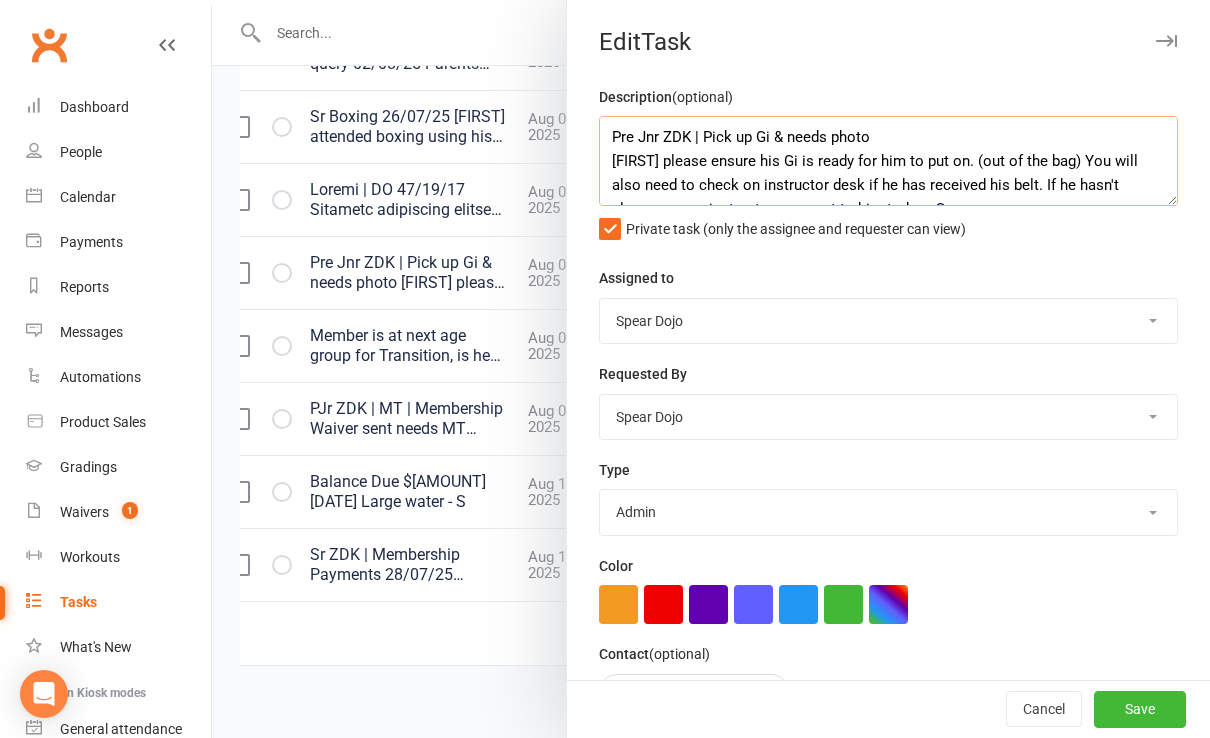 click on "Pre Jnr ZDK | Pick up Gi & needs photo
[FIRST] please ensure his Gi is ready for him to put on. (out of the bag) You will also need to check on instructor desk if he has received his belt. If he hasn't please ensure instructors present to him today - S" at bounding box center (888, 161) 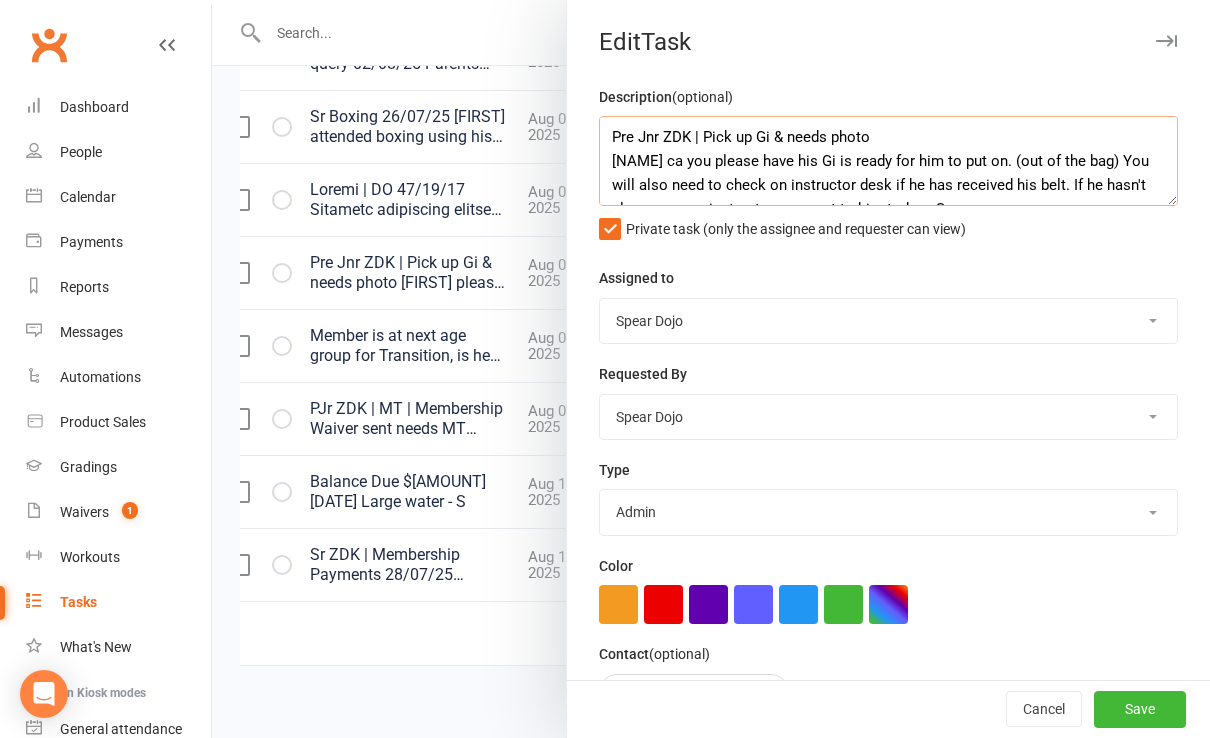 click on "Pre Jnr ZDK | Pick up Gi & needs photo
[NAME] ca you please have his Gi is ready for him to put on. (out of the bag) You will also need to check on instructor desk if he has received his belt. If he hasn't please ensure instructors present to him today - S" at bounding box center (888, 161) 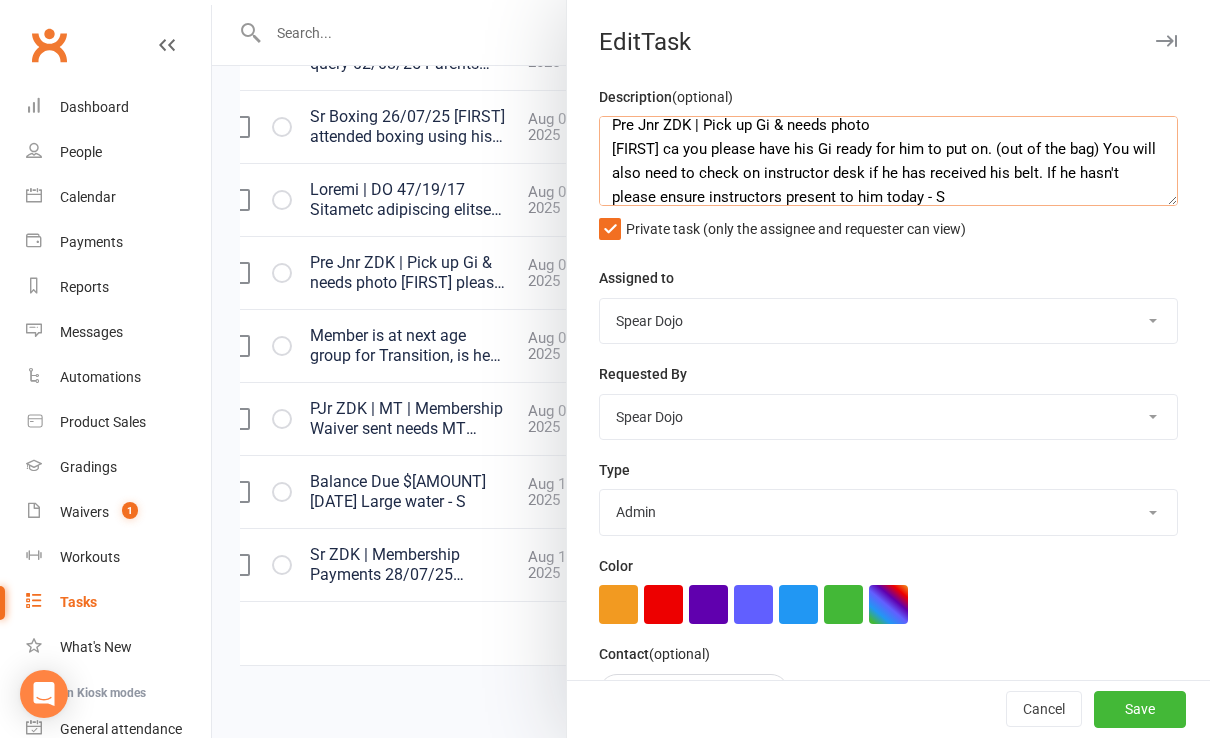 scroll, scrollTop: 24, scrollLeft: 0, axis: vertical 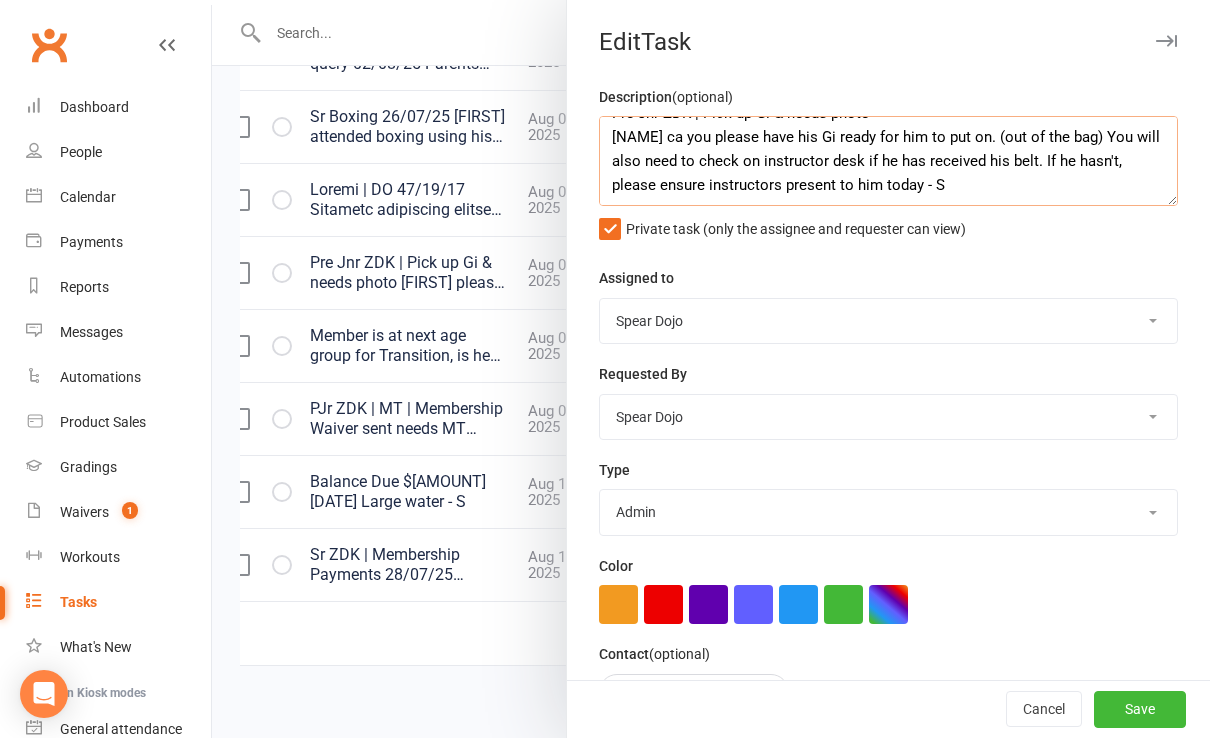 click on "Pre Jnr ZDK | Pick up Gi & needs photo
[NAME] ca you please have his Gi ready for him to put on. (out of the bag) You will also need to check on instructor desk if he has received his belt. If he hasn't, please ensure instructors present to him today - S" at bounding box center [888, 161] 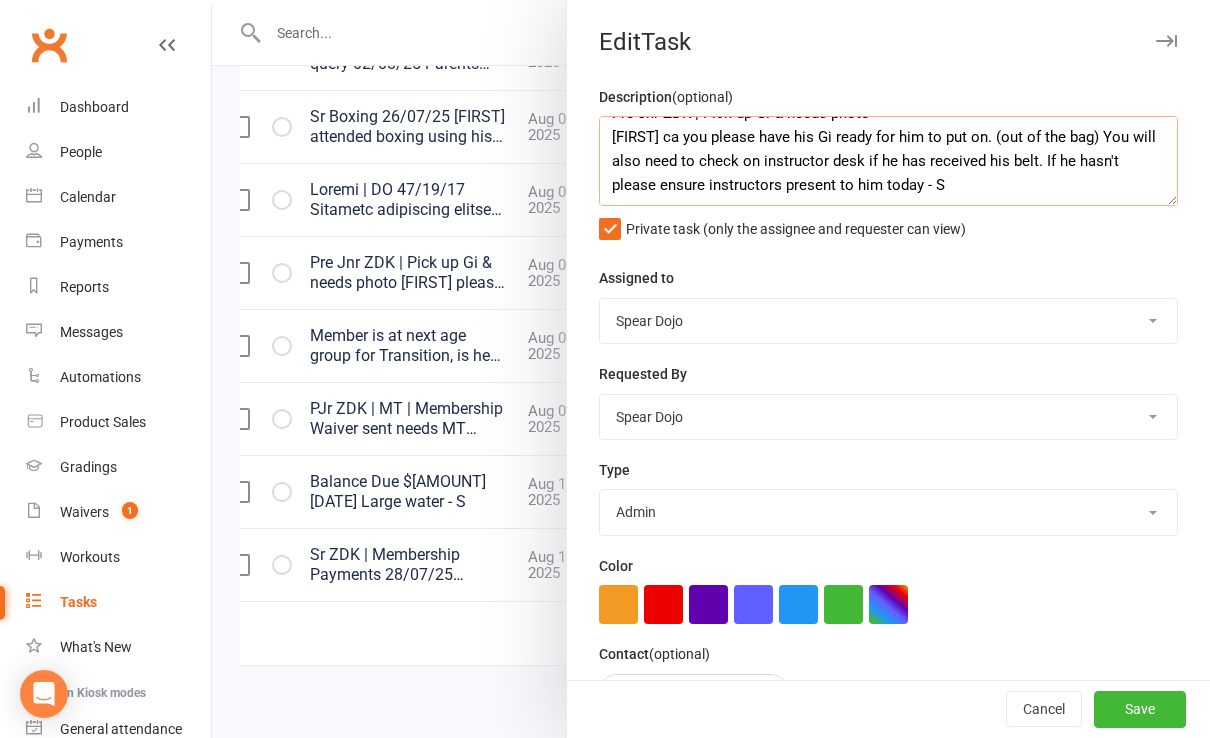 scroll, scrollTop: 0, scrollLeft: 0, axis: both 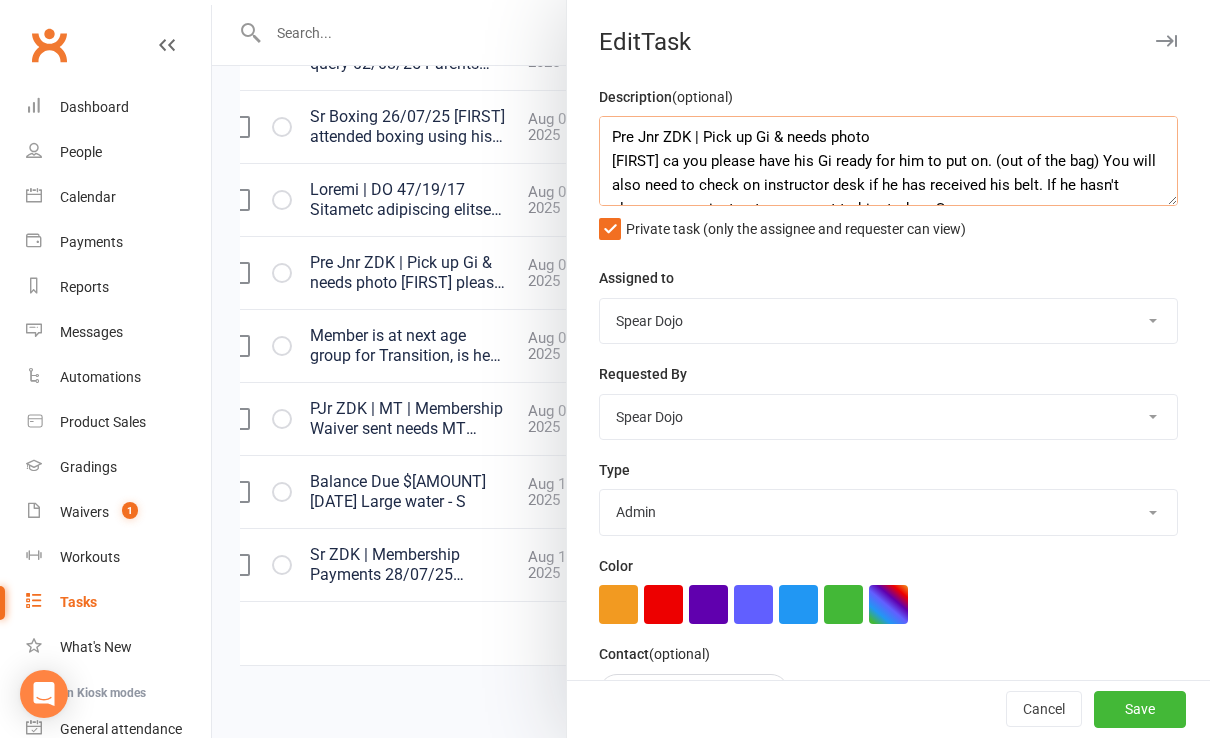 click on "Pre Jnr ZDK | Pick up Gi & needs photo
[FIRST] ca you please have his Gi ready for him to put on. (out of the bag) You will also need to check on instructor desk if he has received his belt. If he hasn't please ensure instructors present to him today - S" at bounding box center [888, 161] 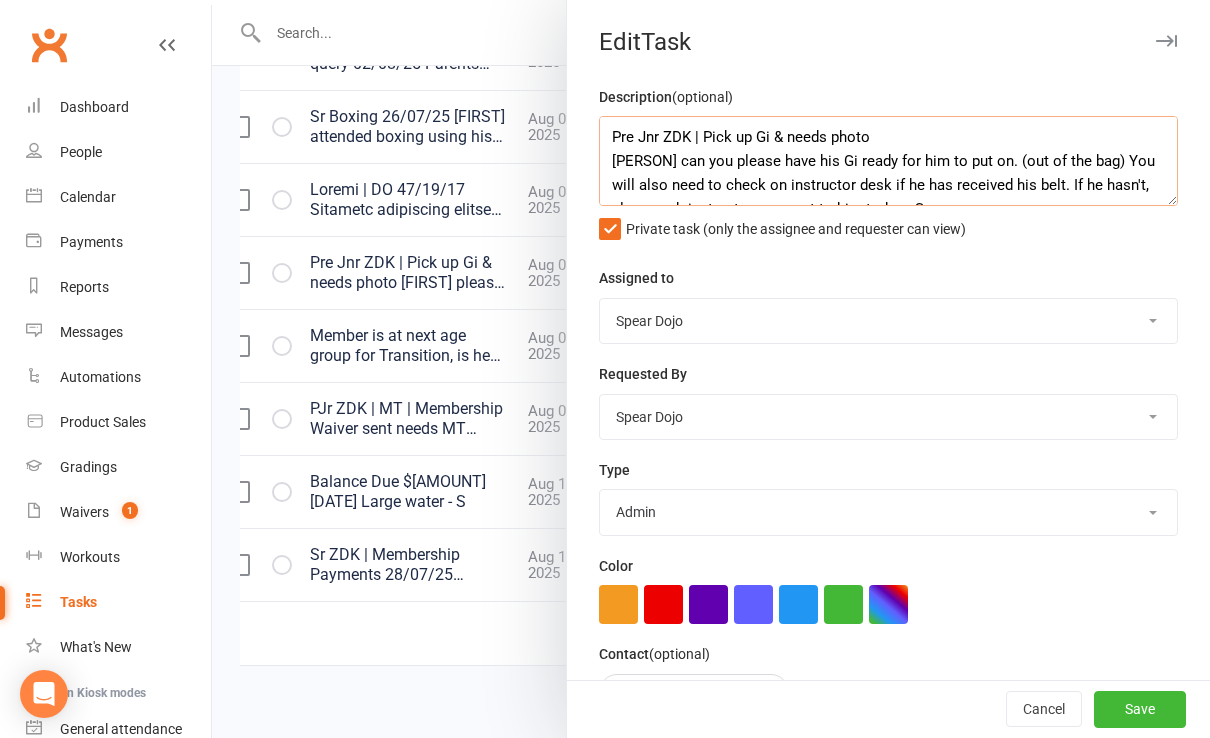 scroll, scrollTop: 205, scrollLeft: 0, axis: vertical 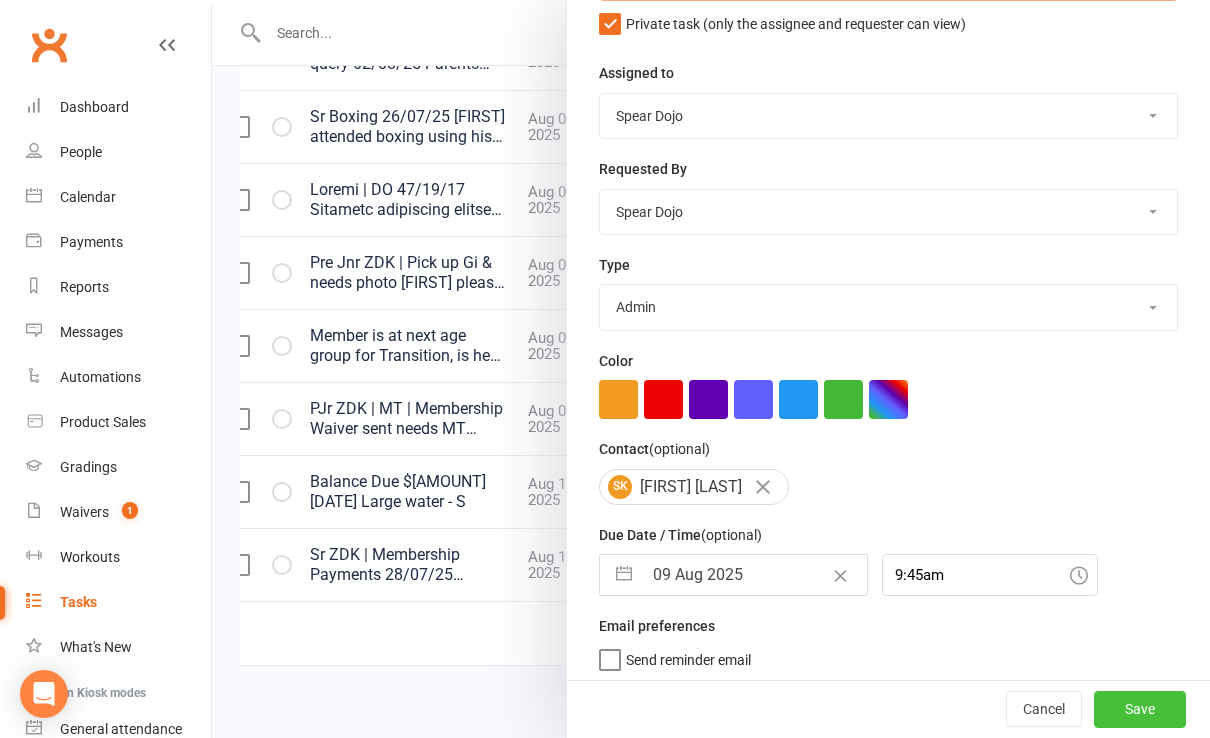 type on "Pre Jnr ZDK | Pick up Gi & needs photo
[PERSON] can you please have his Gi ready for him to put on. (out of the bag) You will also need to check on instructor desk if he has received his belt. If he hasn't, please ask instructors present to him today - S" 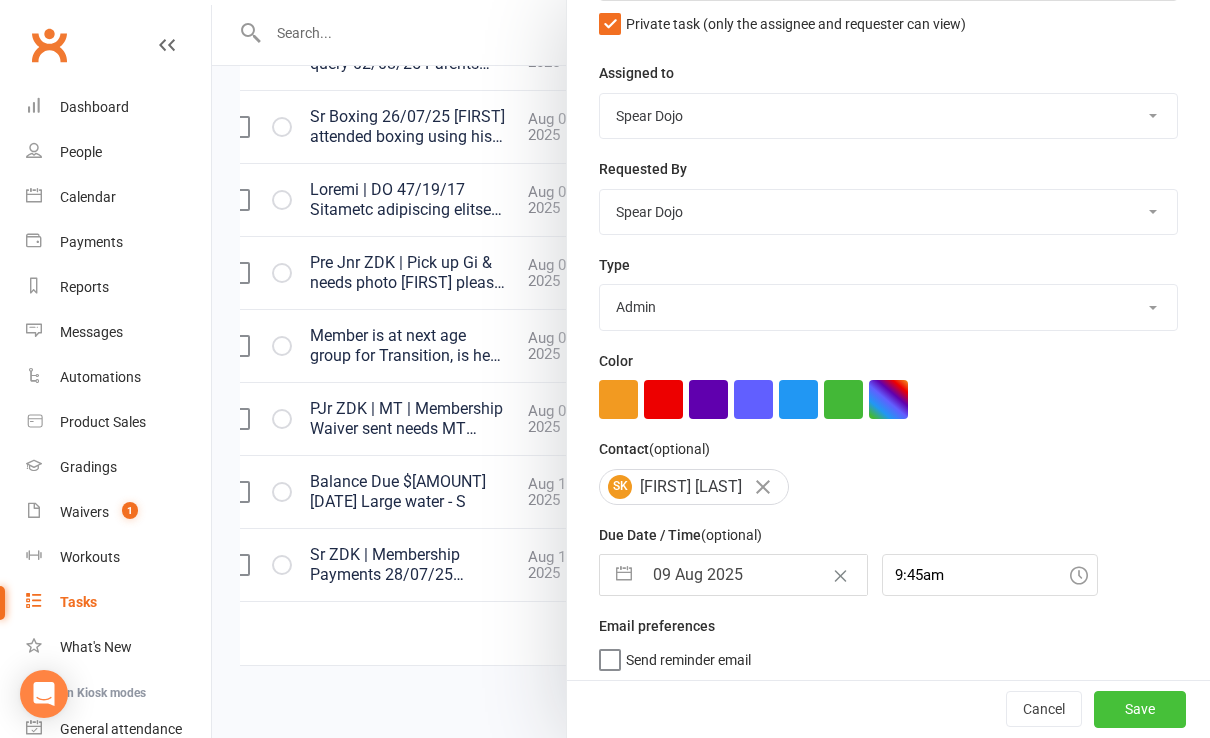 click on "Save" at bounding box center [1140, 710] 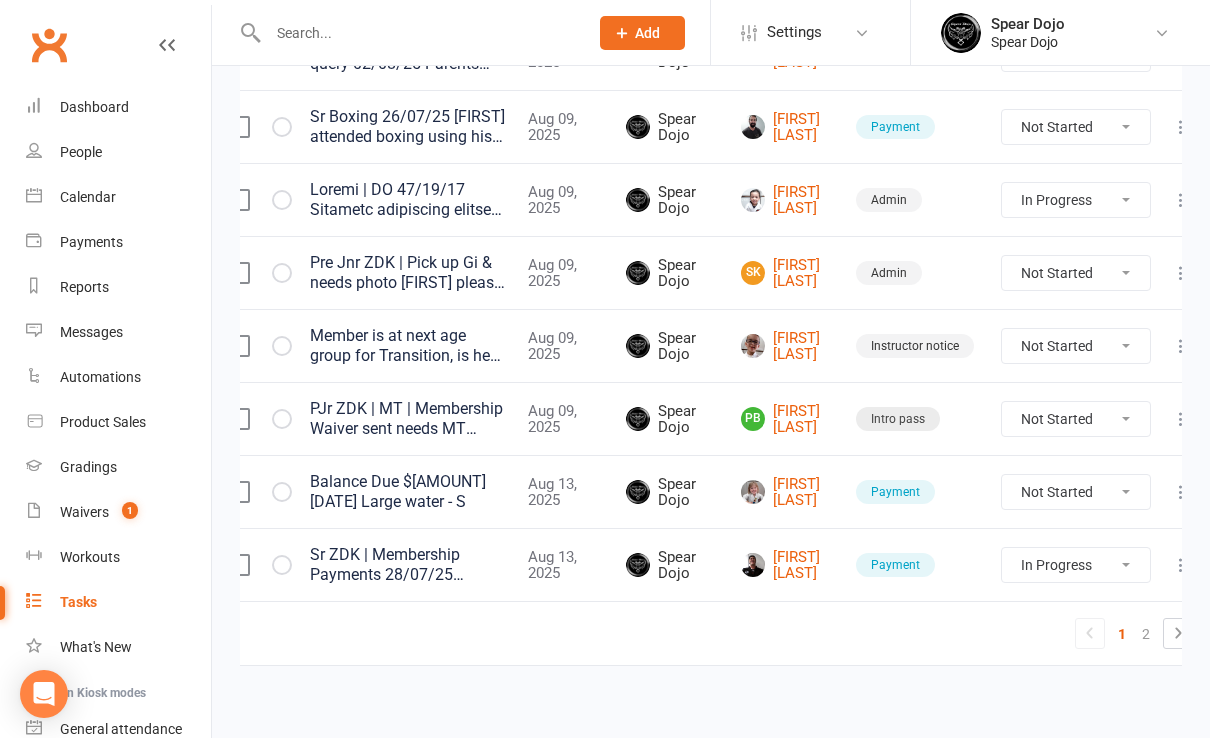 select on "started" 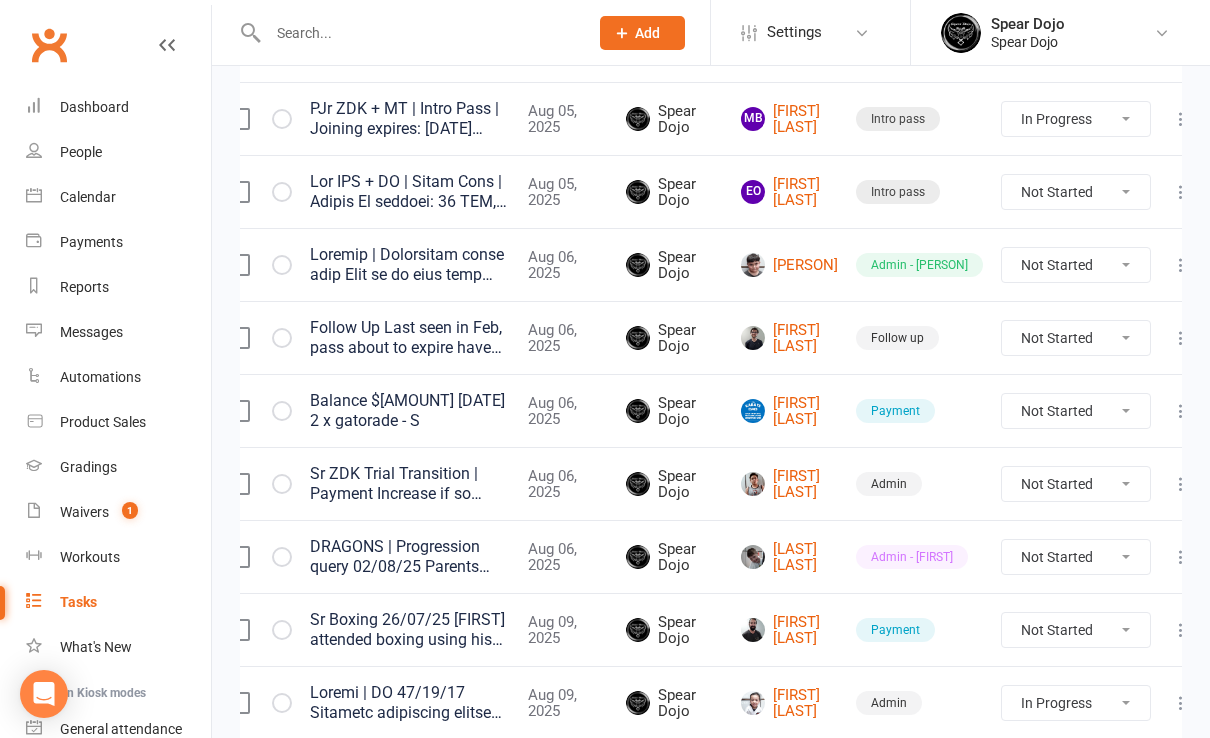 scroll, scrollTop: 1066, scrollLeft: 0, axis: vertical 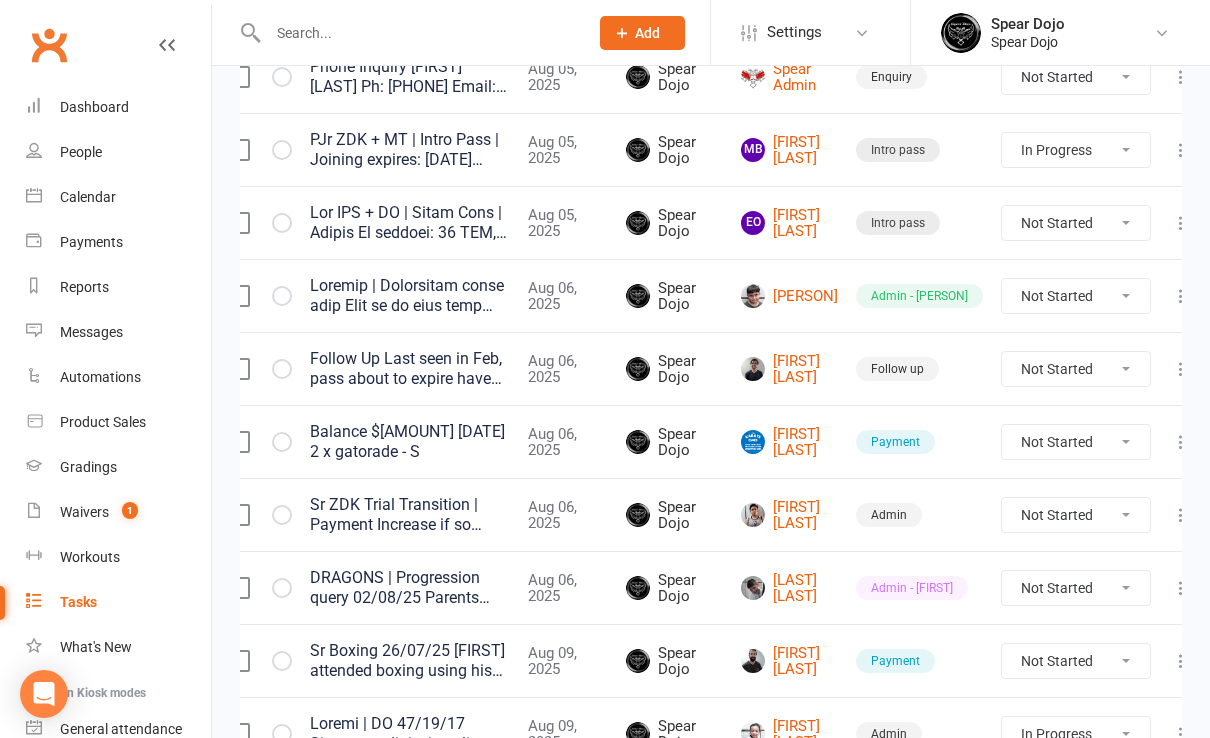 click at bounding box center (1181, 296) 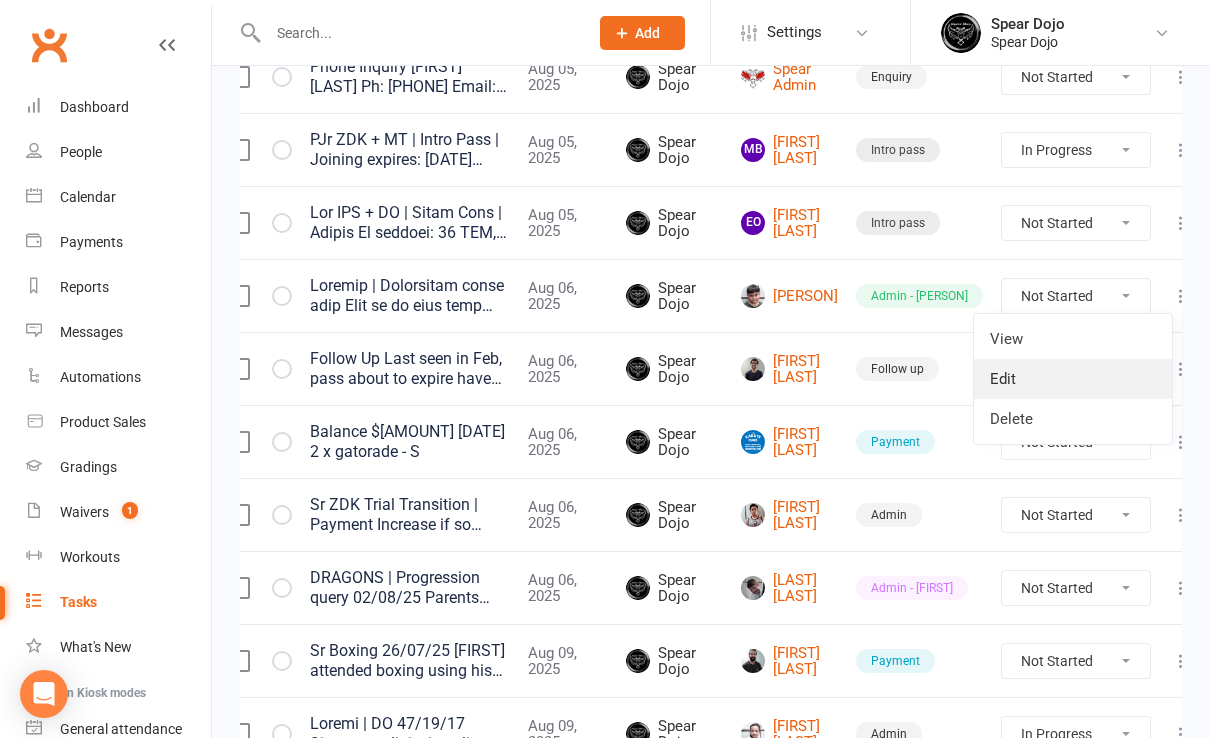 click on "Edit" at bounding box center [1073, 379] 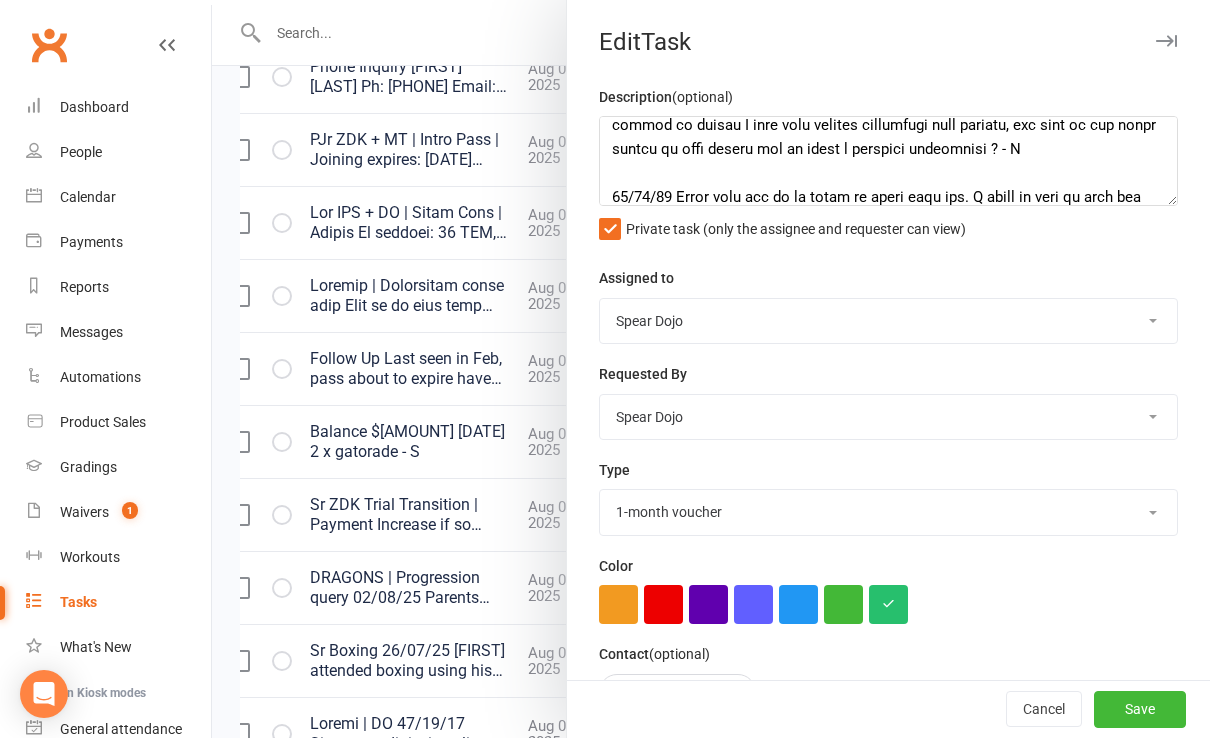 scroll, scrollTop: 133, scrollLeft: 0, axis: vertical 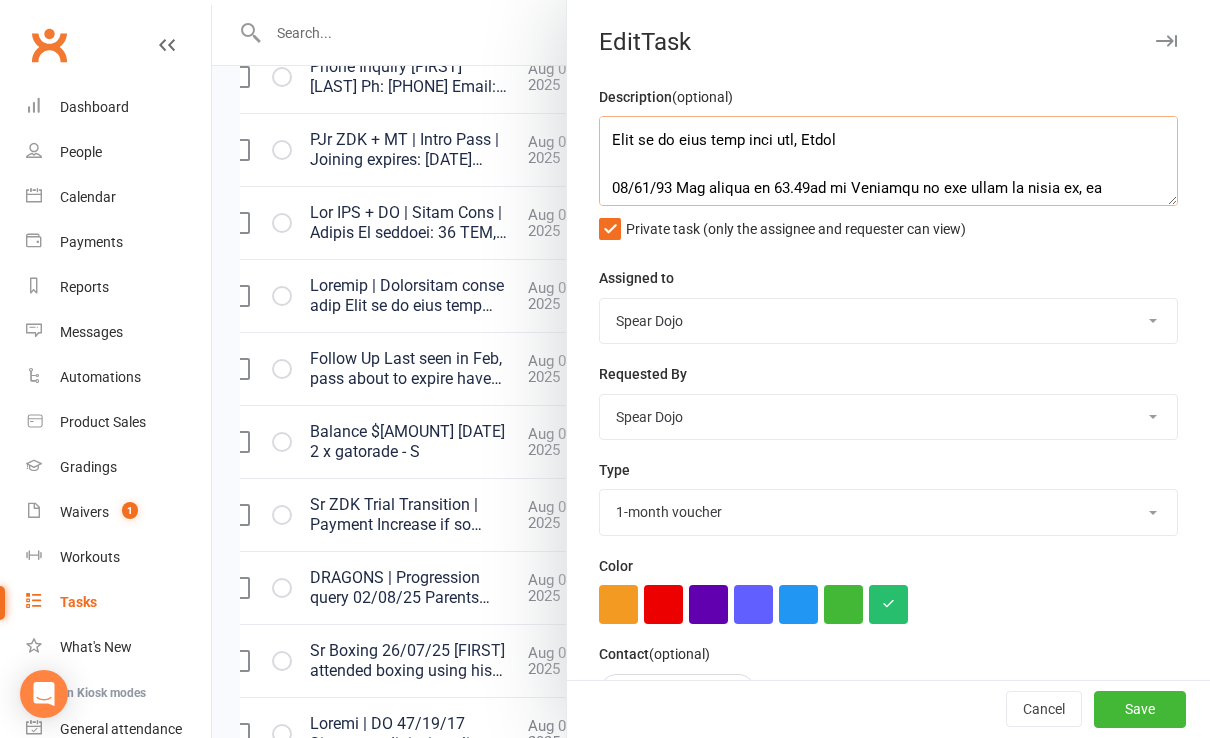 click at bounding box center [888, 161] 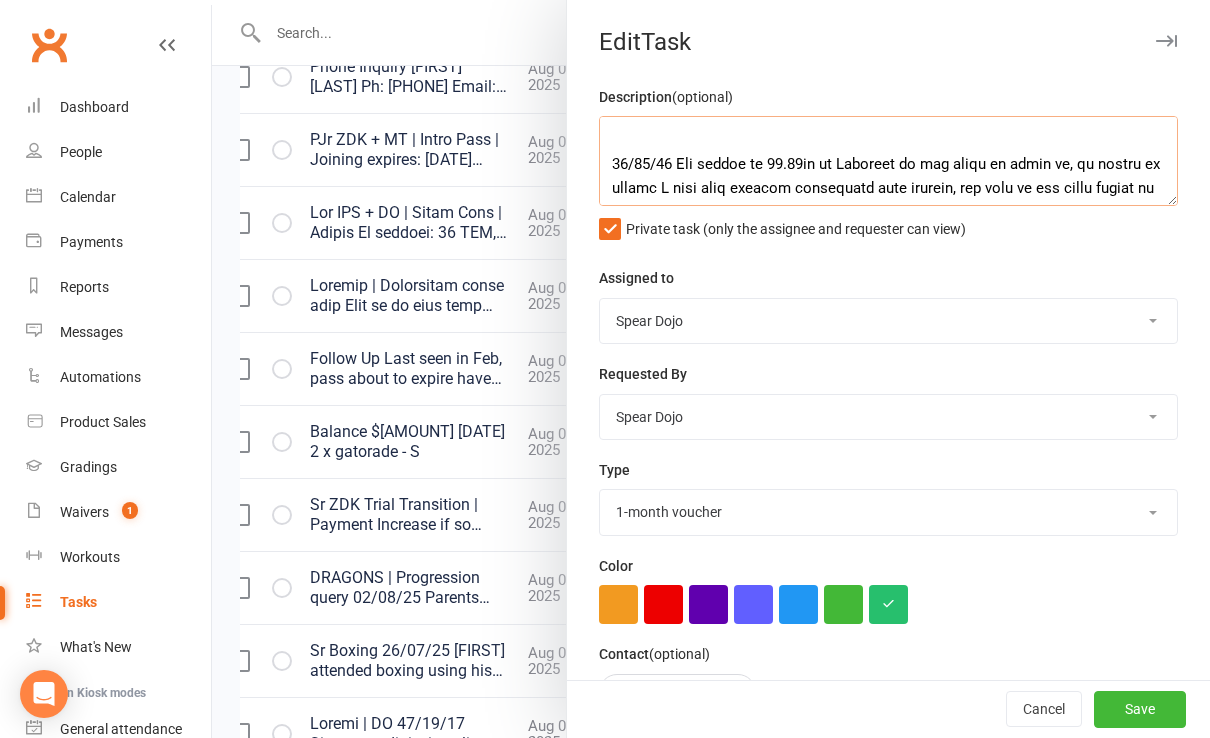 scroll, scrollTop: 21, scrollLeft: 0, axis: vertical 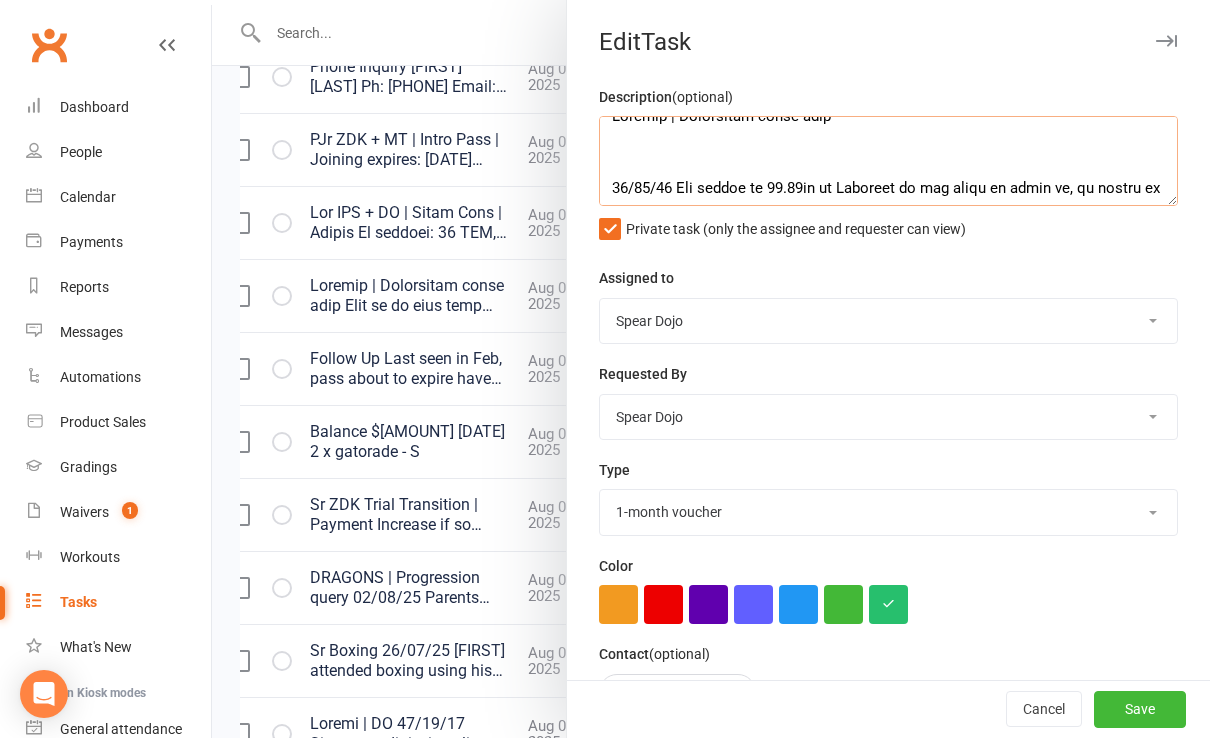 click at bounding box center (888, 161) 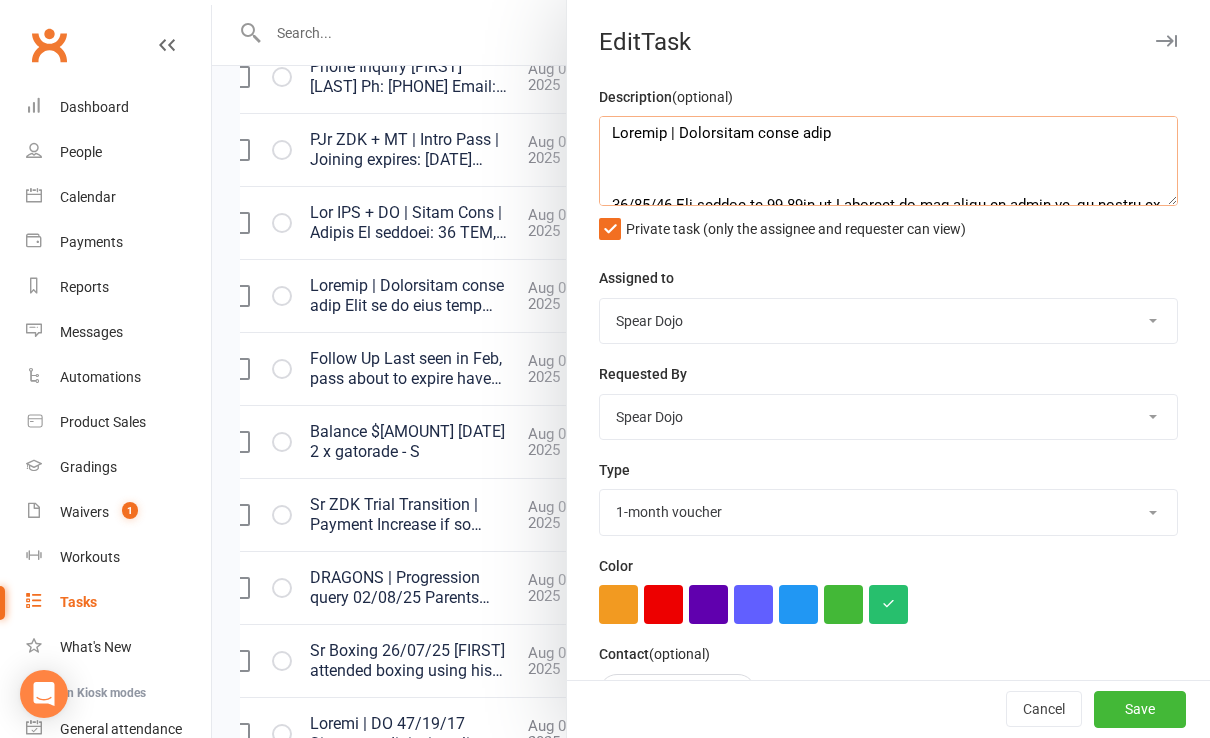 scroll, scrollTop: 0, scrollLeft: 0, axis: both 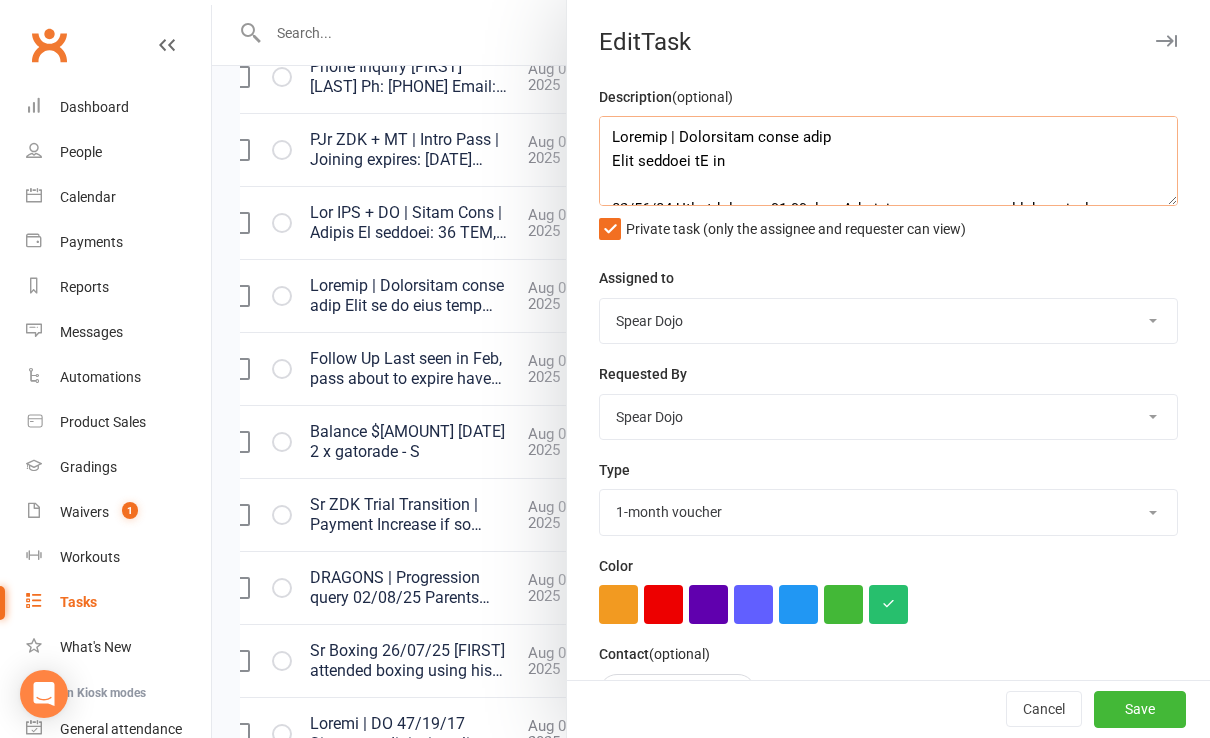 click at bounding box center (888, 161) 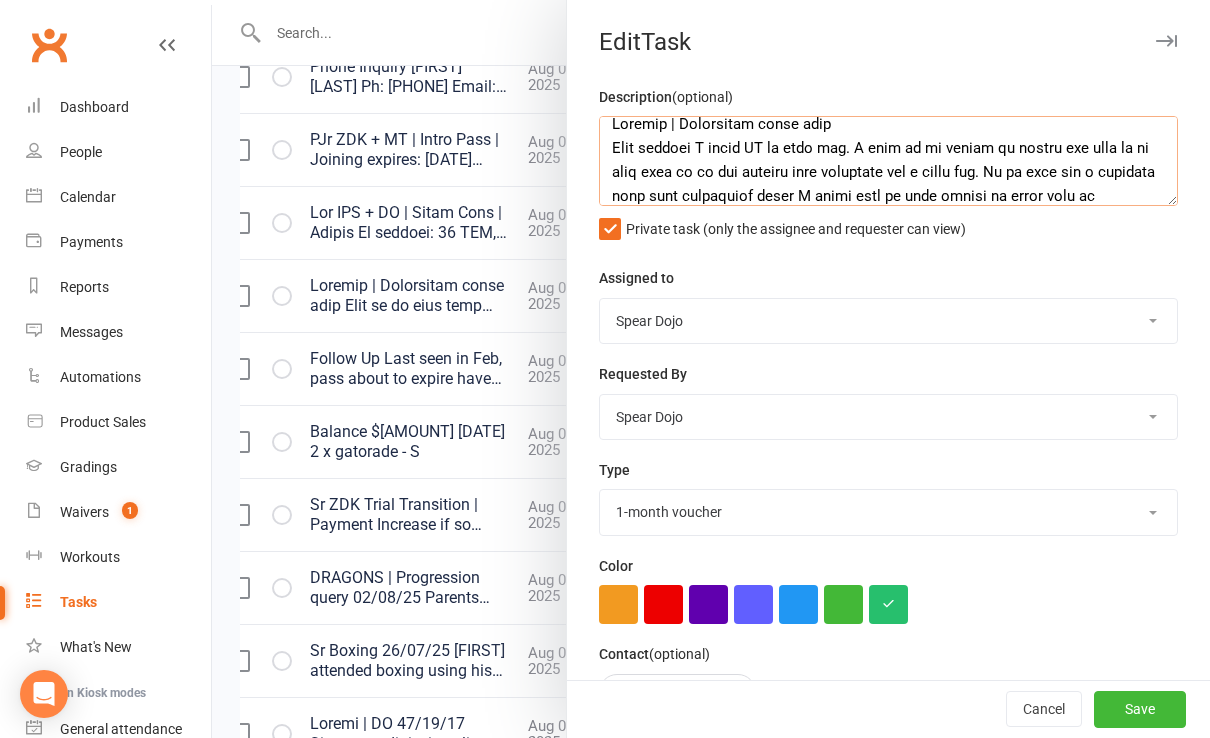 scroll, scrollTop: 37, scrollLeft: 0, axis: vertical 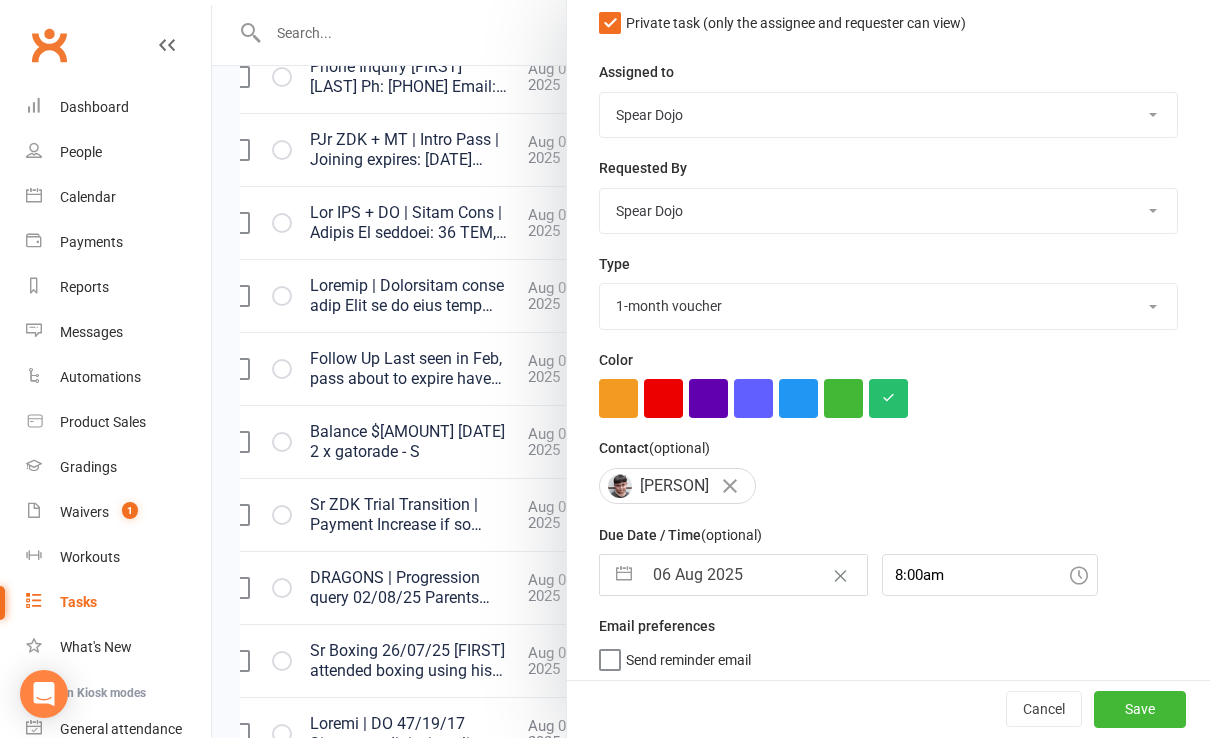 click at bounding box center (624, 575) 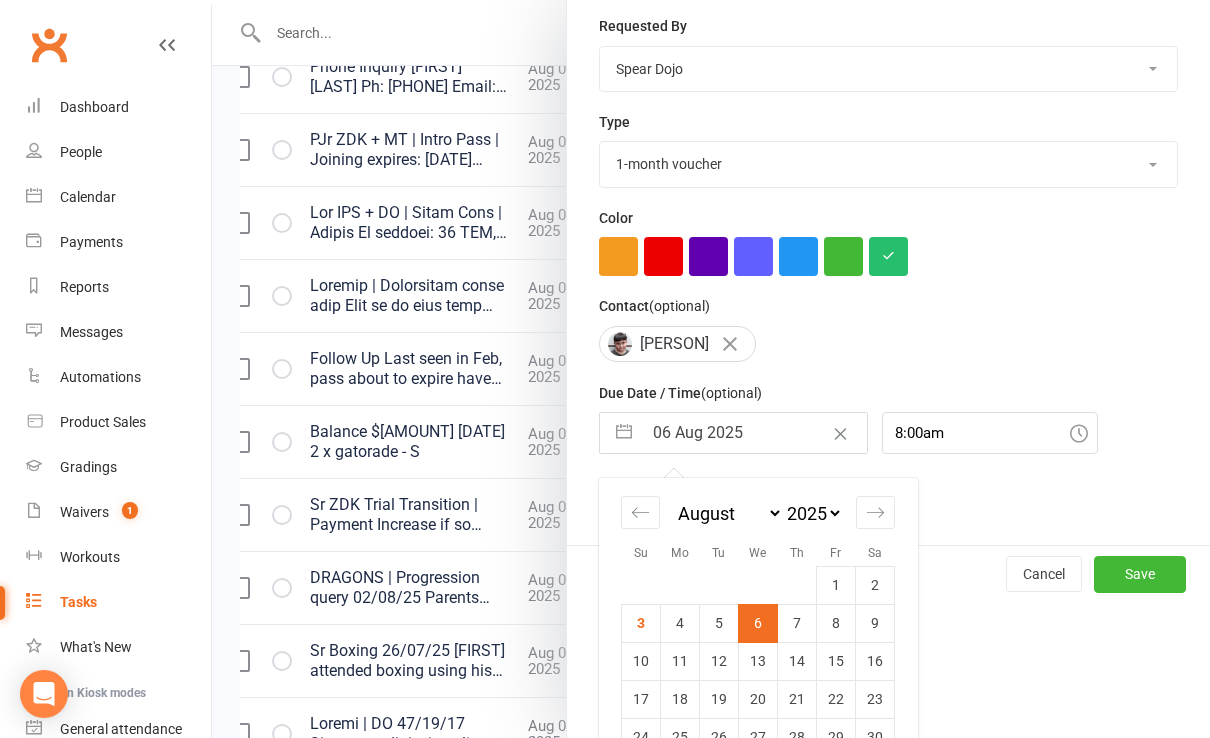 scroll, scrollTop: 423, scrollLeft: 0, axis: vertical 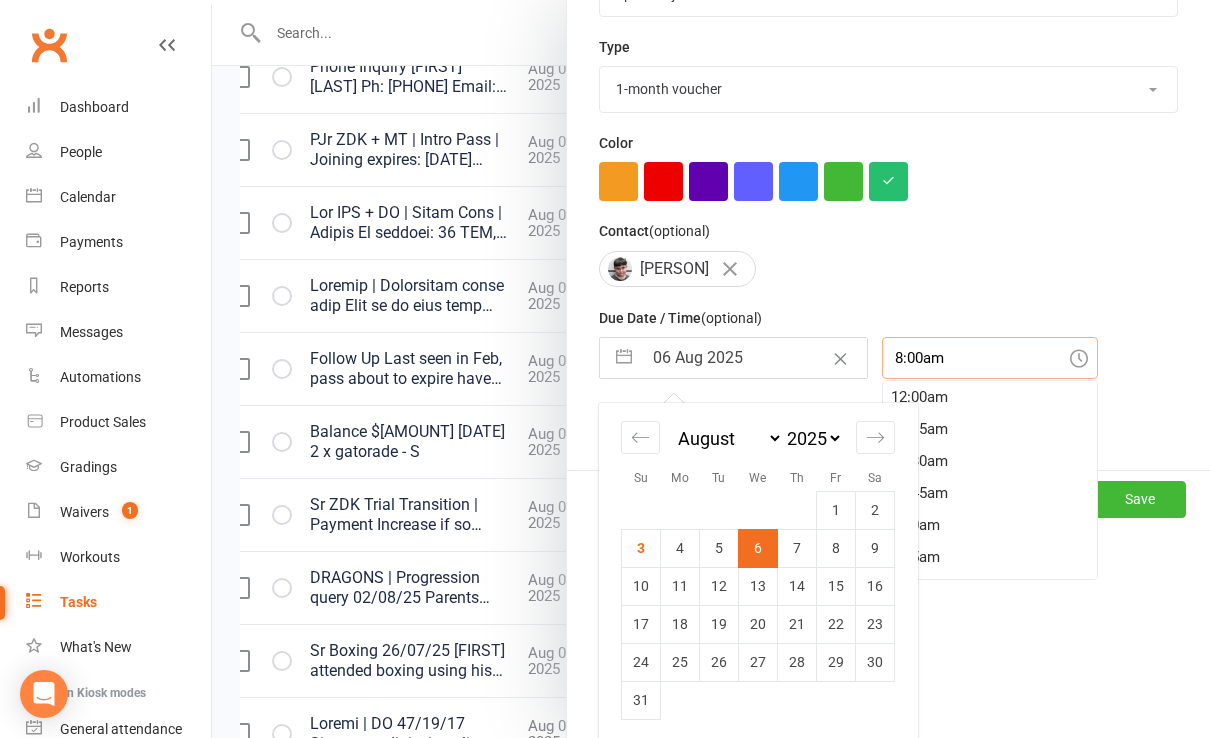 click on "8:00am" at bounding box center [990, 358] 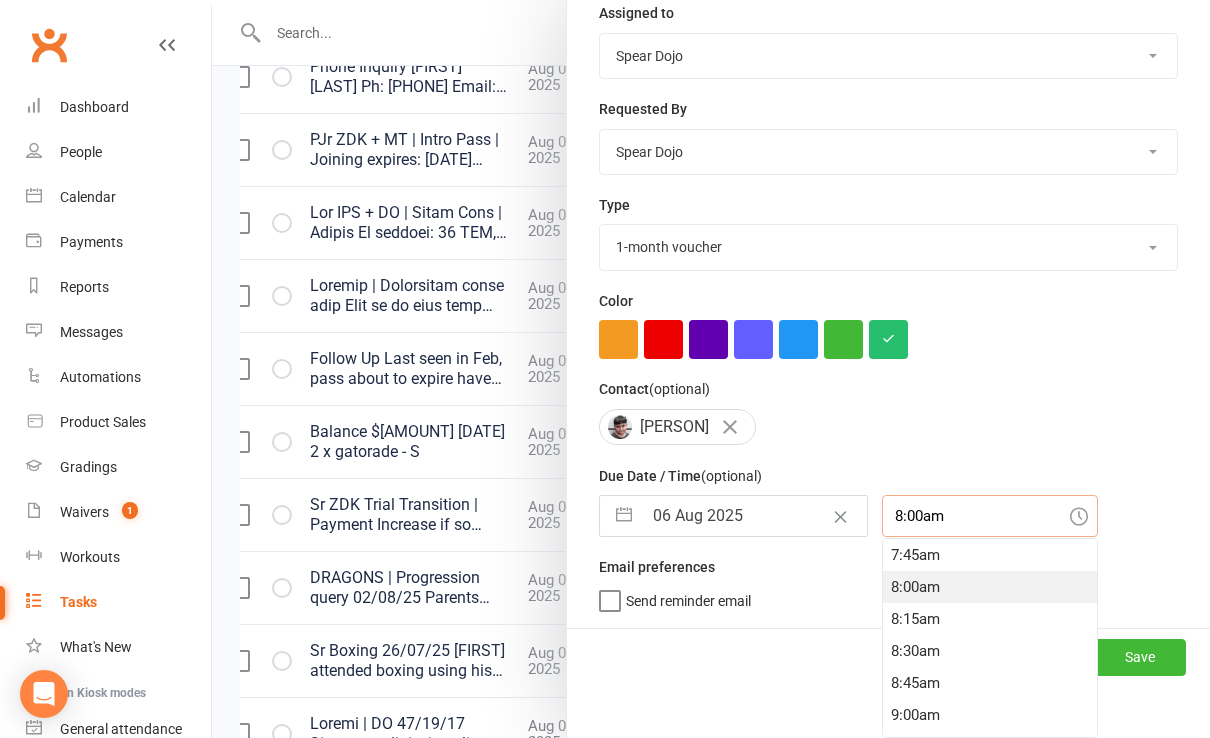 scroll, scrollTop: 260, scrollLeft: 0, axis: vertical 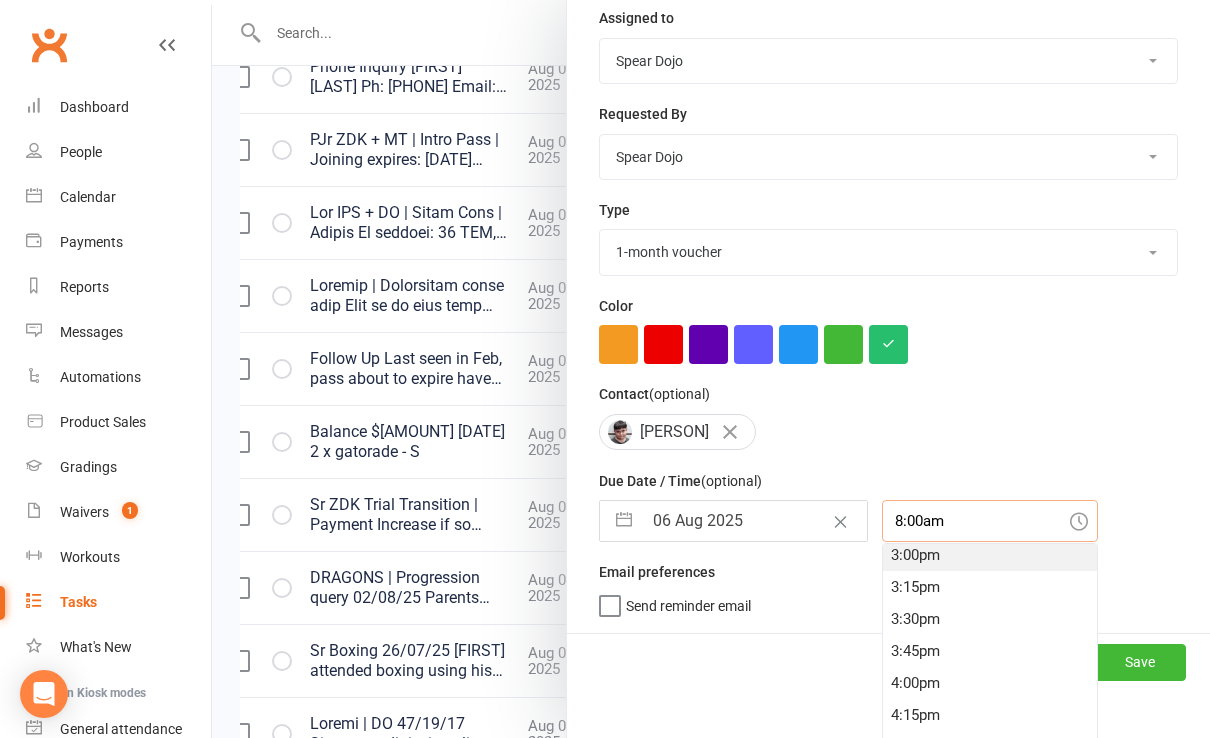 click on "3:00pm" at bounding box center (990, 555) 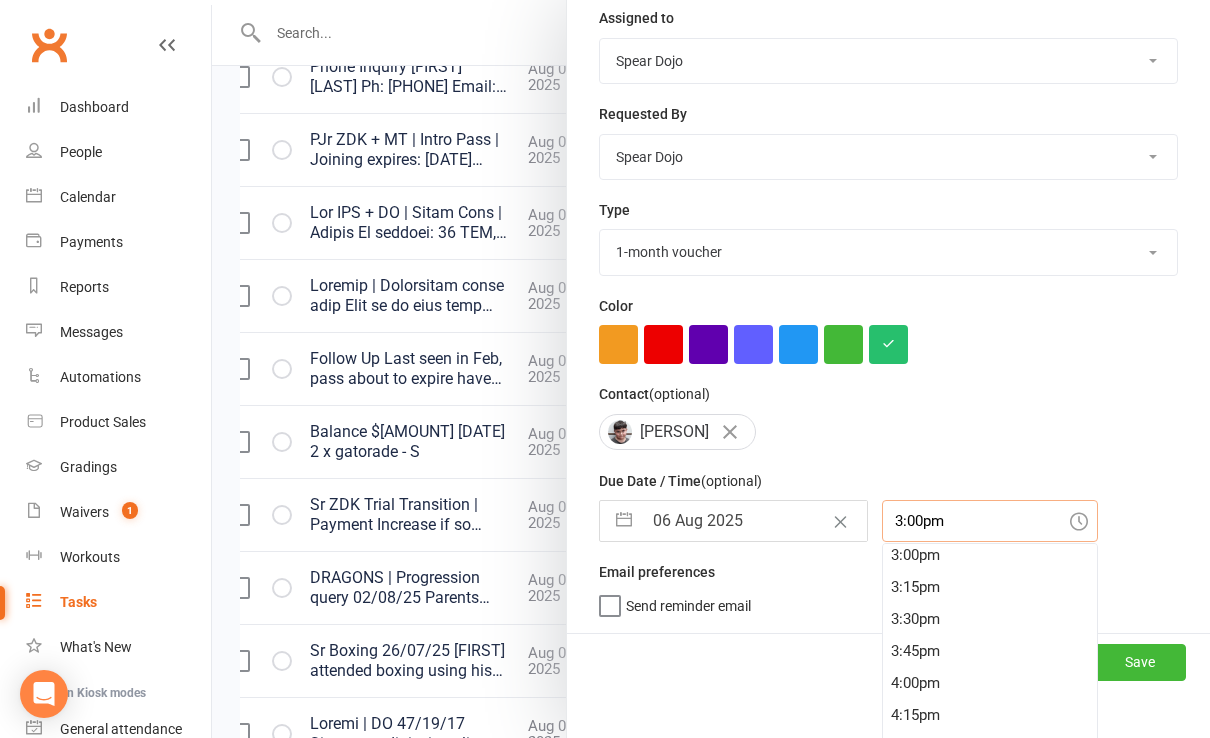 scroll, scrollTop: 206, scrollLeft: 0, axis: vertical 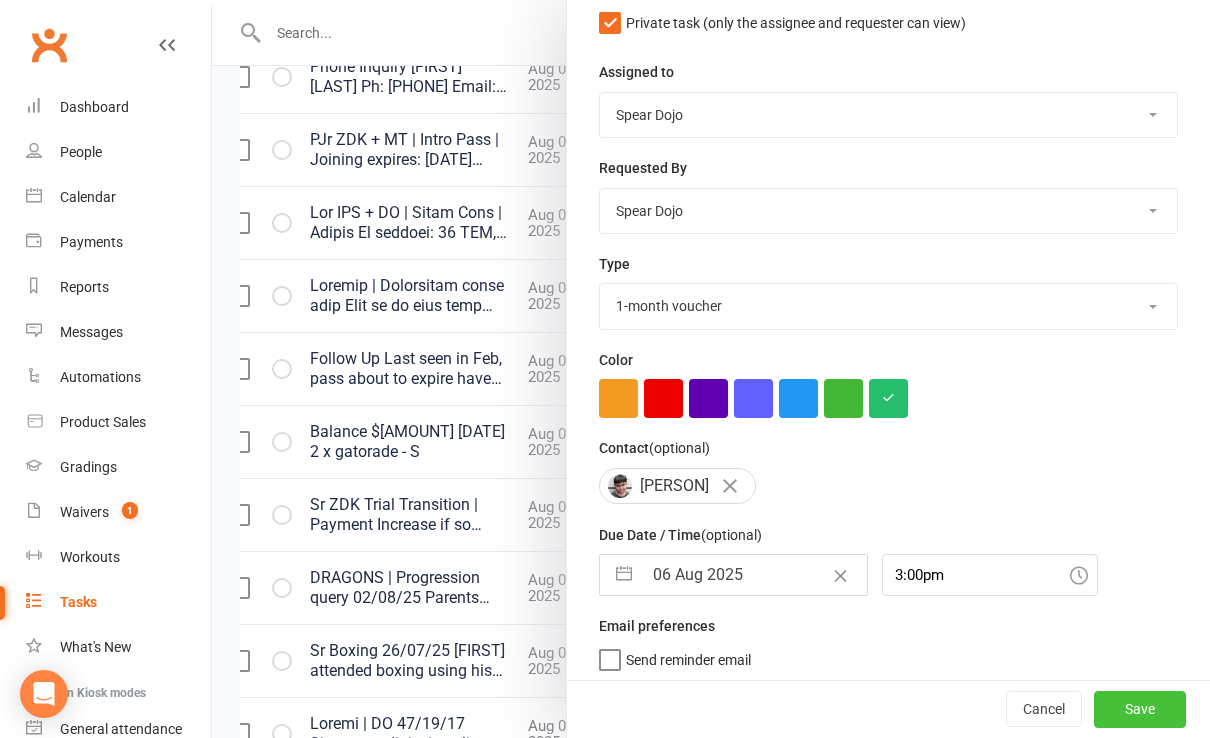 click on "Save" at bounding box center [1140, 710] 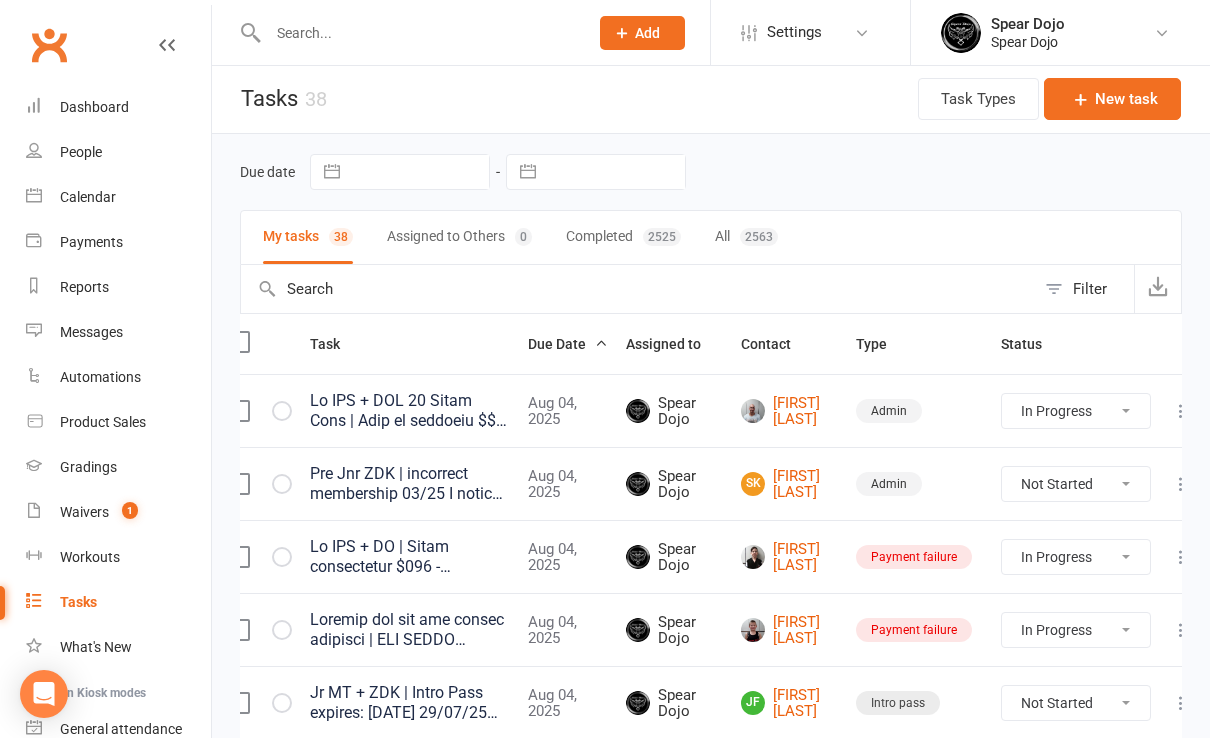 scroll, scrollTop: 0, scrollLeft: 0, axis: both 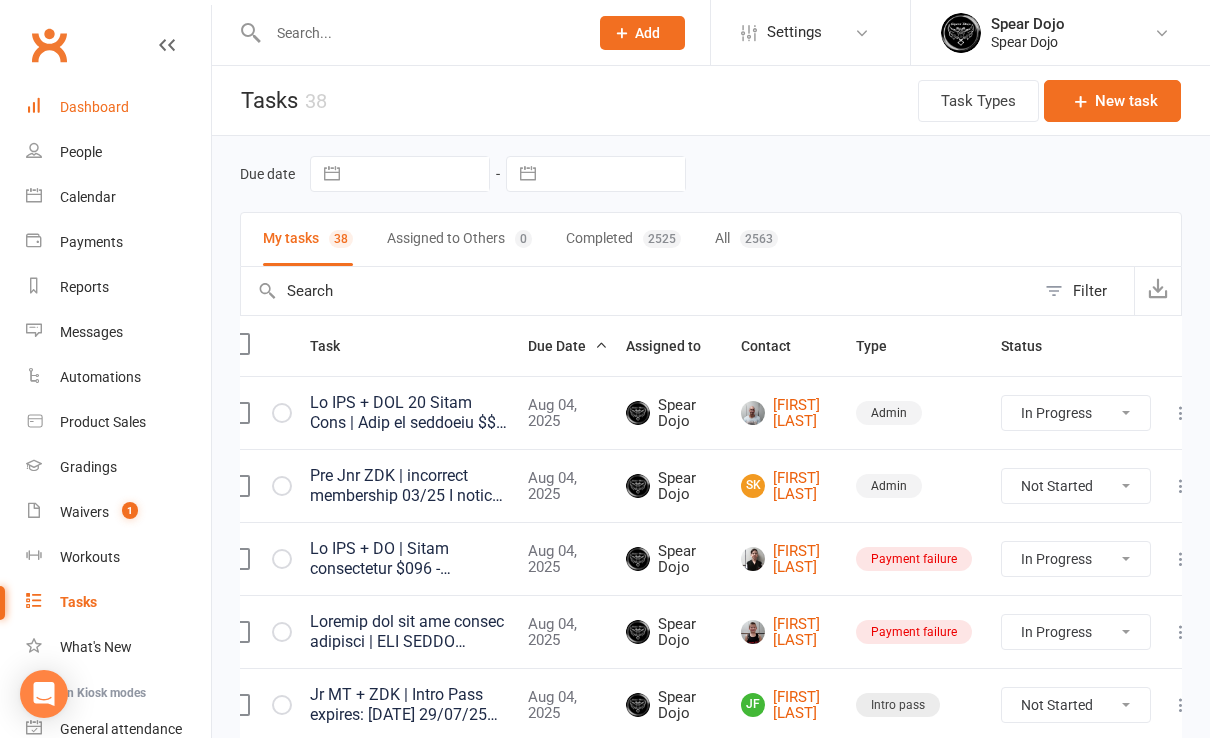 click on "Dashboard" at bounding box center [94, 107] 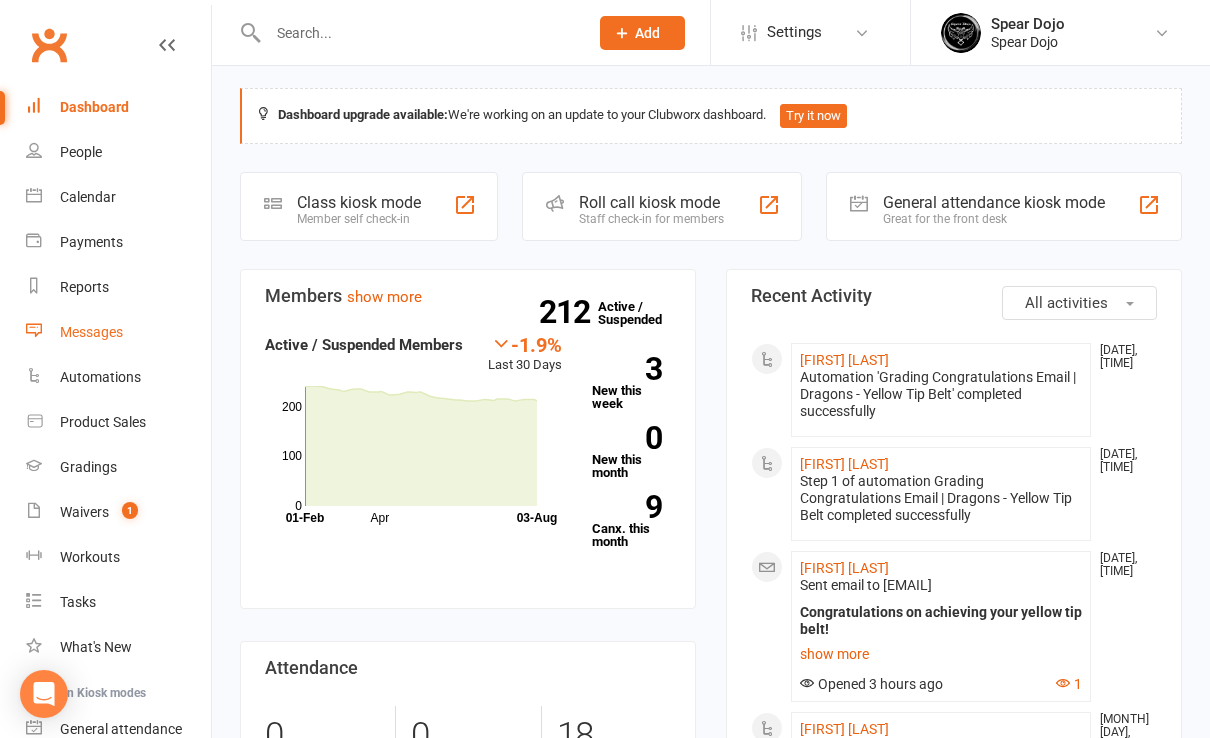 scroll, scrollTop: 0, scrollLeft: 0, axis: both 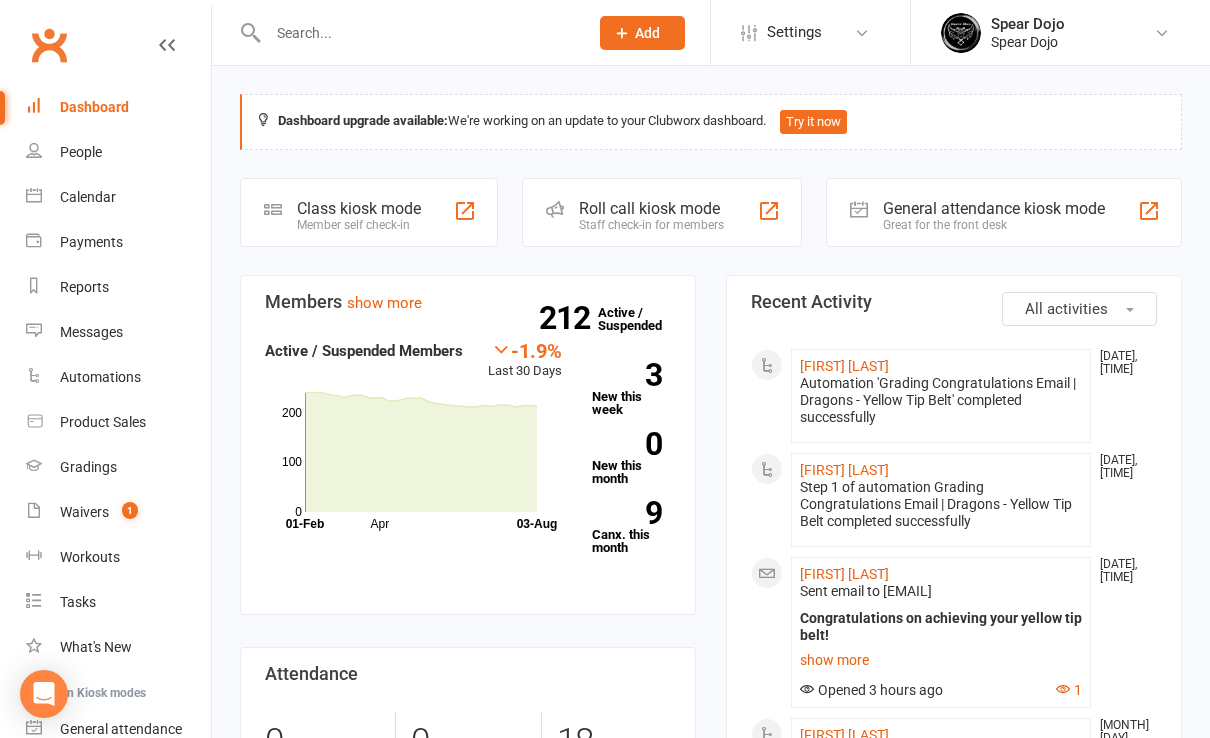 click at bounding box center [418, 33] 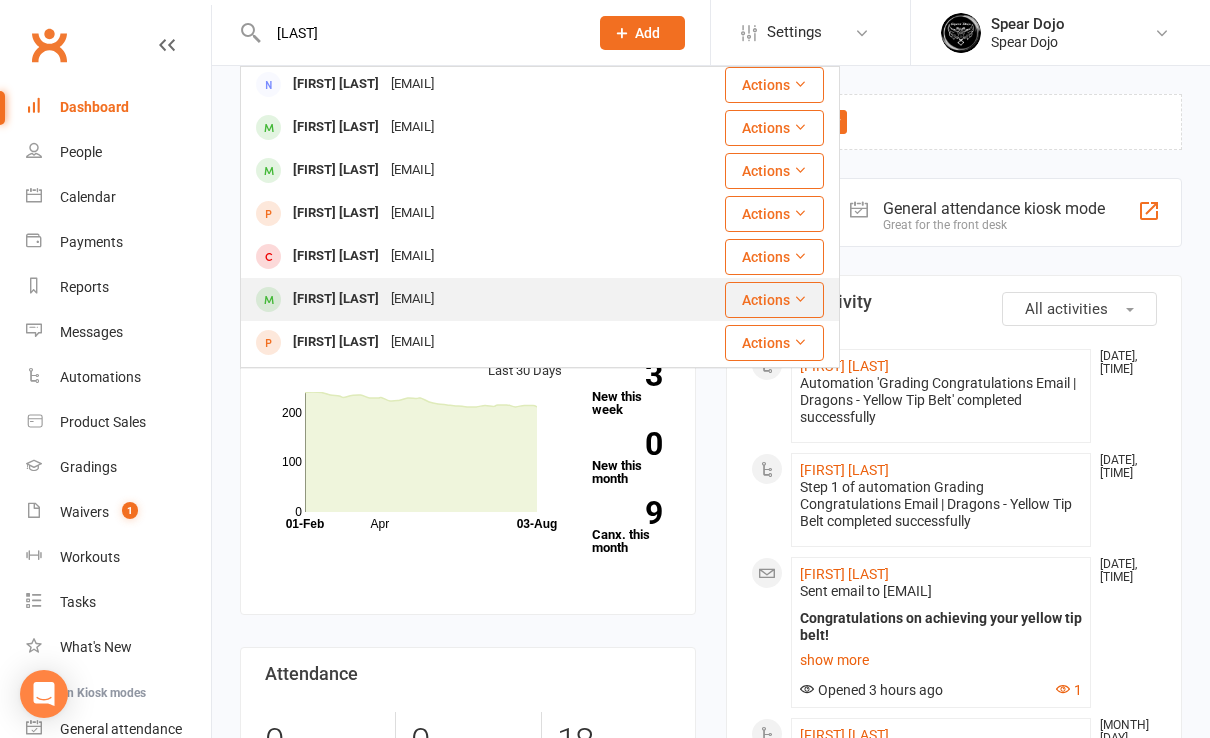 scroll, scrollTop: 266, scrollLeft: 0, axis: vertical 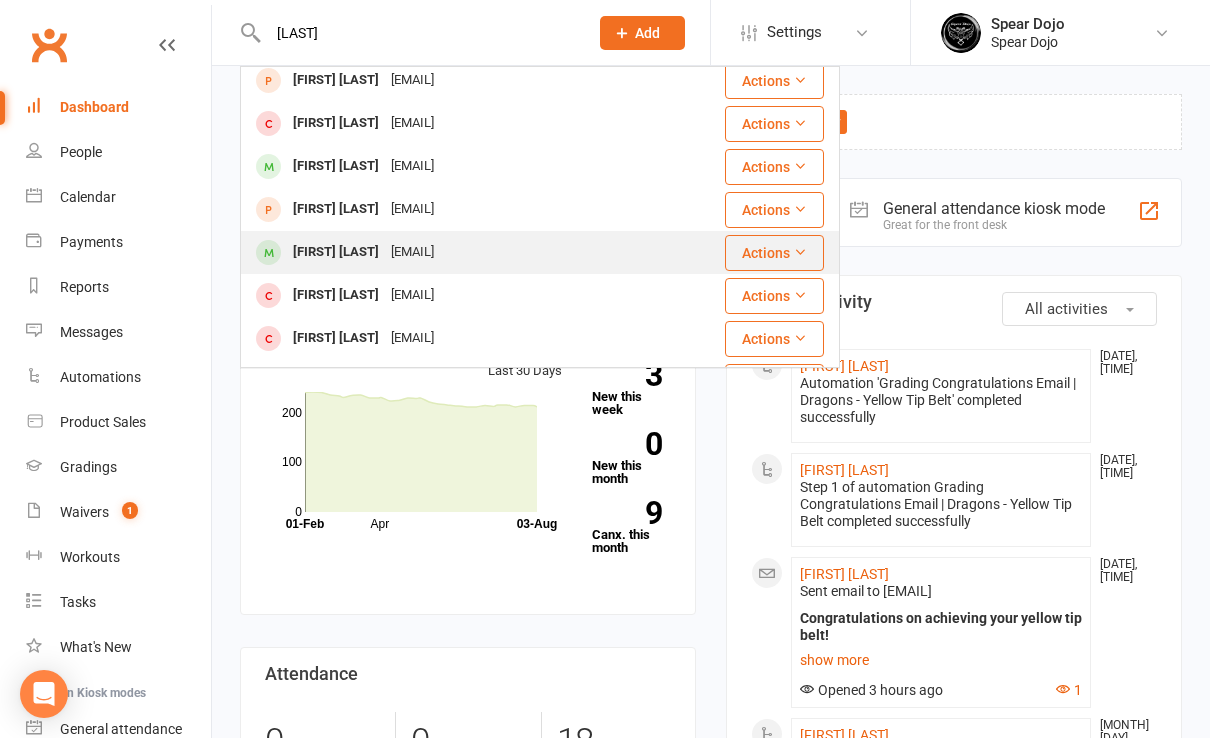 click on "[FIRST] [LAST]" at bounding box center [336, 252] 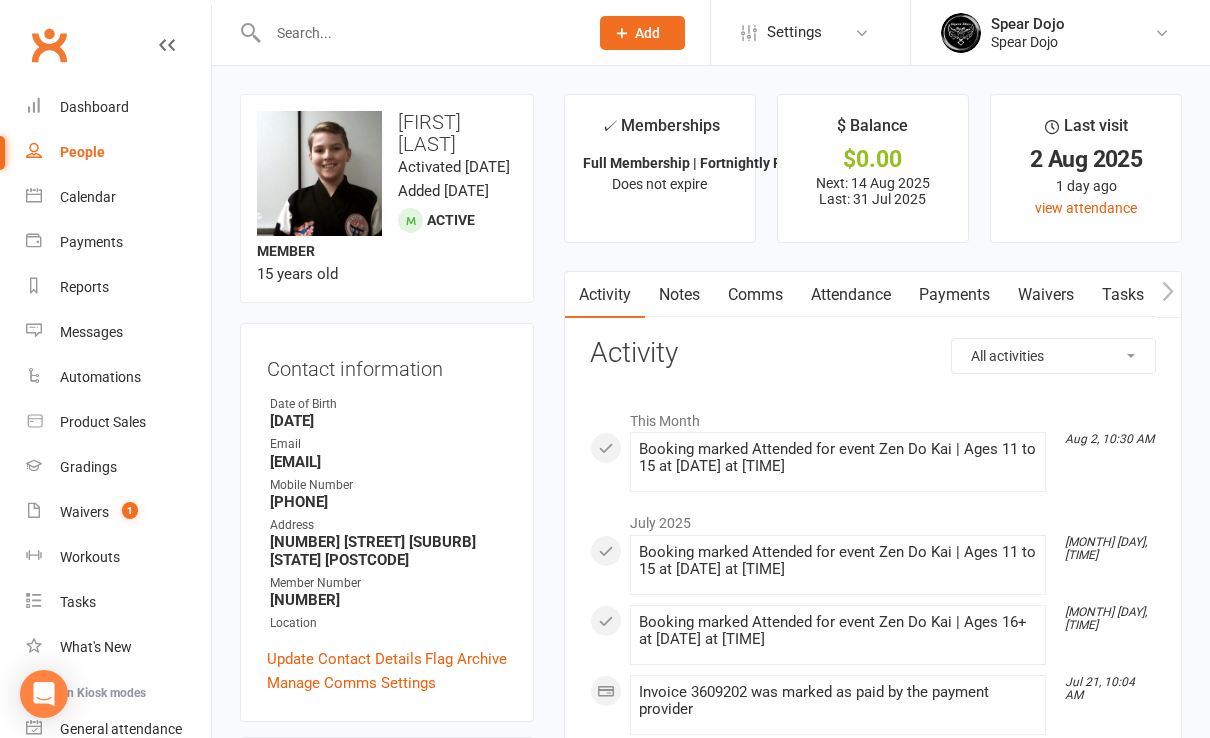 click on "Attendance" at bounding box center [851, 295] 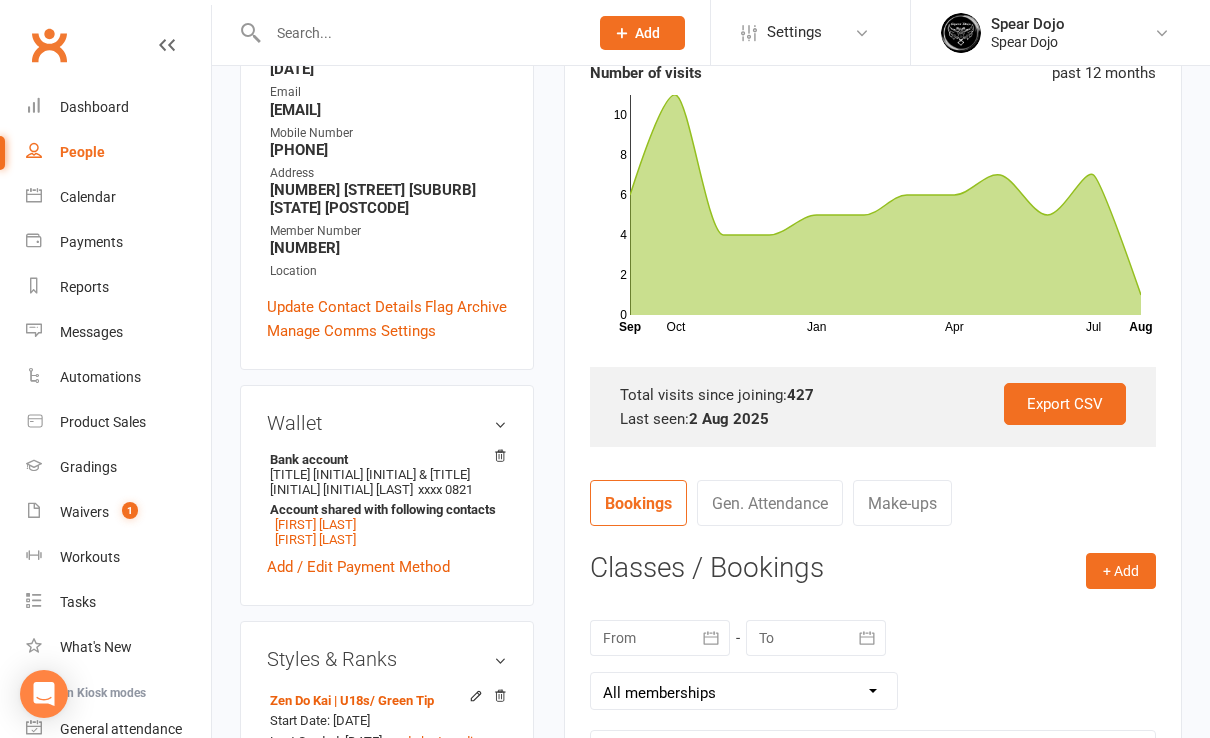 scroll, scrollTop: 400, scrollLeft: 0, axis: vertical 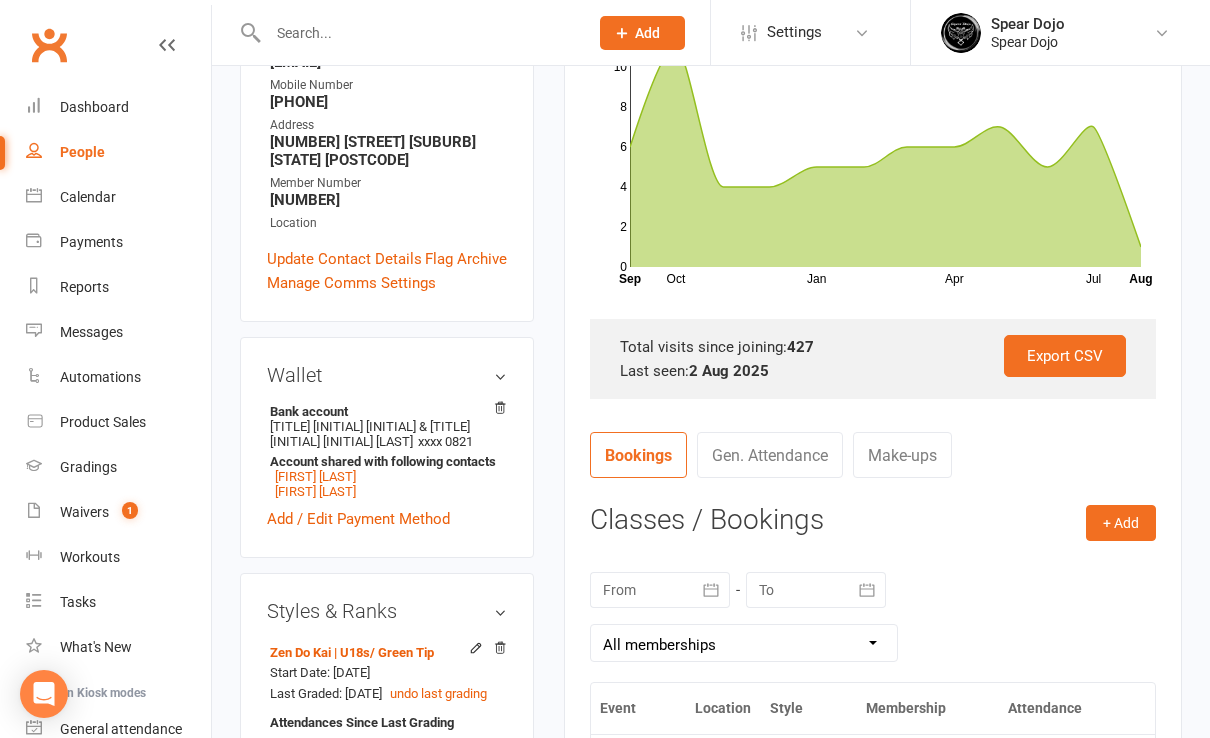 click 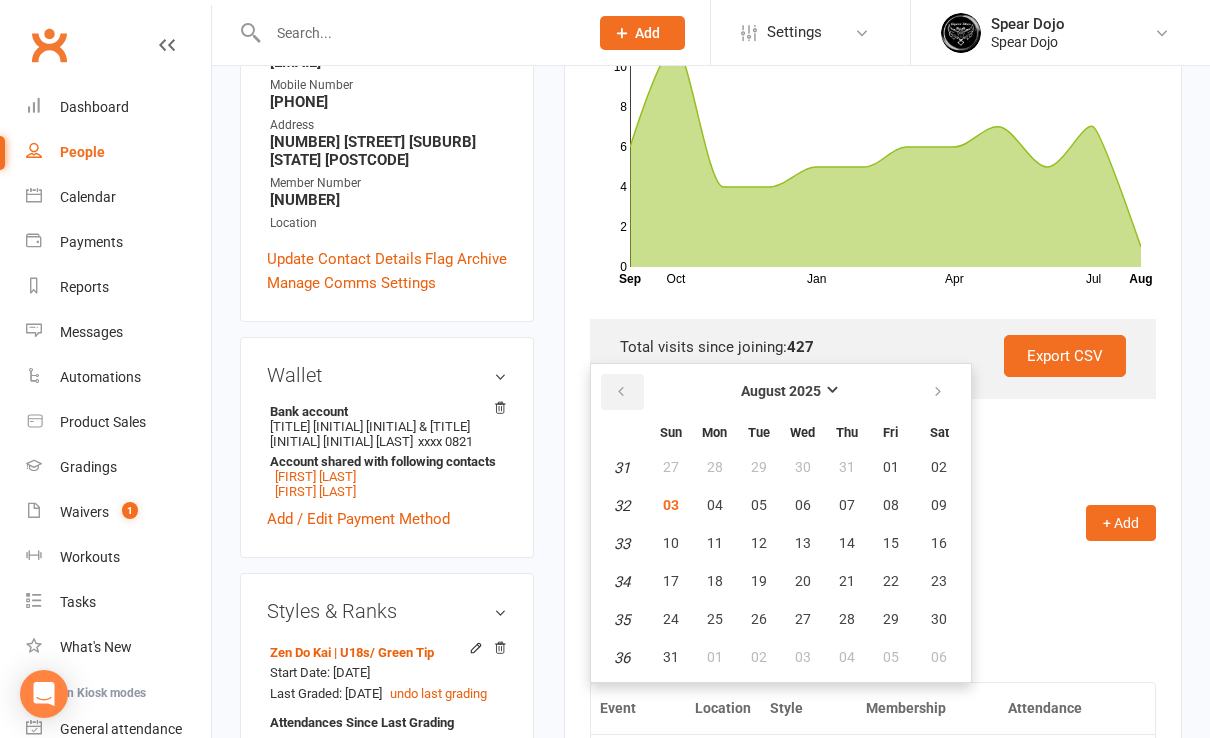 click at bounding box center (621, 392) 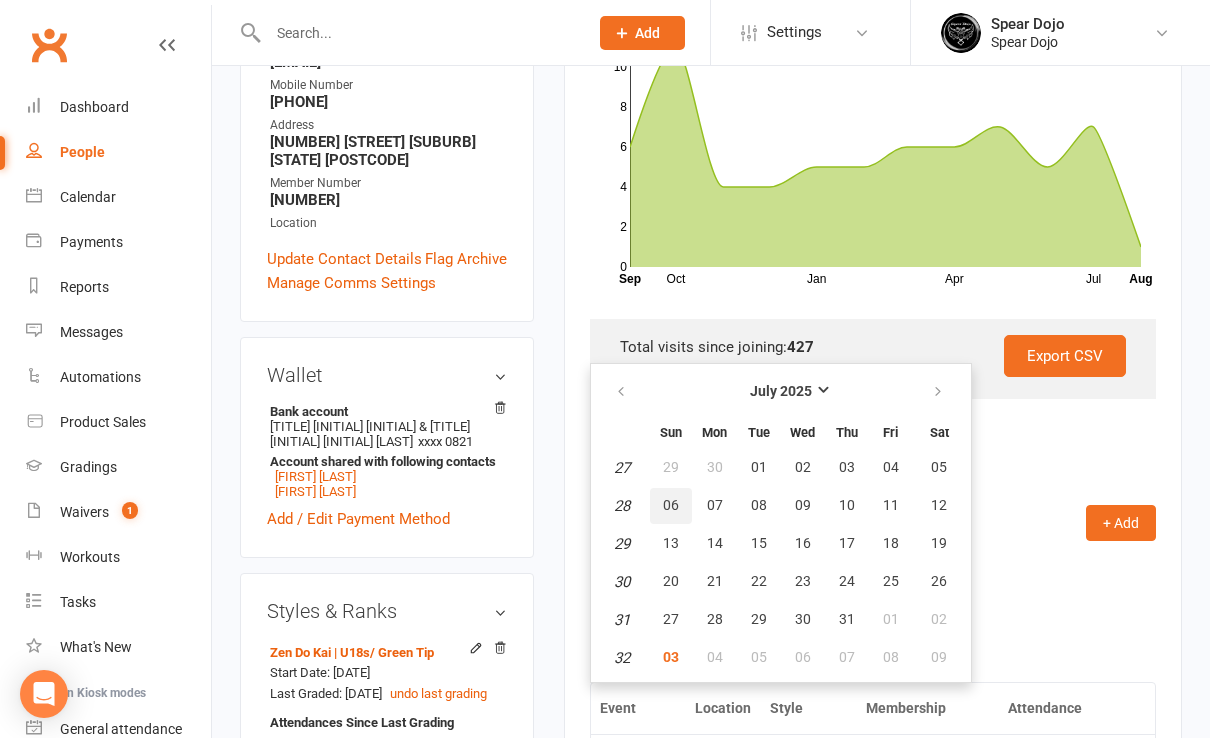 click on "06" at bounding box center (671, 505) 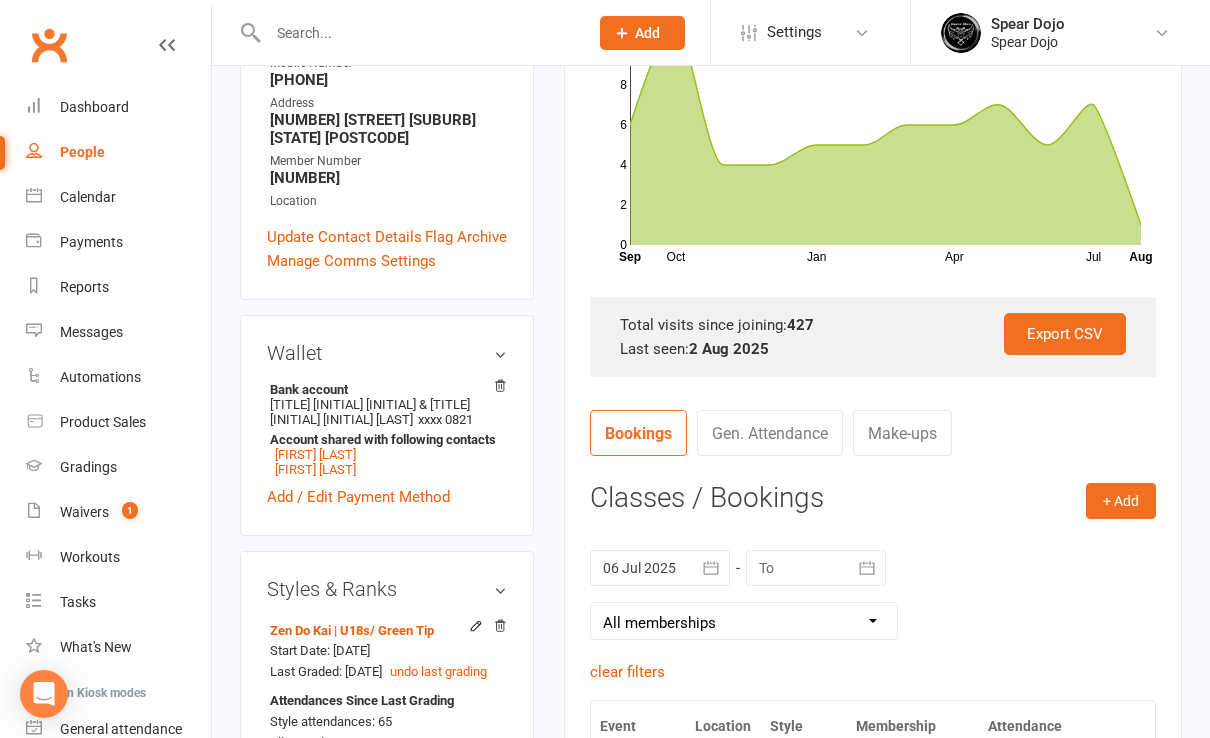scroll, scrollTop: 133, scrollLeft: 0, axis: vertical 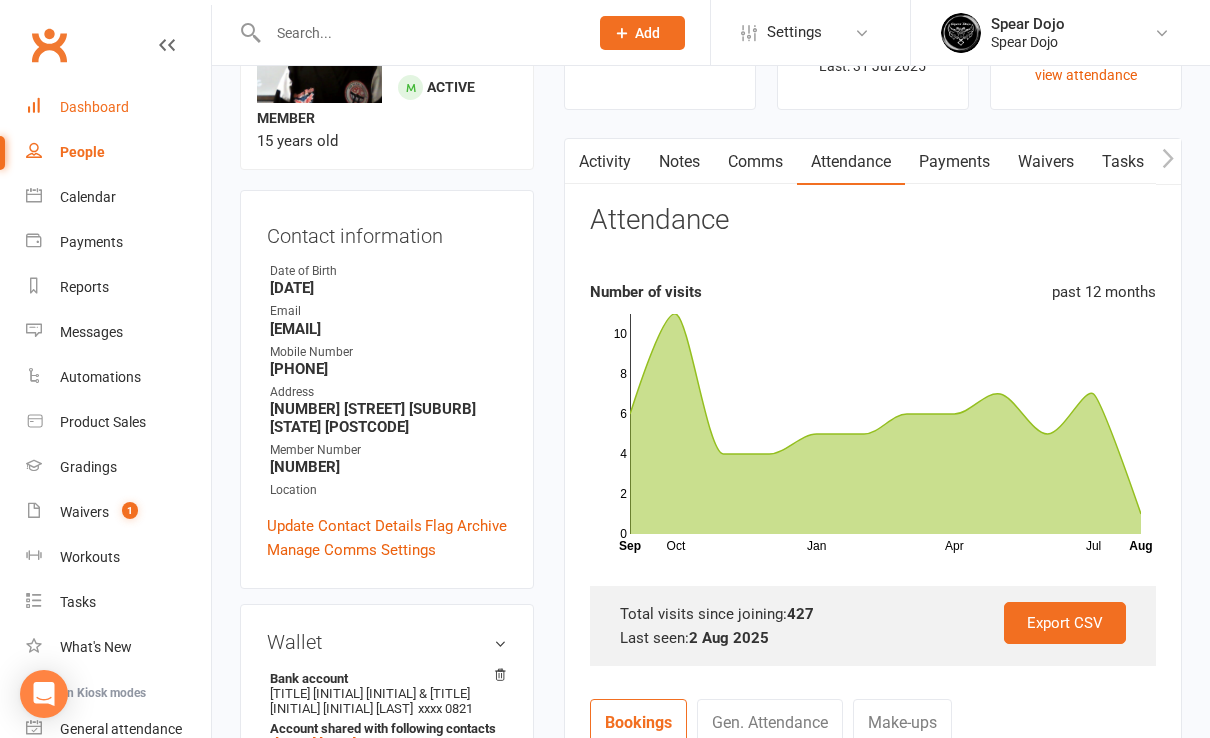 click on "Dashboard" at bounding box center (118, 107) 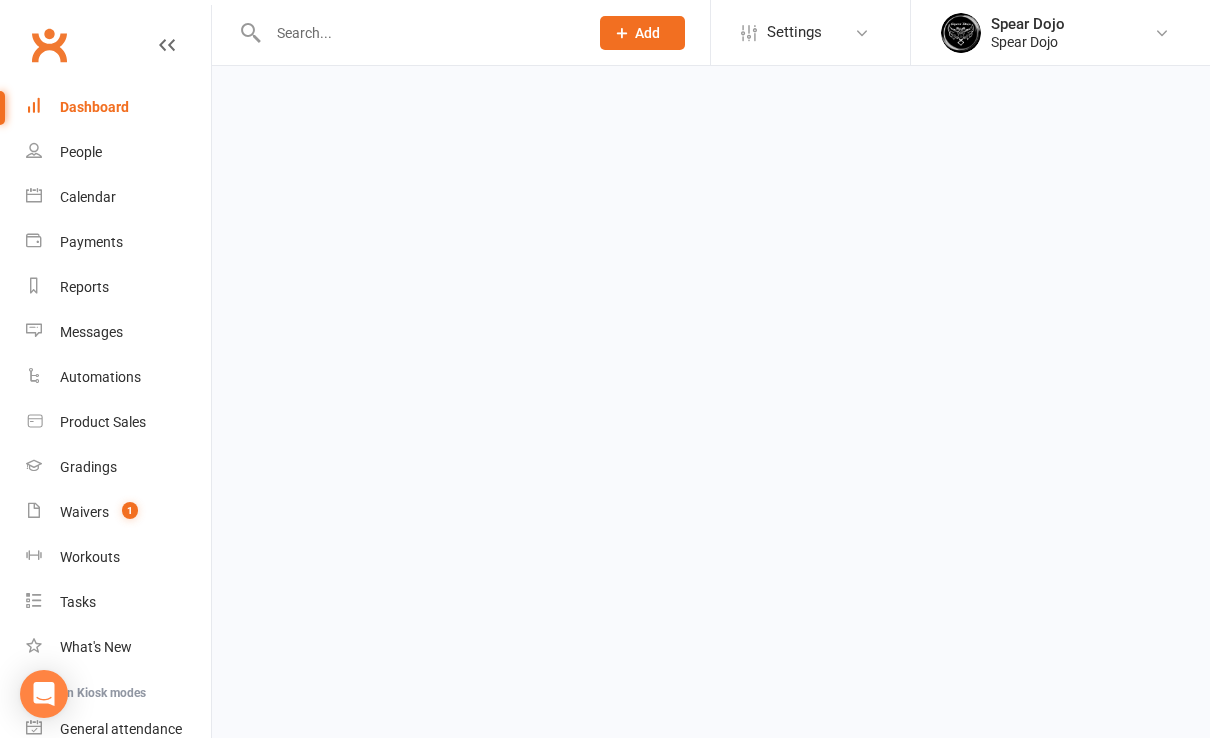 scroll, scrollTop: 0, scrollLeft: 0, axis: both 